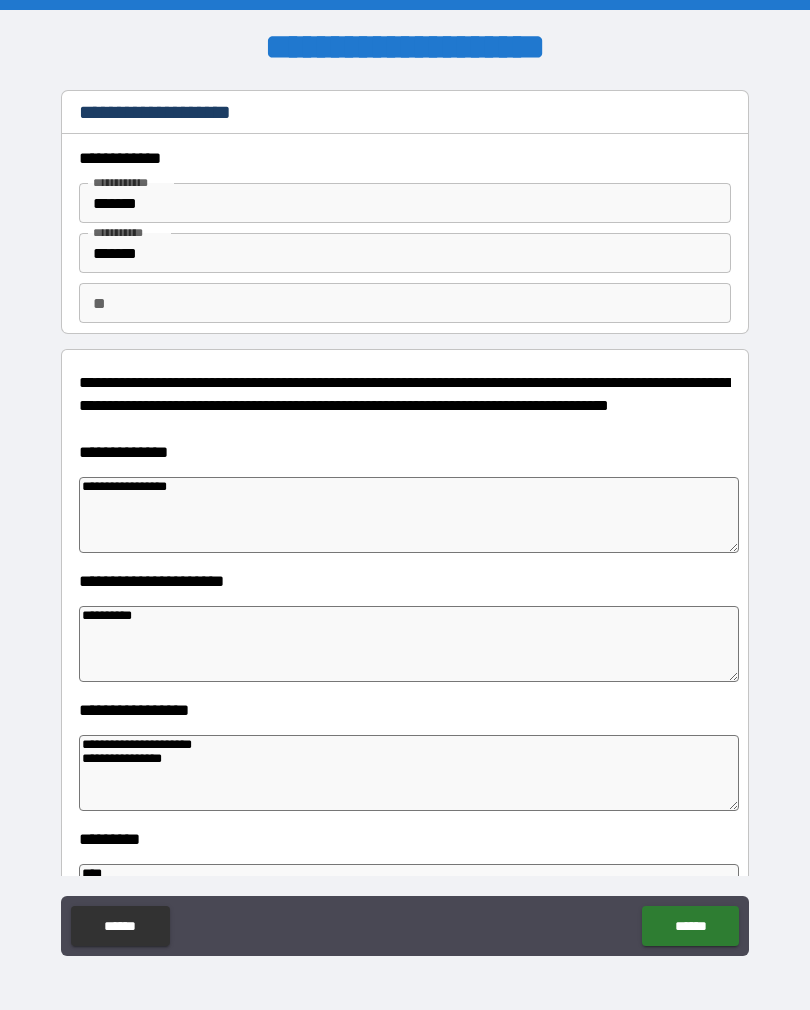 scroll, scrollTop: 31, scrollLeft: 0, axis: vertical 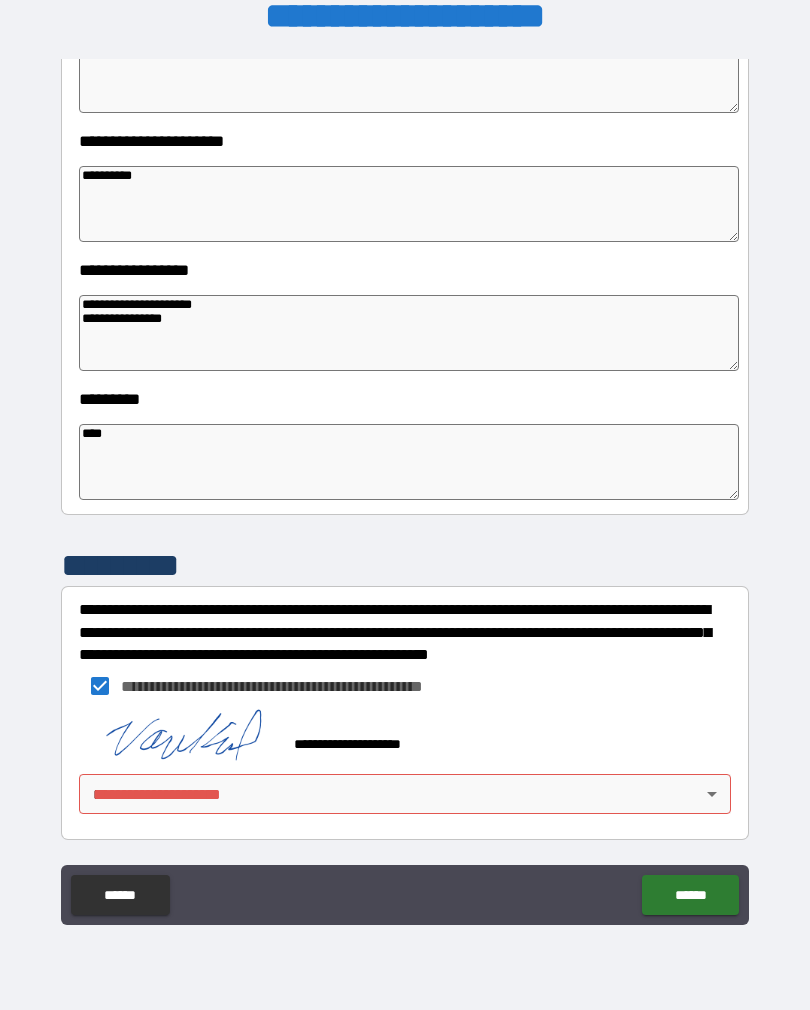 click on "**********" at bounding box center (405, 489) 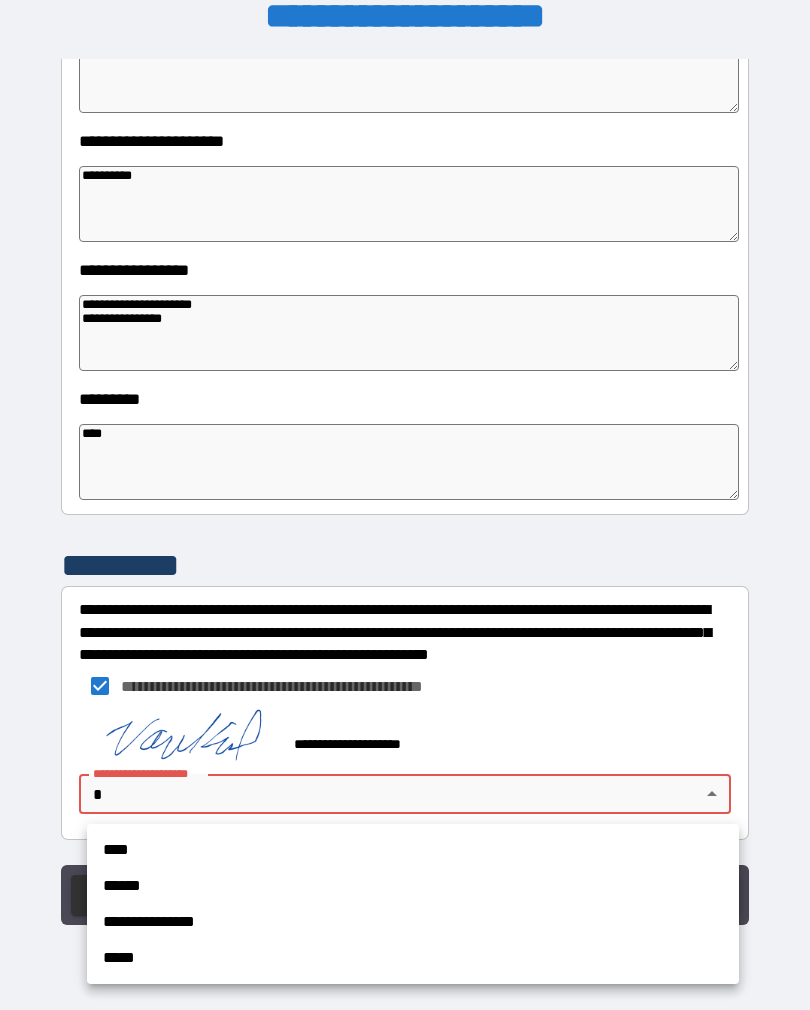 click on "****" at bounding box center [413, 850] 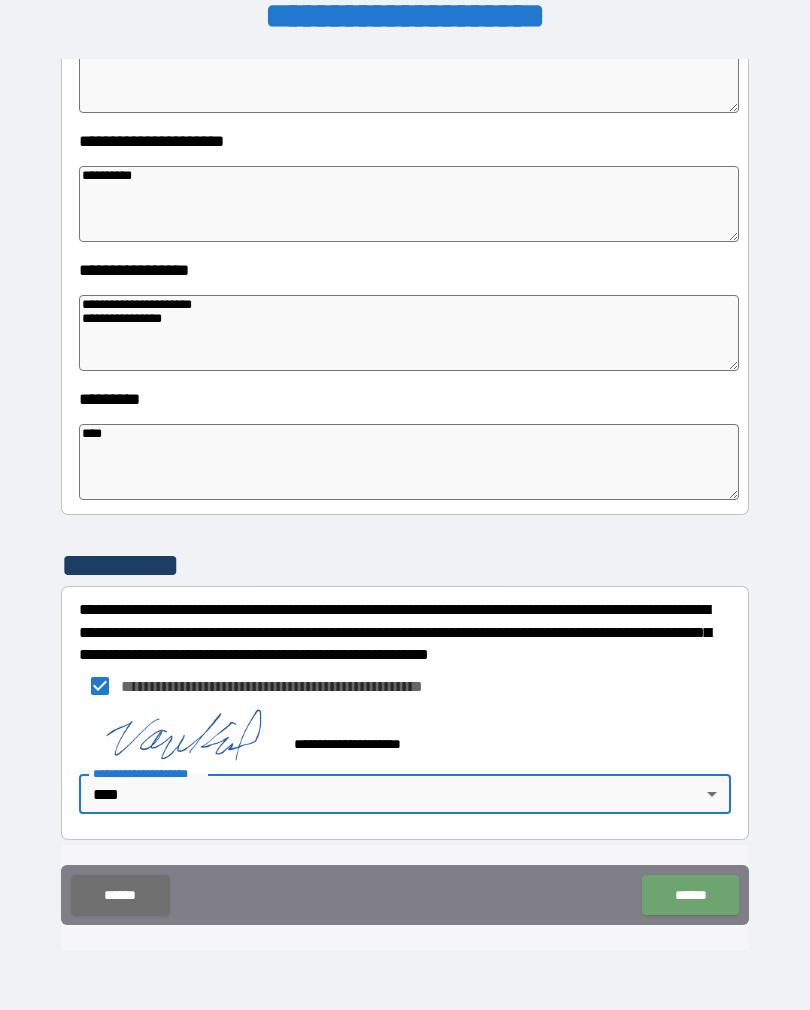 click on "******" at bounding box center [690, 895] 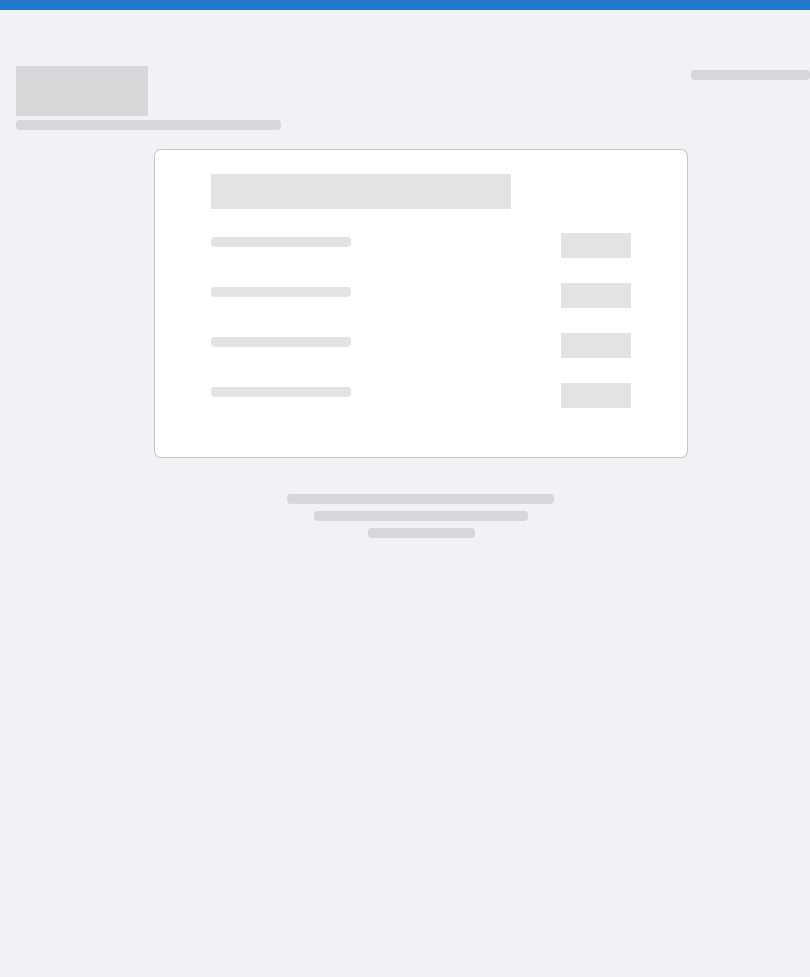 scroll, scrollTop: 0, scrollLeft: 0, axis: both 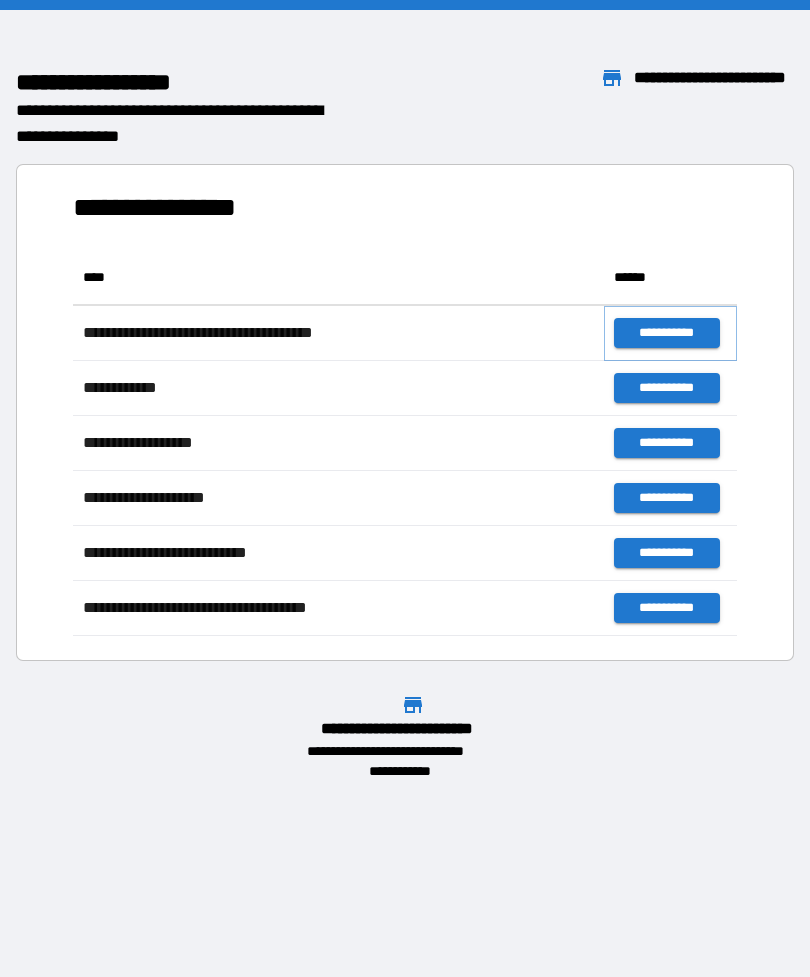 click on "**********" at bounding box center (666, 333) 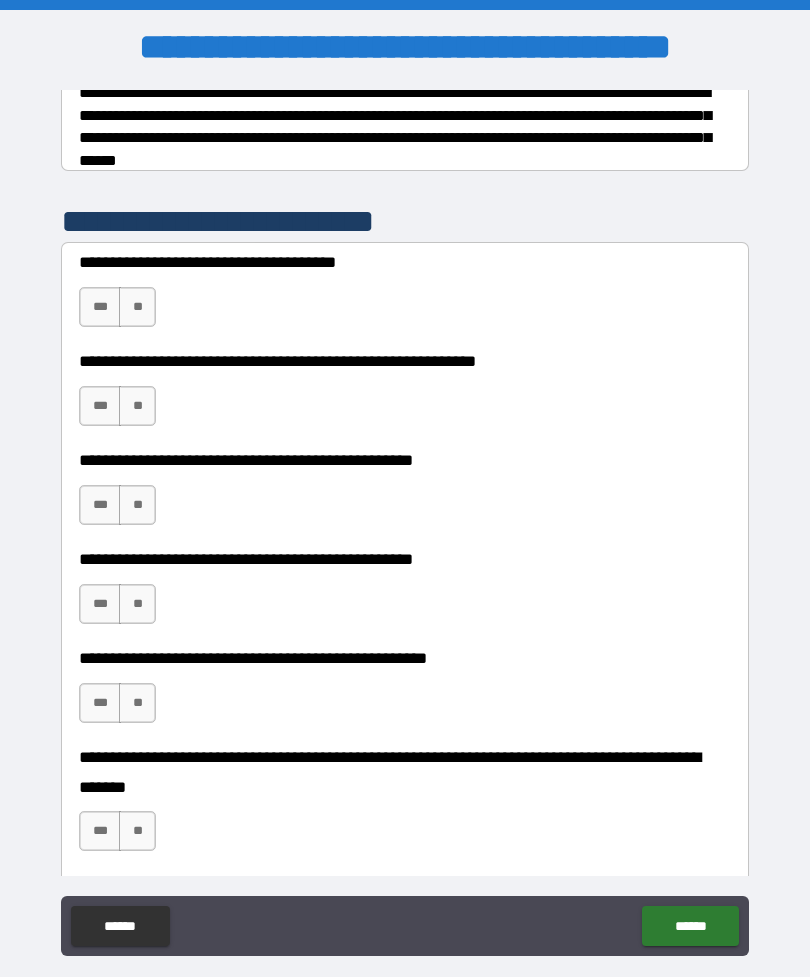 scroll, scrollTop: 356, scrollLeft: 0, axis: vertical 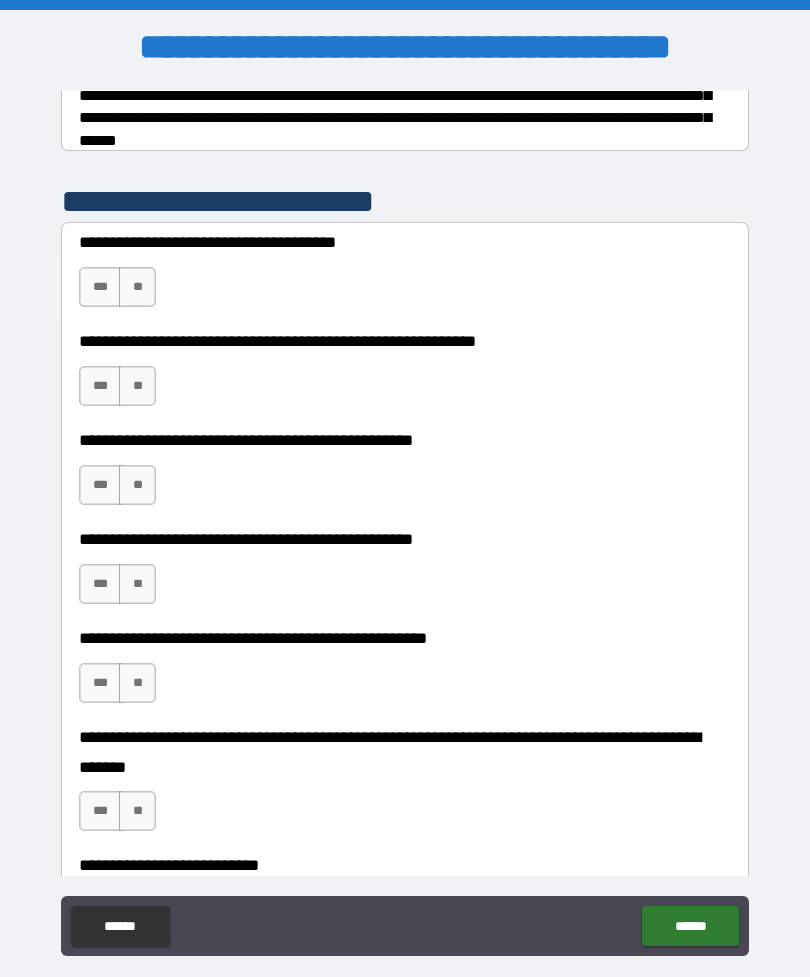click on "***" at bounding box center [100, 287] 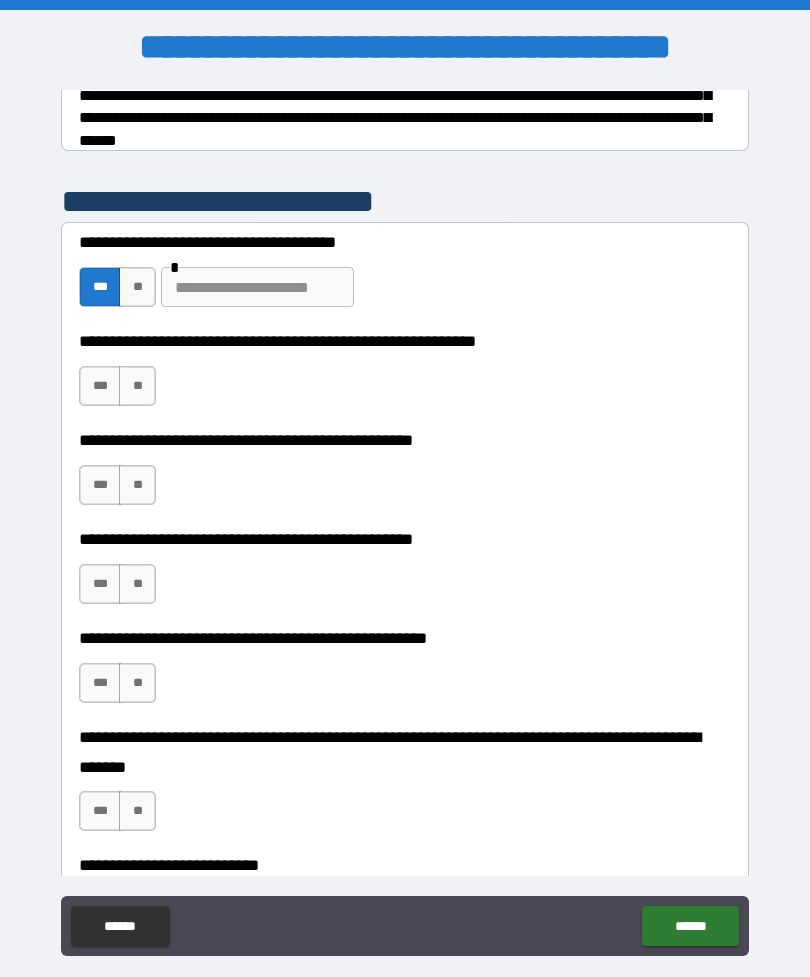 click on "**" at bounding box center [137, 287] 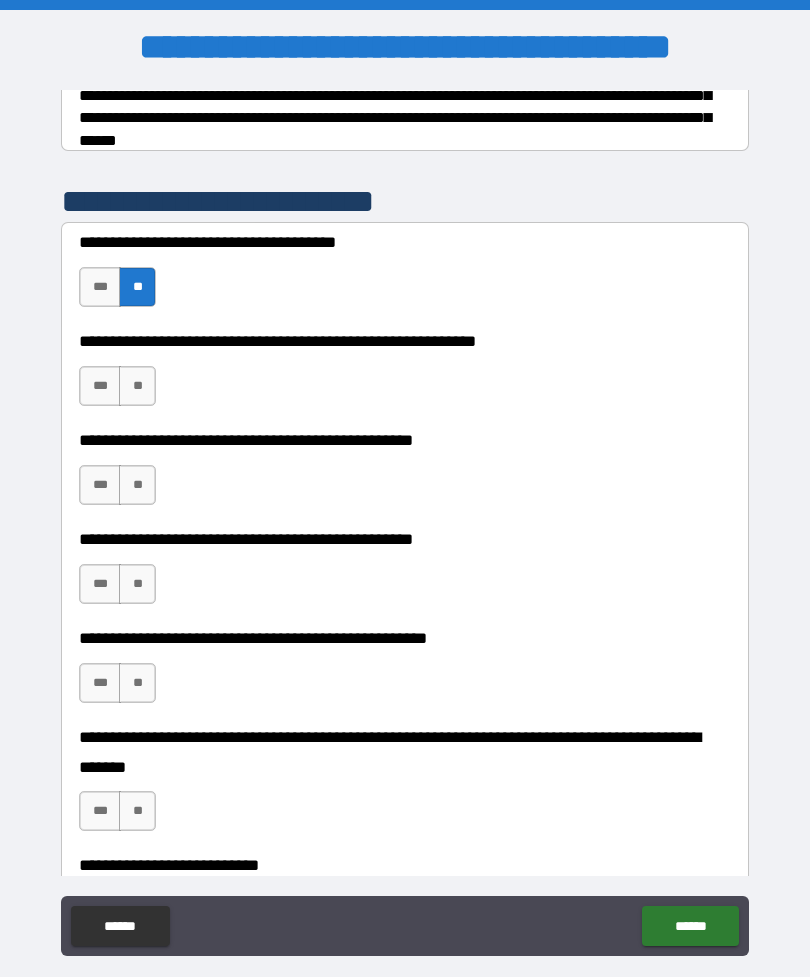 scroll, scrollTop: 385, scrollLeft: 0, axis: vertical 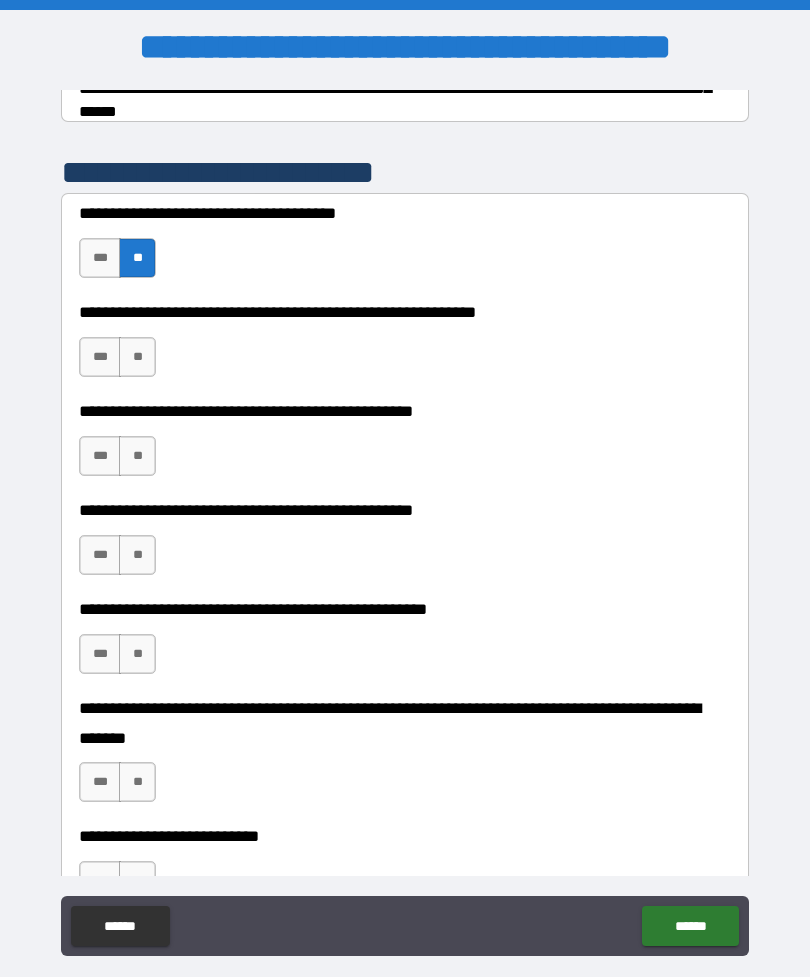 click on "**" at bounding box center (137, 357) 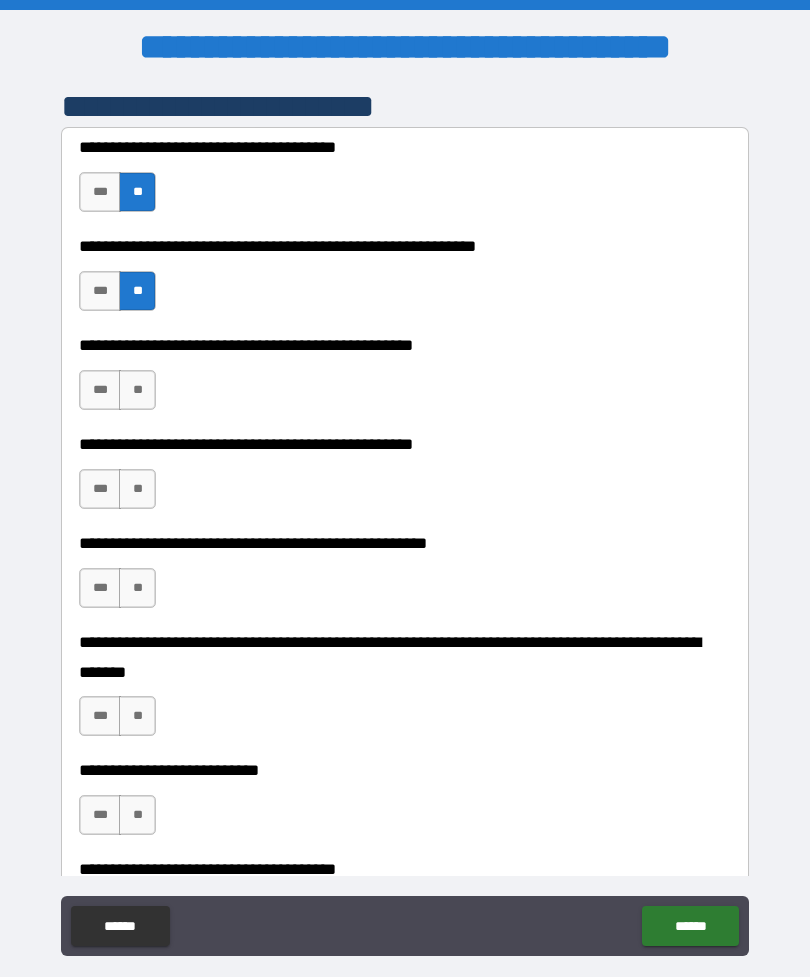 scroll, scrollTop: 458, scrollLeft: 0, axis: vertical 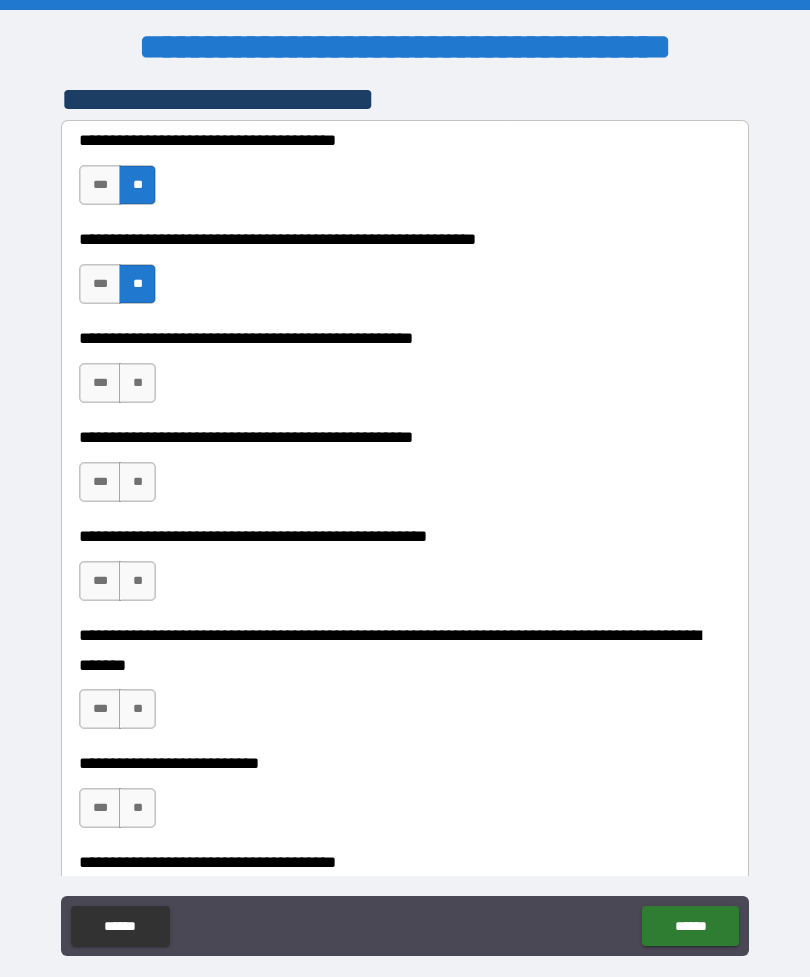 click on "**" at bounding box center [137, 383] 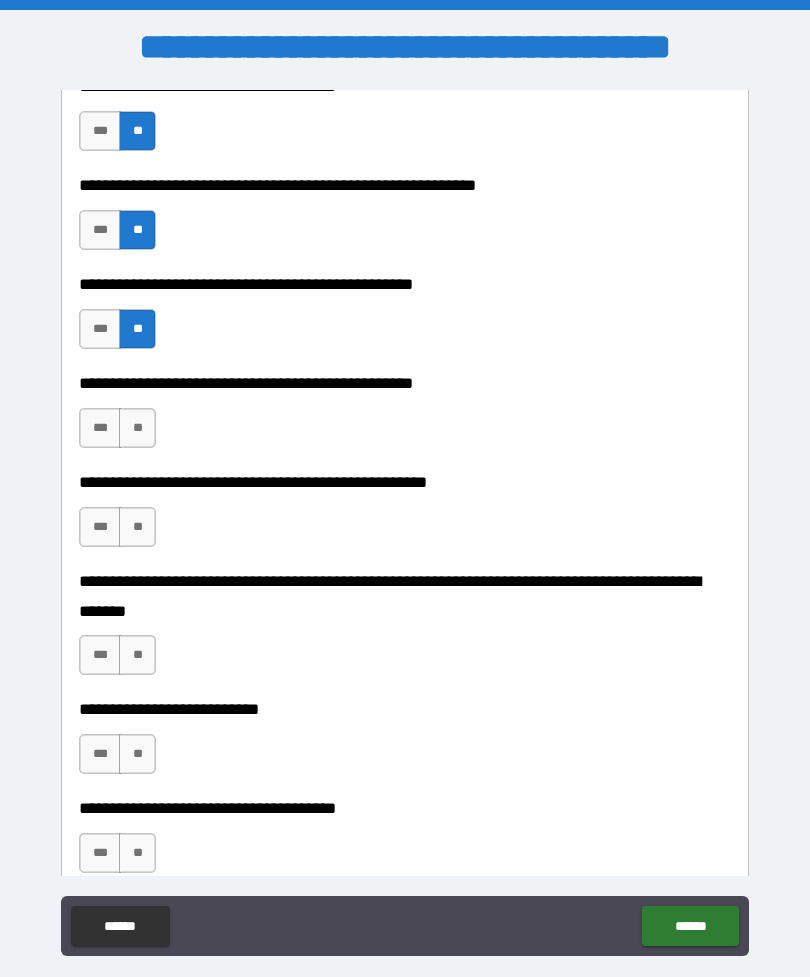 scroll, scrollTop: 525, scrollLeft: 0, axis: vertical 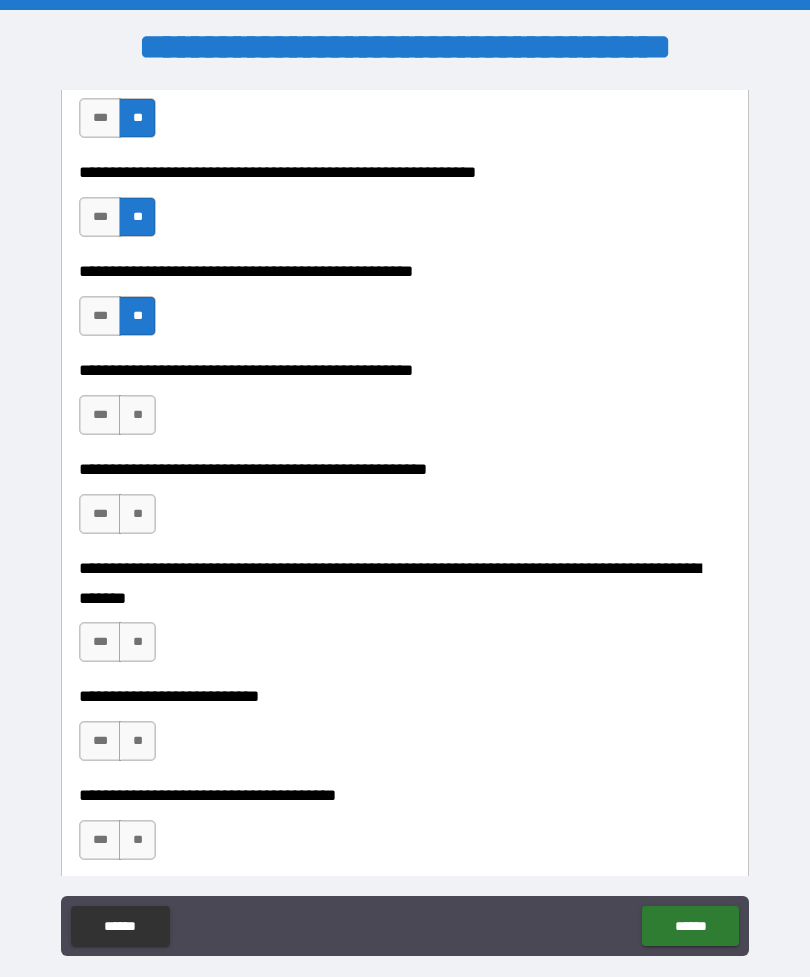 click on "***" at bounding box center [100, 415] 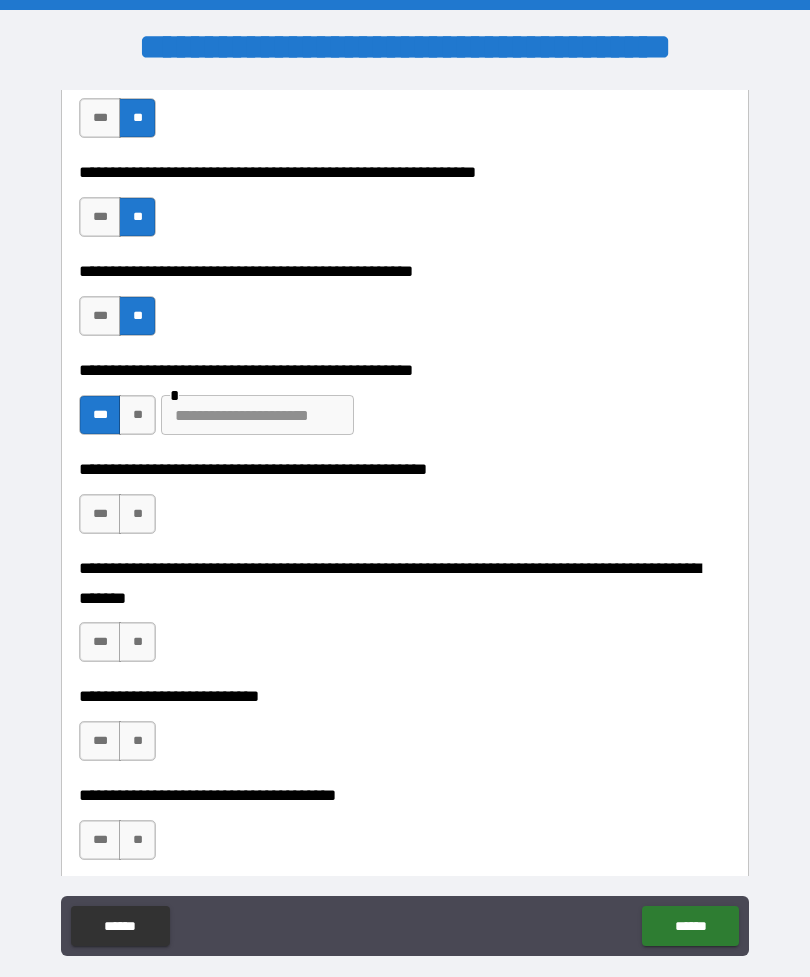 click at bounding box center (257, 415) 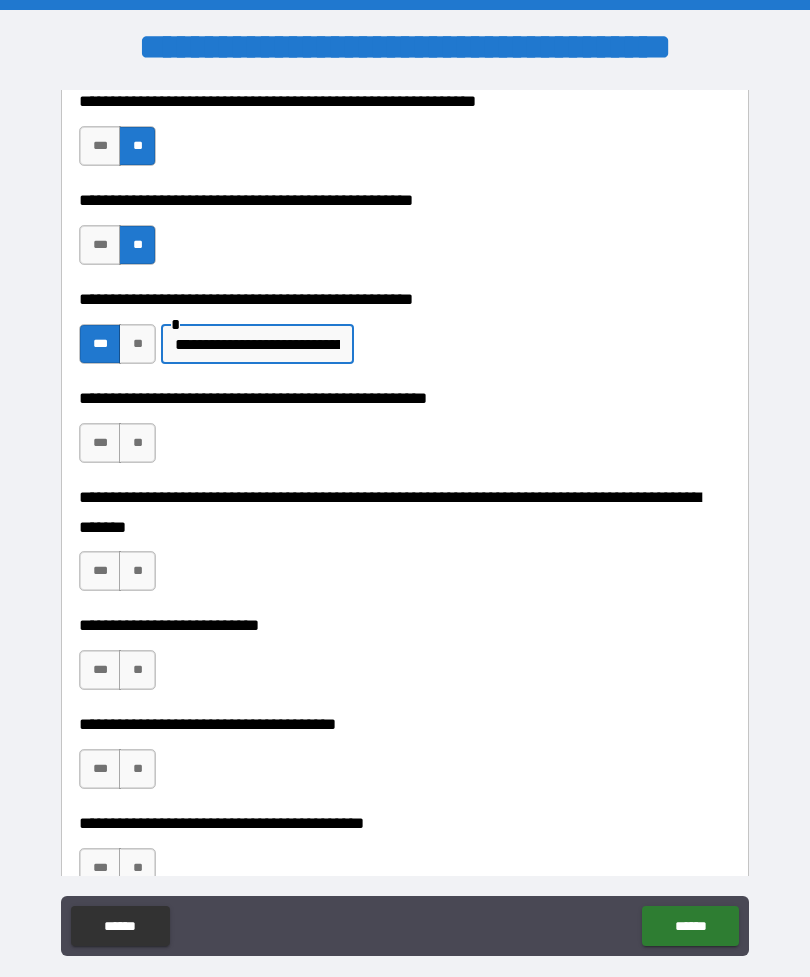 scroll, scrollTop: 668, scrollLeft: 0, axis: vertical 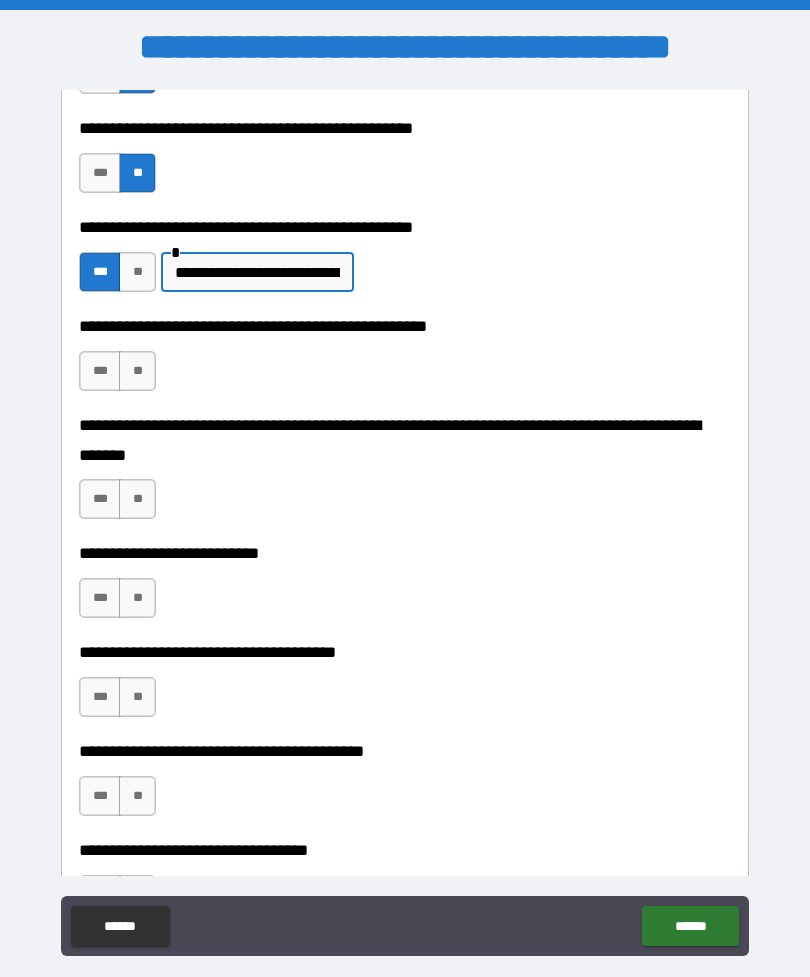 type on "**********" 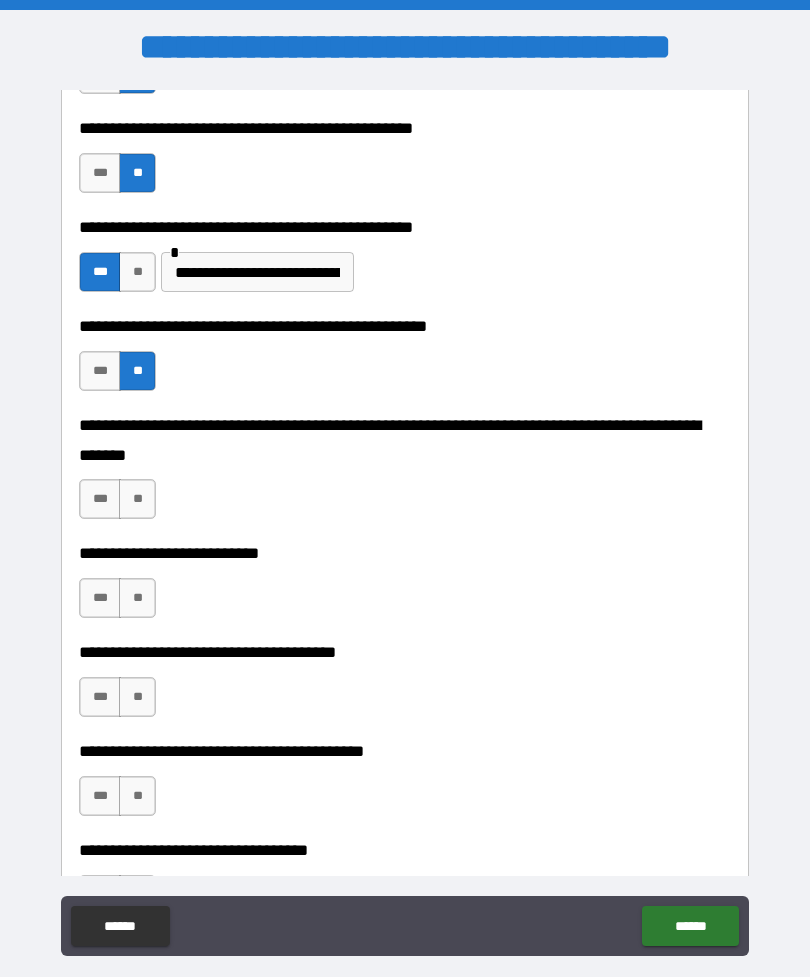 click on "**" at bounding box center (137, 499) 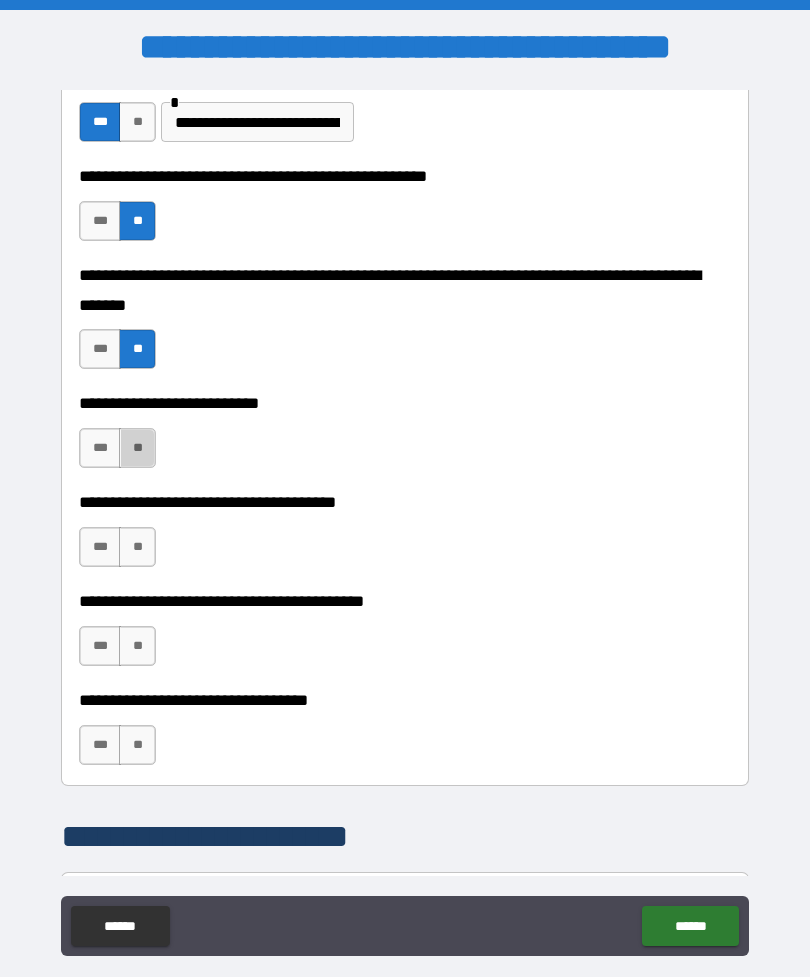 scroll, scrollTop: 836, scrollLeft: 0, axis: vertical 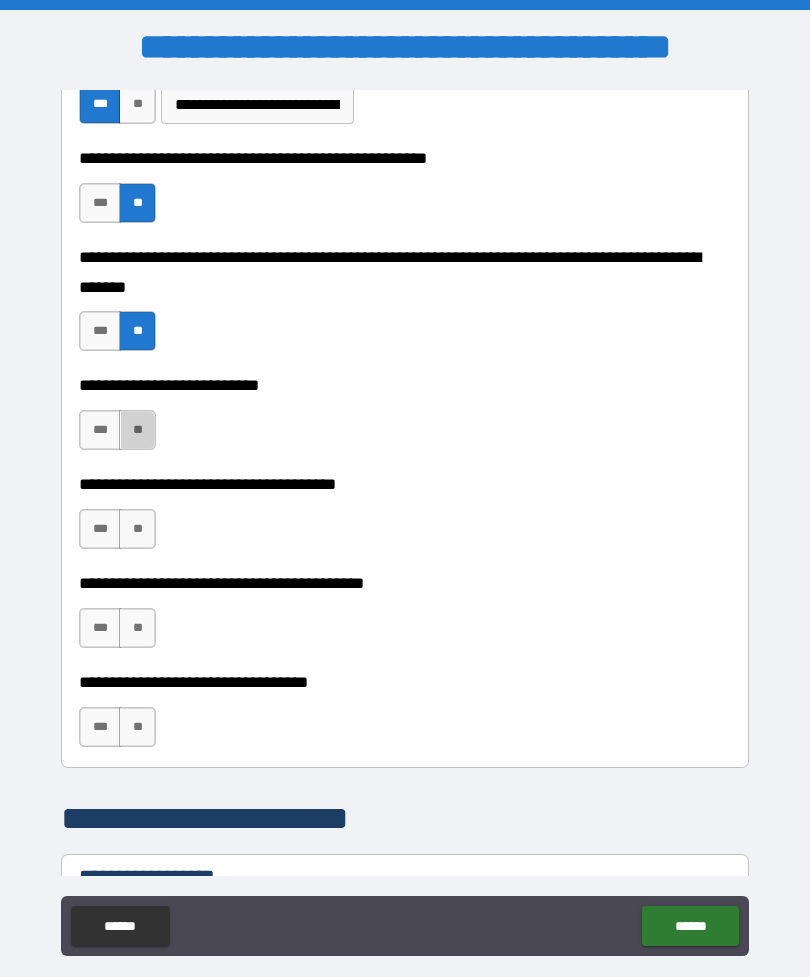 click on "***" at bounding box center (100, 529) 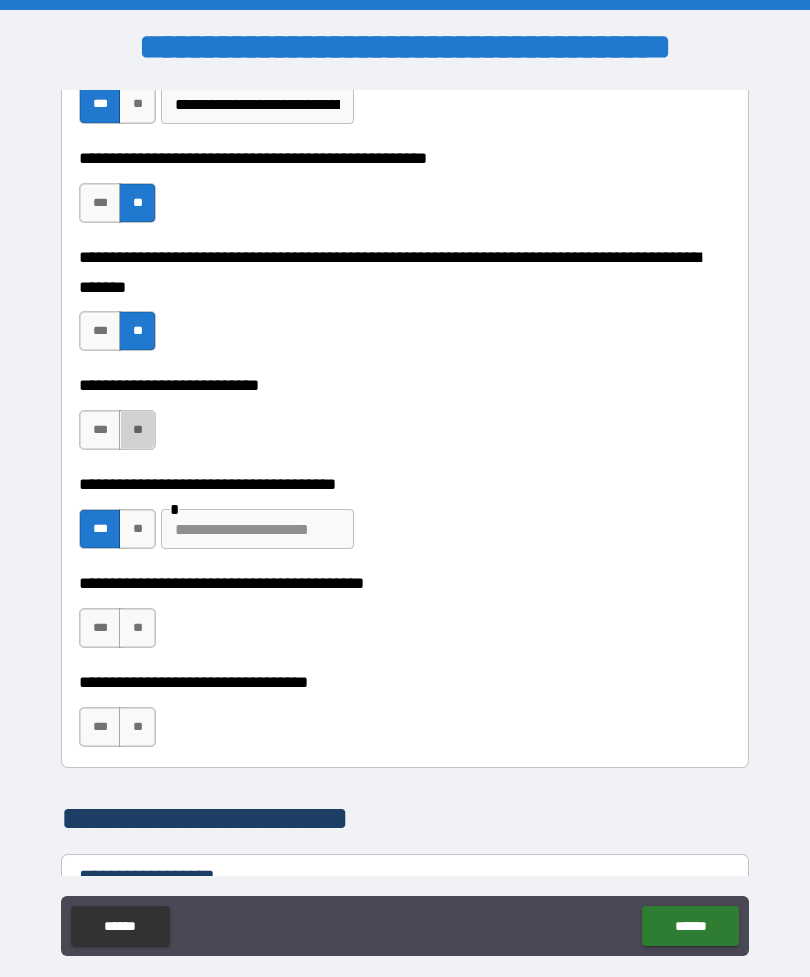 click at bounding box center (257, 529) 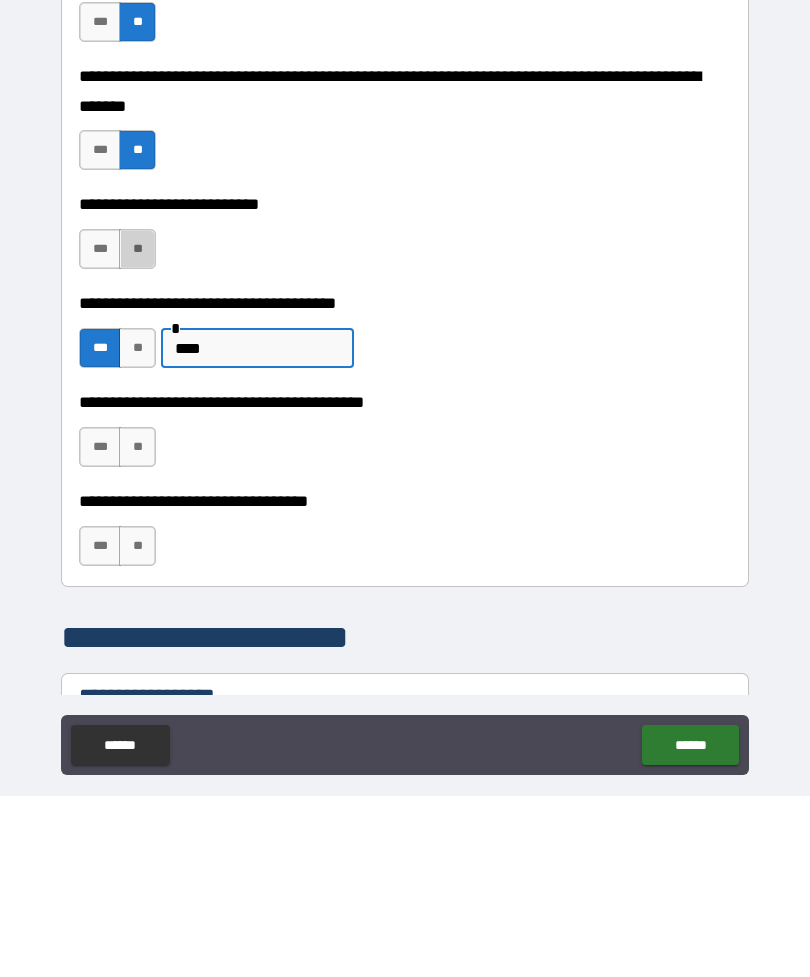 type on "*****" 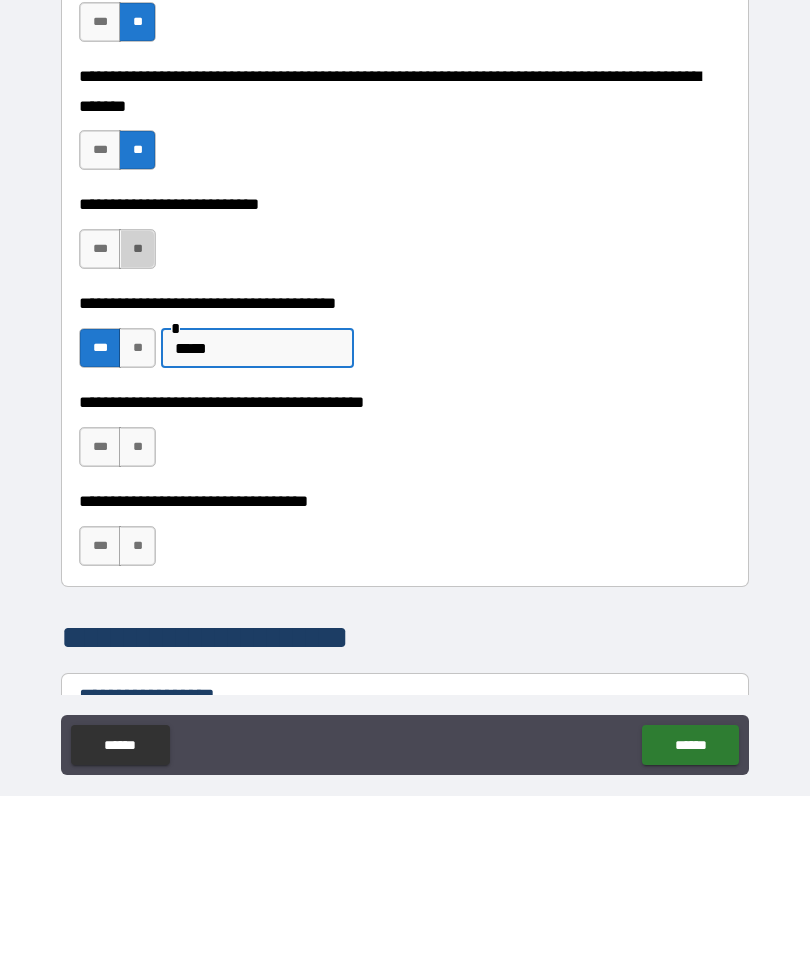 click on "**" at bounding box center (137, 529) 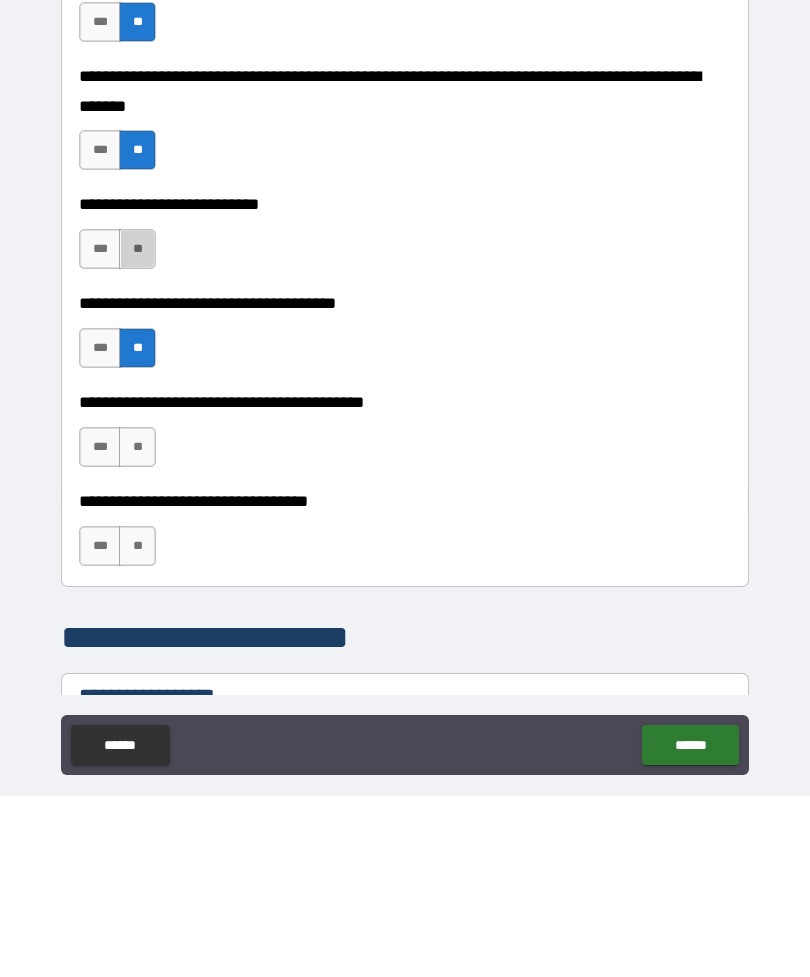 scroll, scrollTop: 64, scrollLeft: 0, axis: vertical 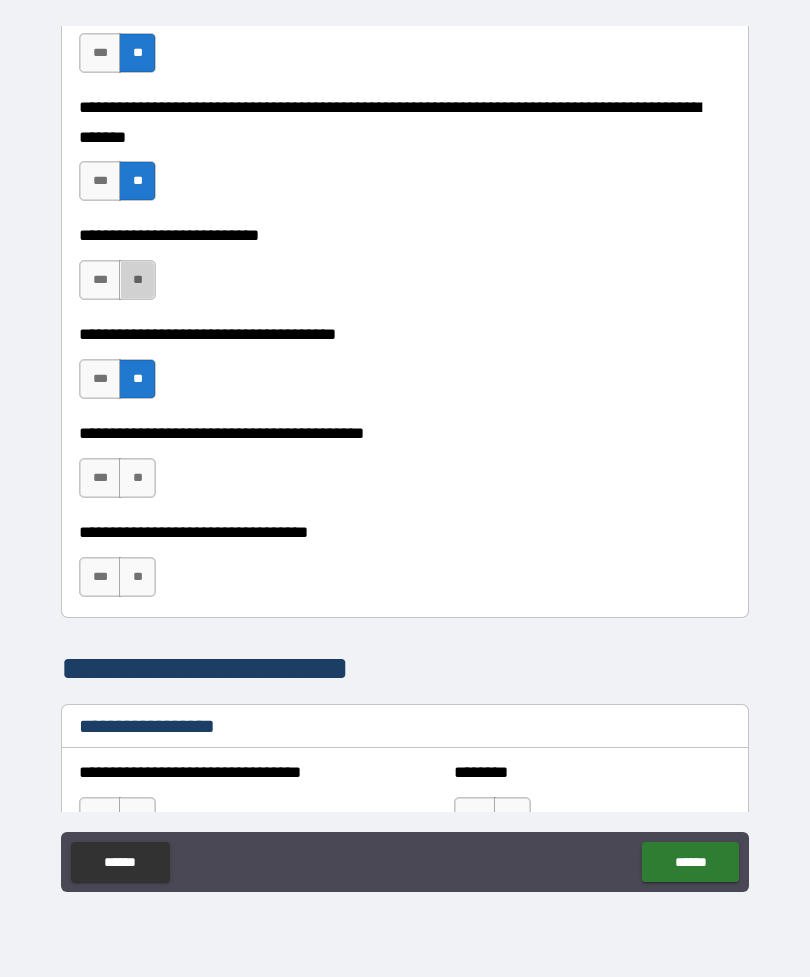 click on "**" at bounding box center (137, 478) 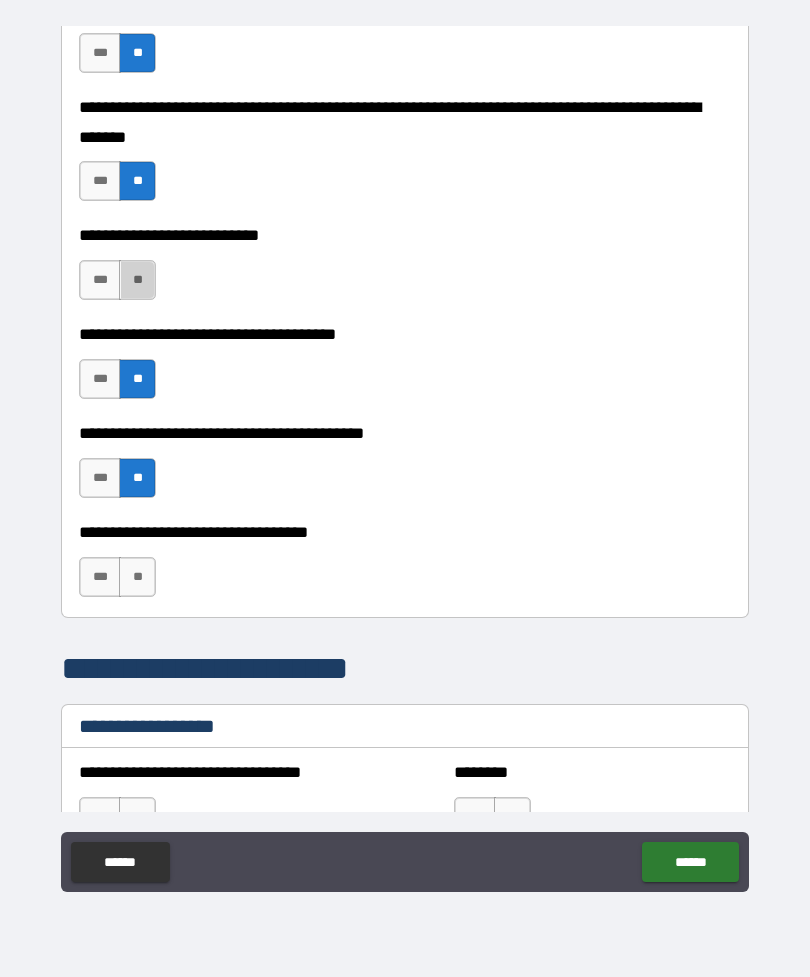 click on "**" at bounding box center [137, 577] 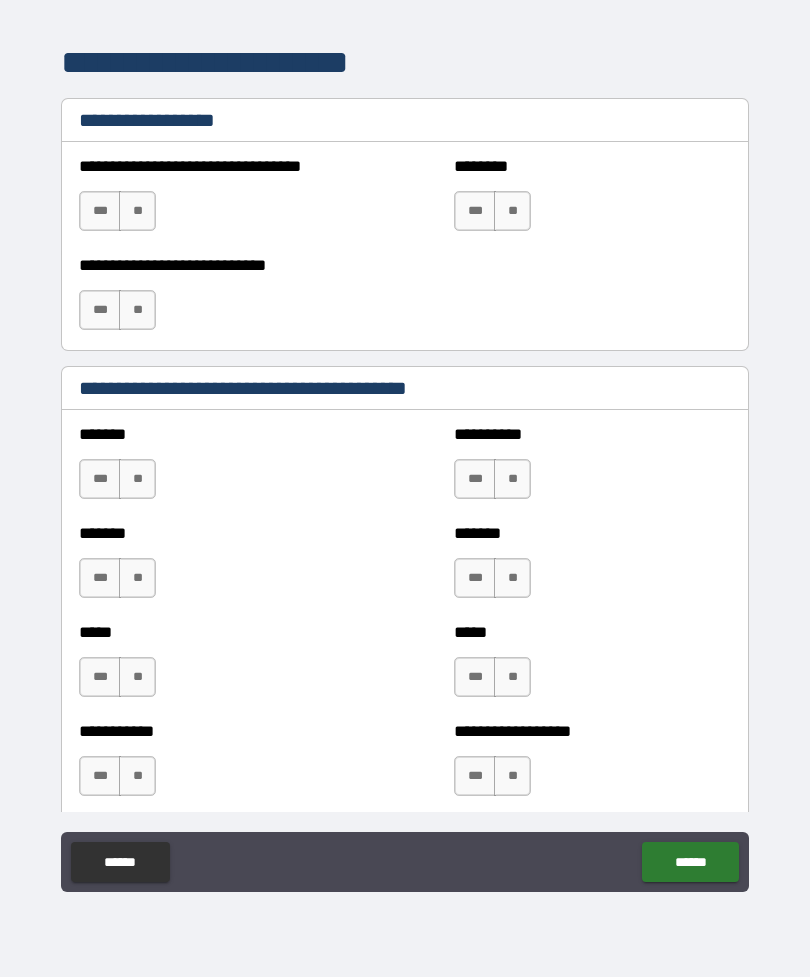 scroll, scrollTop: 1527, scrollLeft: 0, axis: vertical 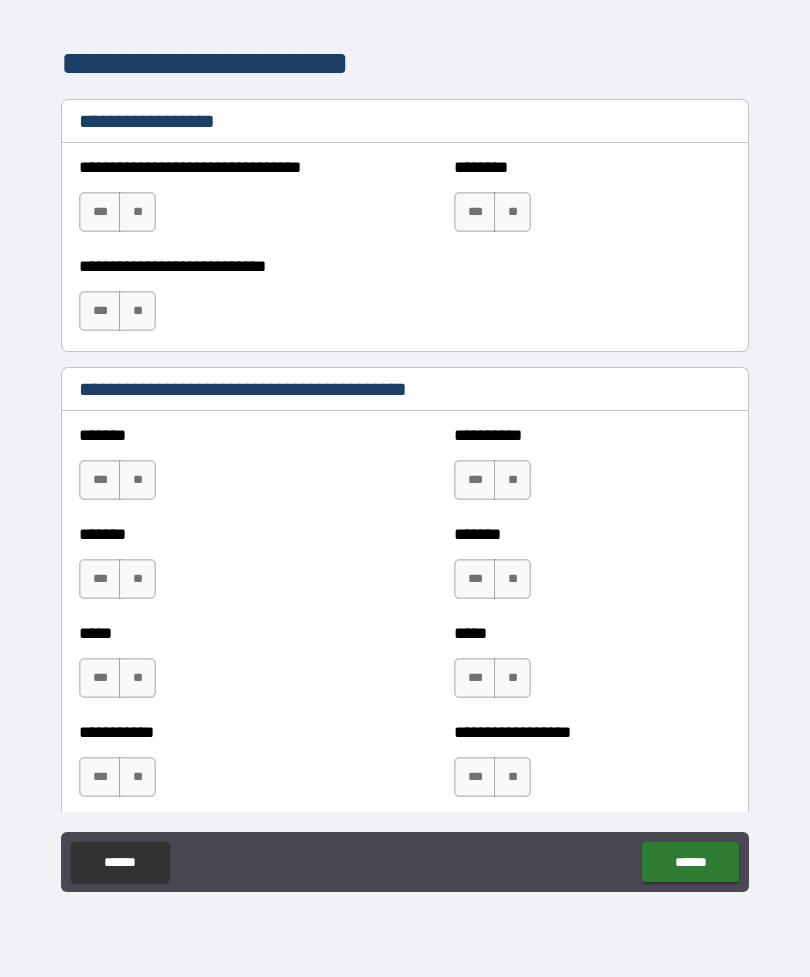 click on "**" at bounding box center [137, 212] 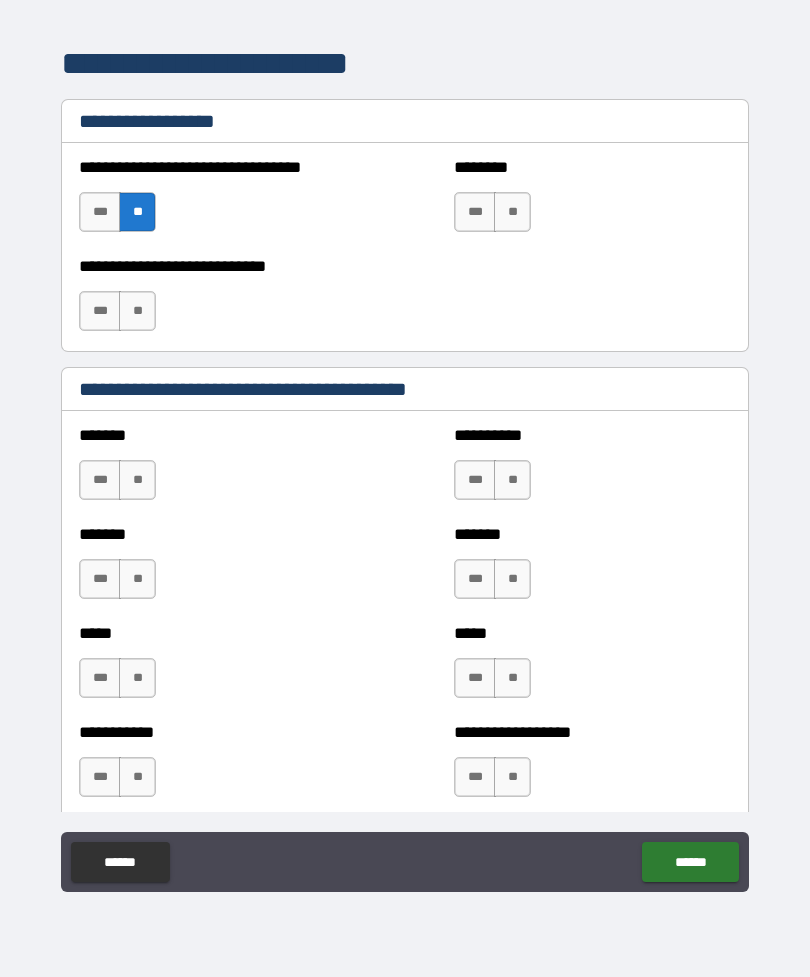 click on "**" at bounding box center (512, 212) 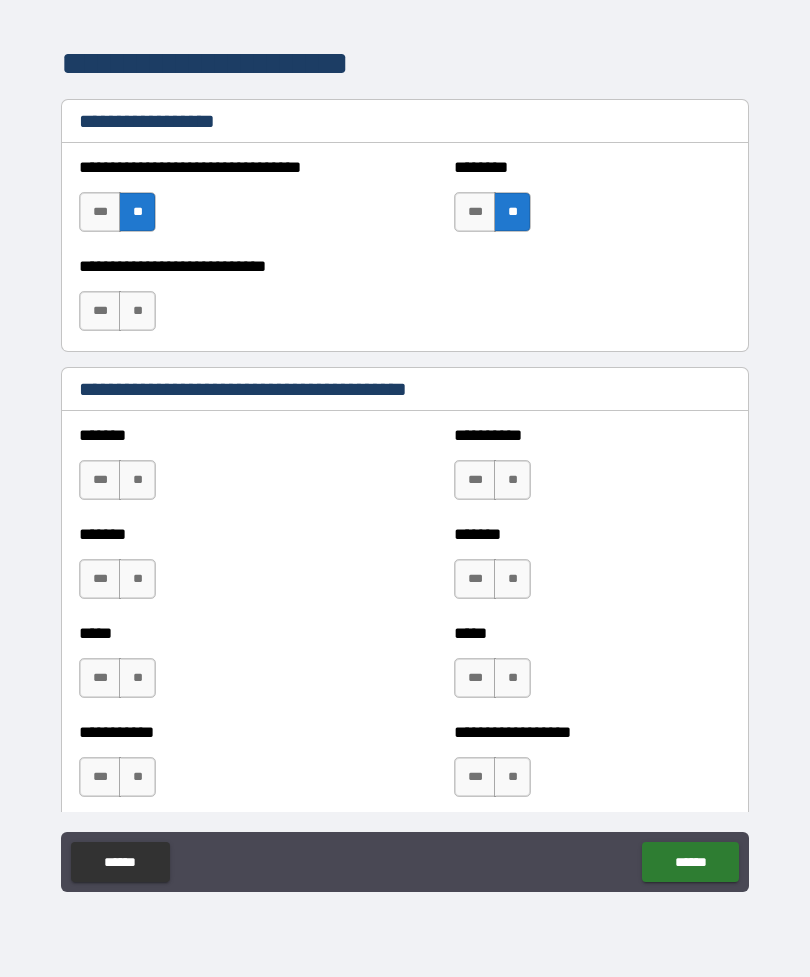 click on "**" at bounding box center (137, 311) 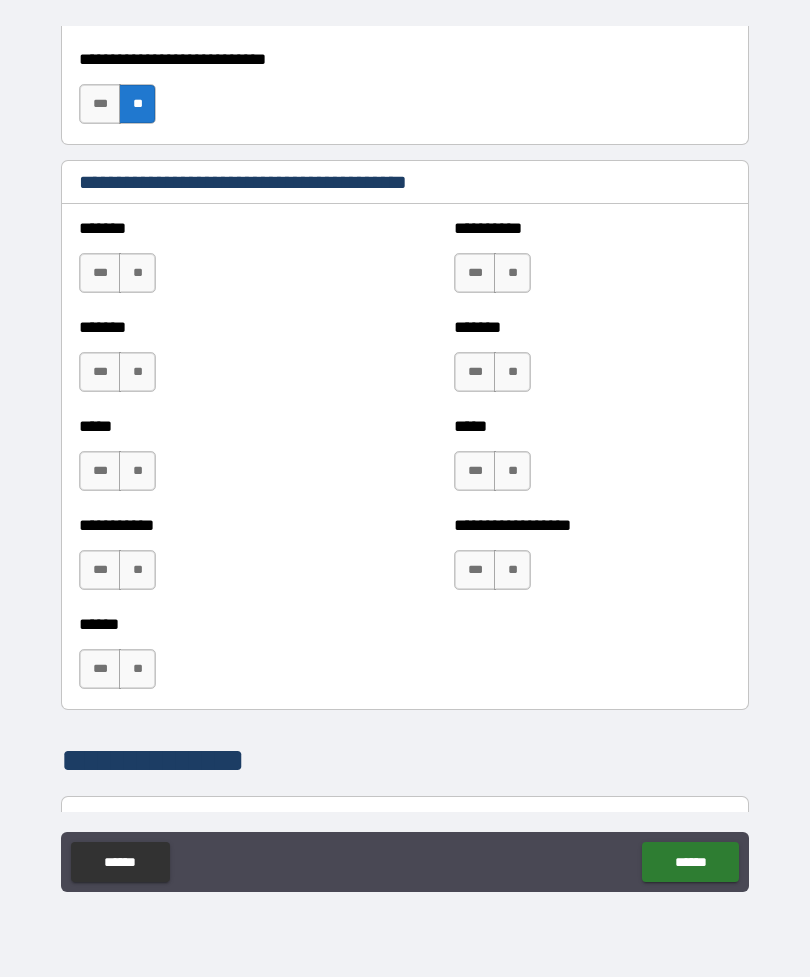 scroll, scrollTop: 1760, scrollLeft: 0, axis: vertical 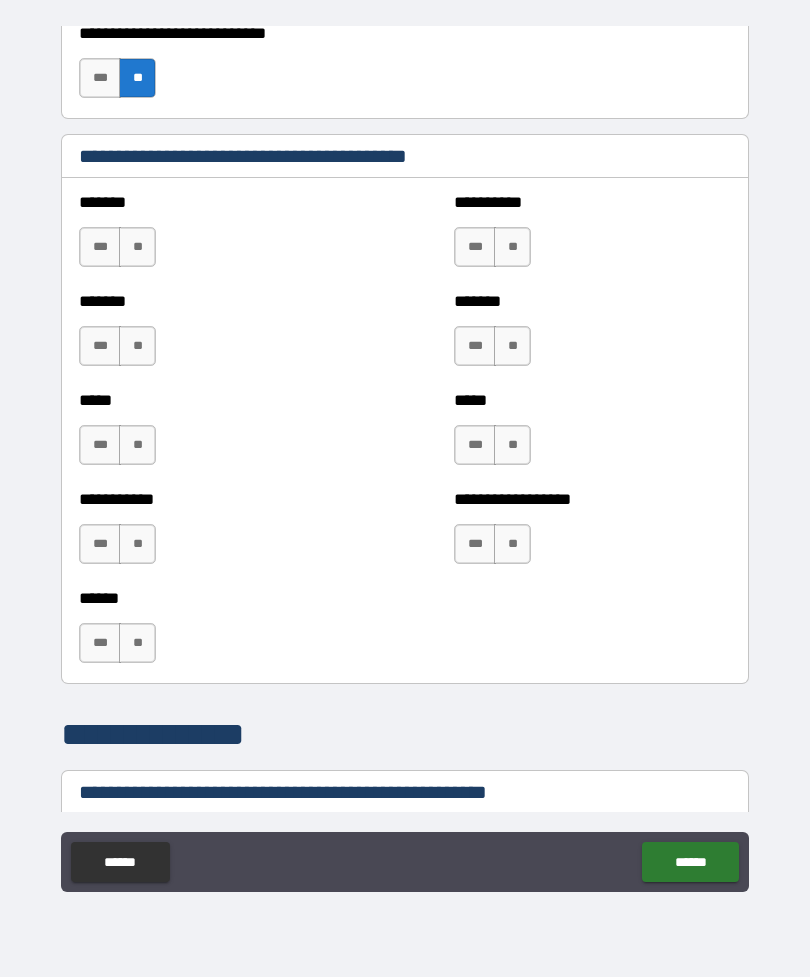 click on "***" at bounding box center (475, 247) 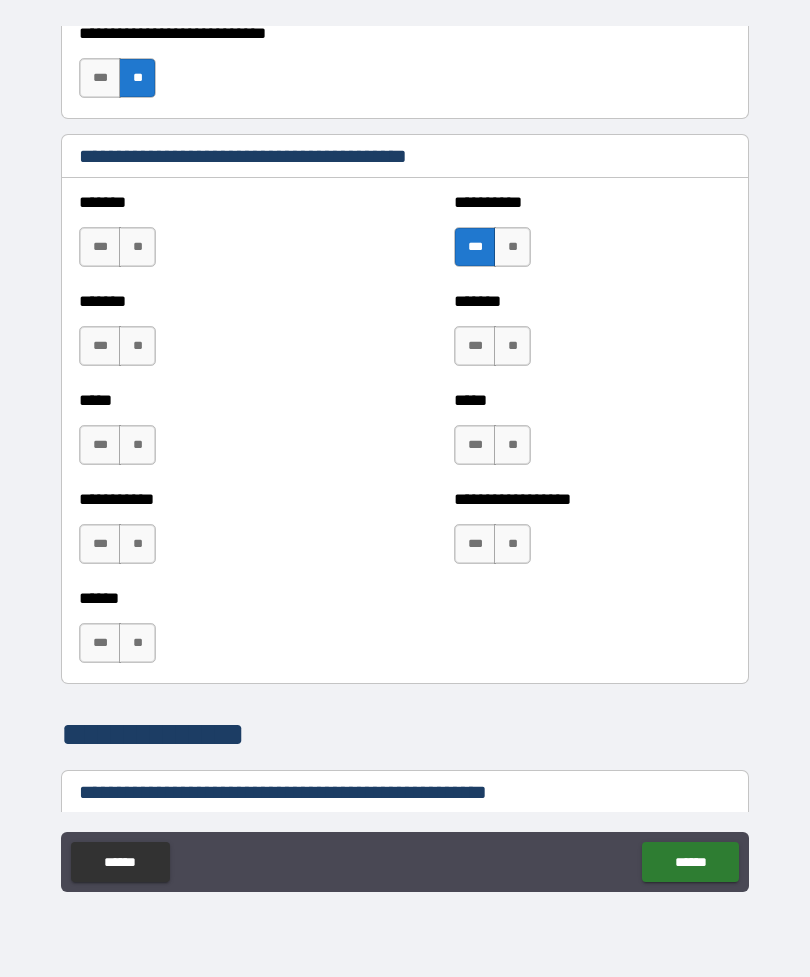 click on "**" at bounding box center [137, 247] 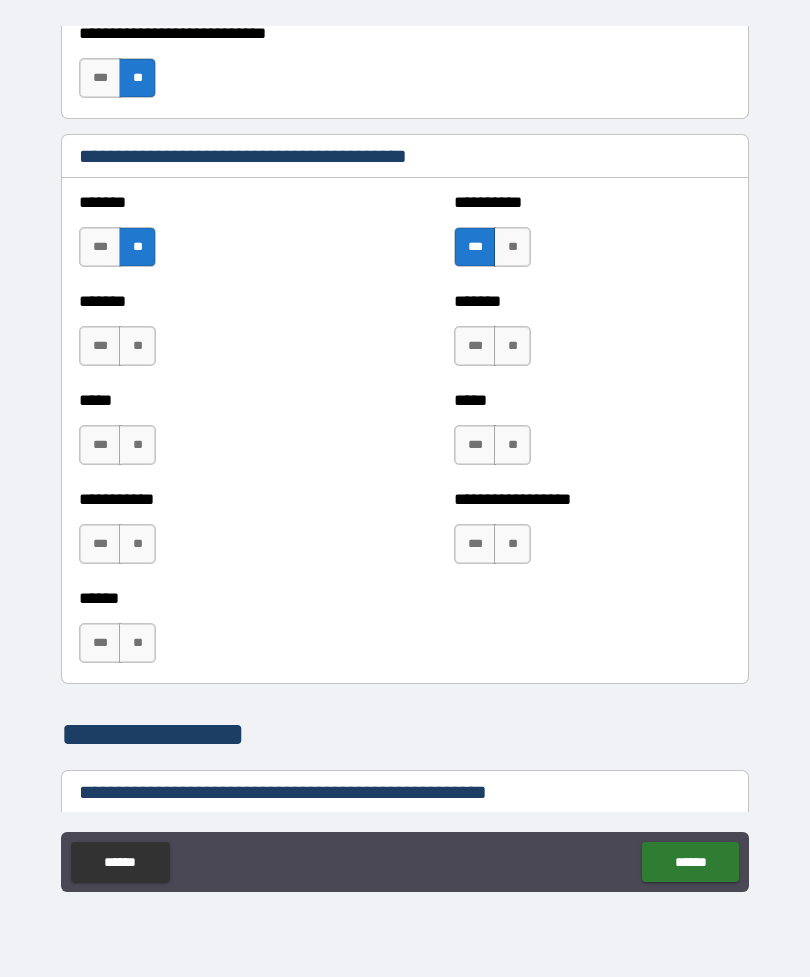 click on "**" at bounding box center [137, 346] 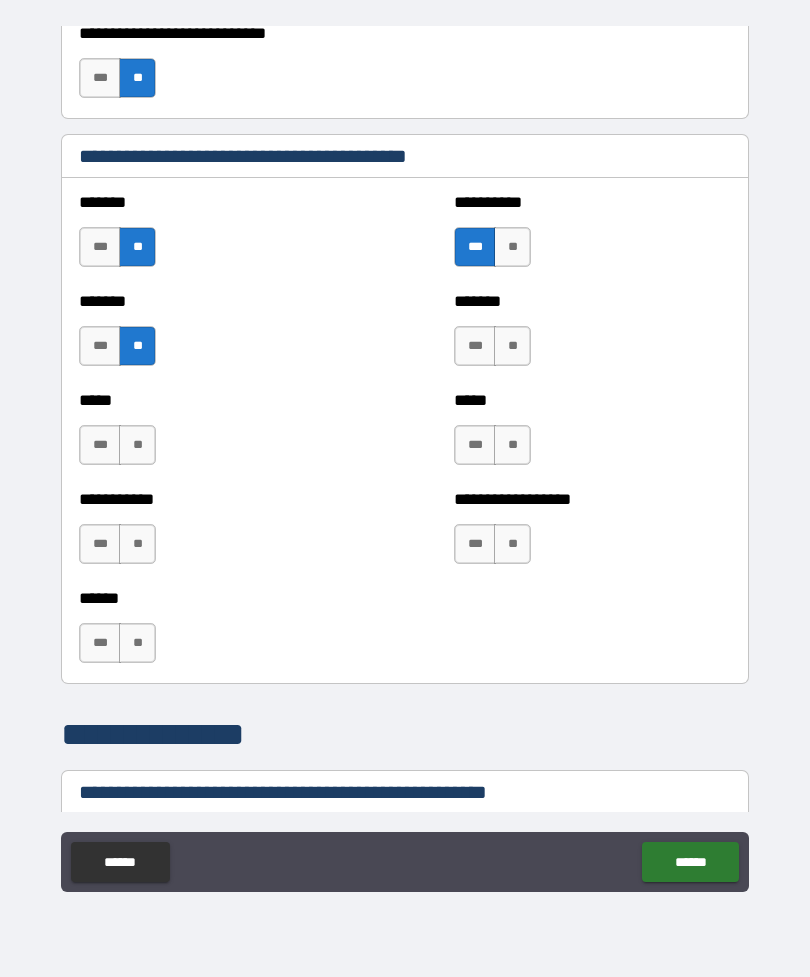 click on "**" at bounding box center (137, 445) 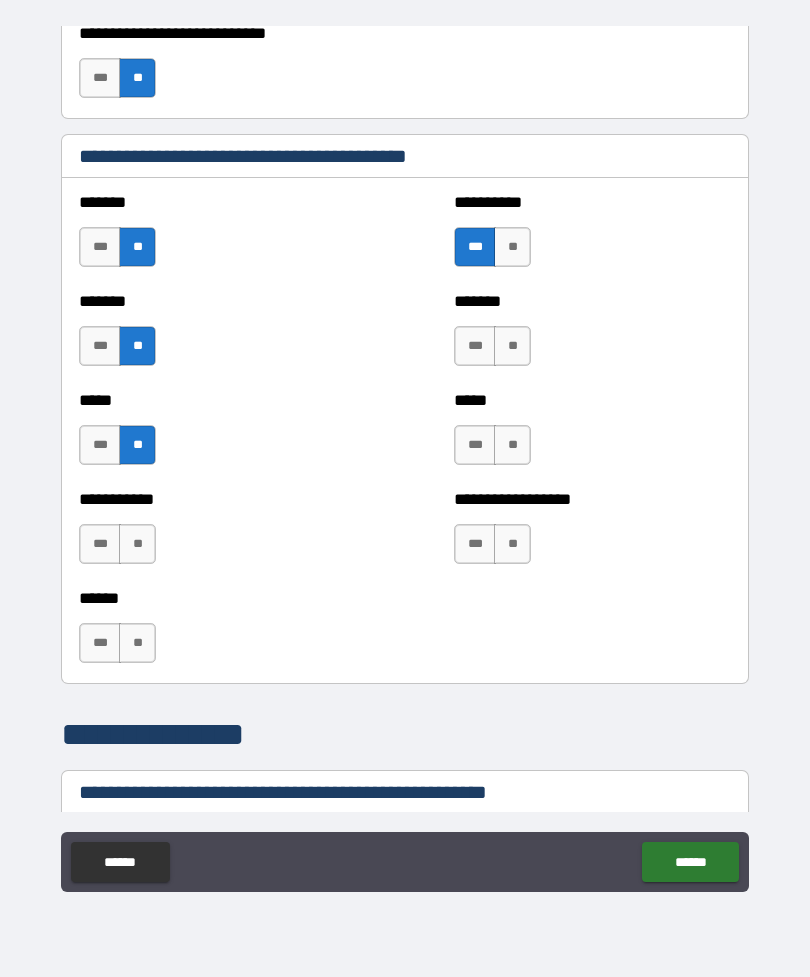 click on "**" at bounding box center (137, 544) 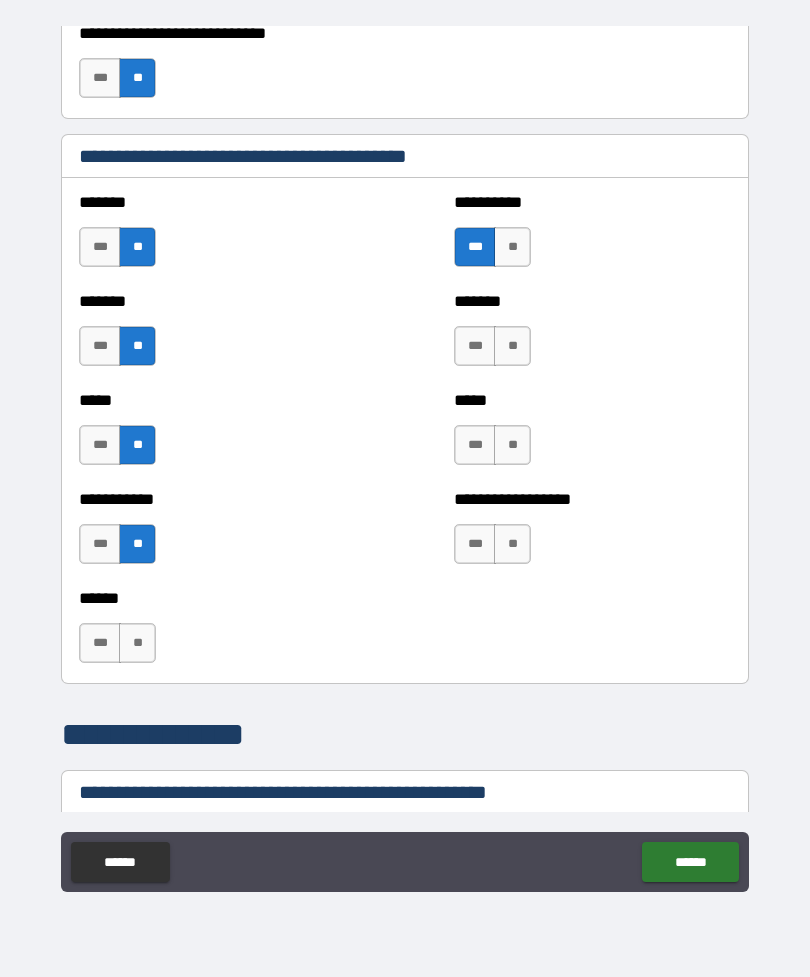 click on "**" at bounding box center (137, 643) 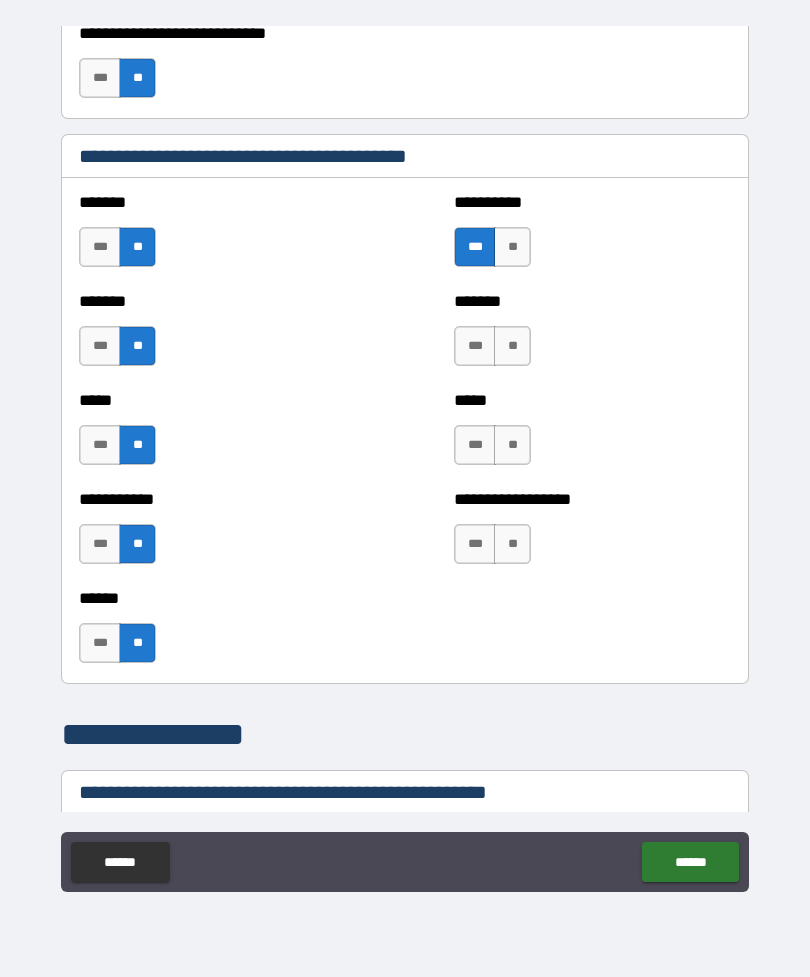 click on "**" at bounding box center [512, 445] 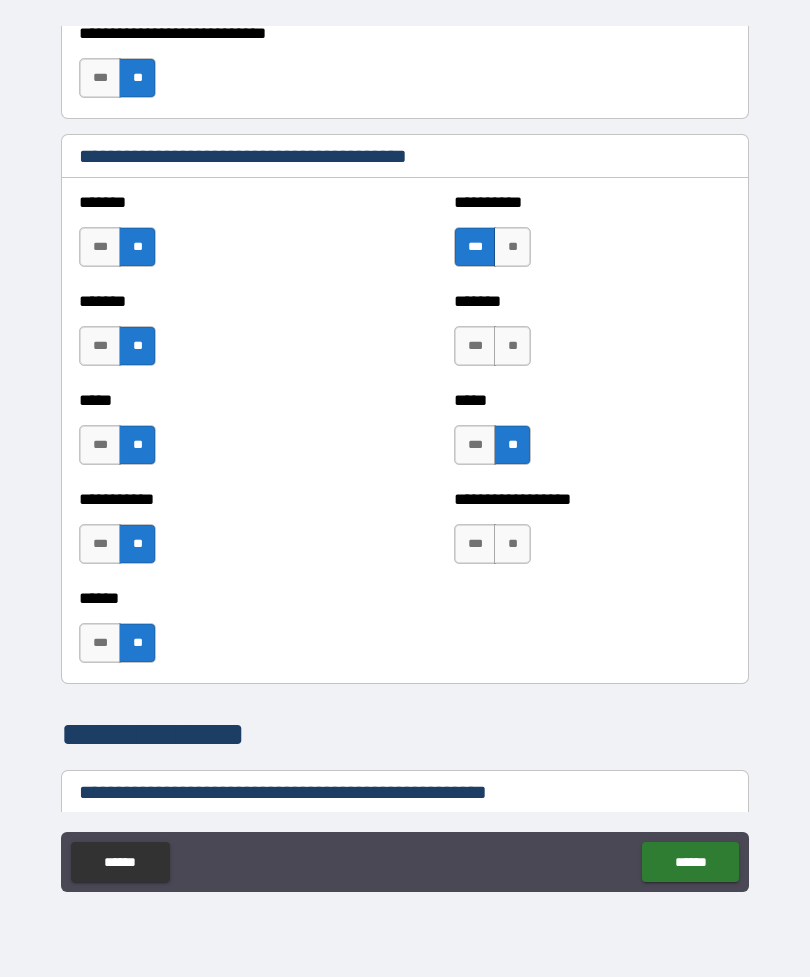 click on "**" at bounding box center [512, 346] 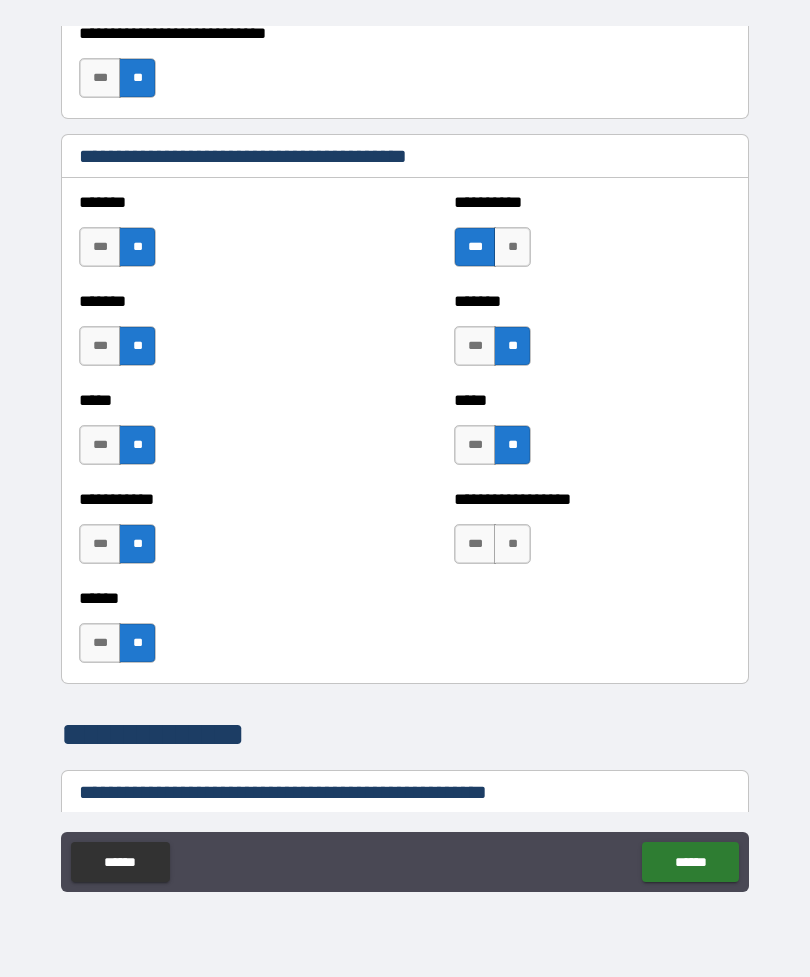 click on "**" at bounding box center [512, 544] 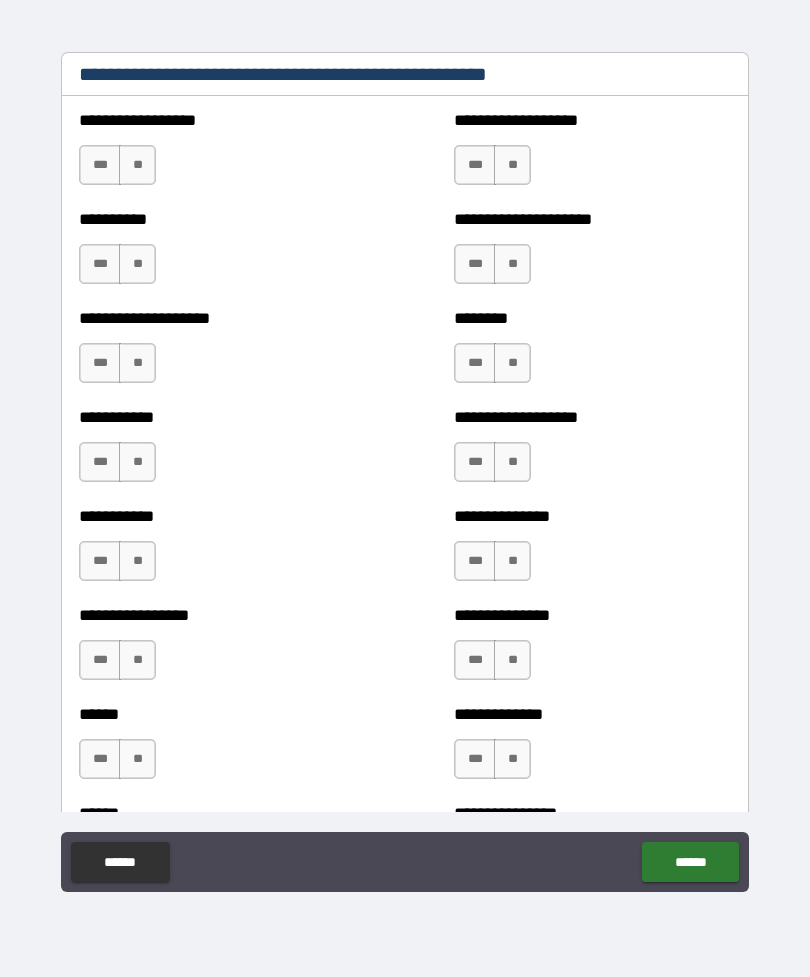scroll, scrollTop: 2488, scrollLeft: 0, axis: vertical 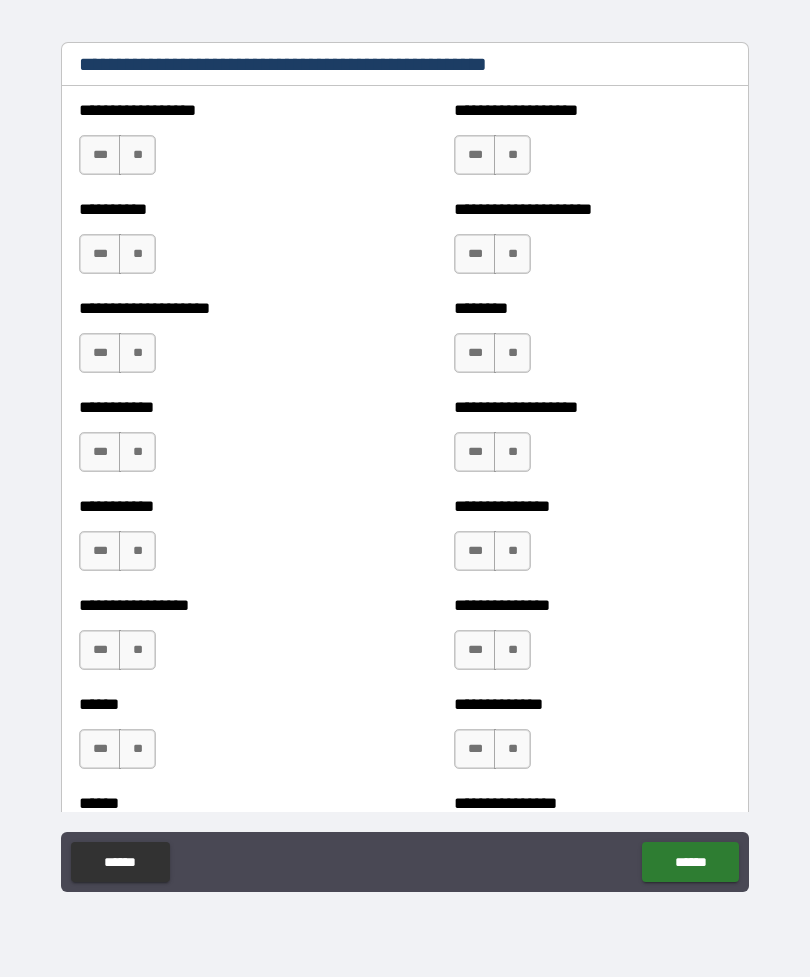 click on "**" at bounding box center (137, 155) 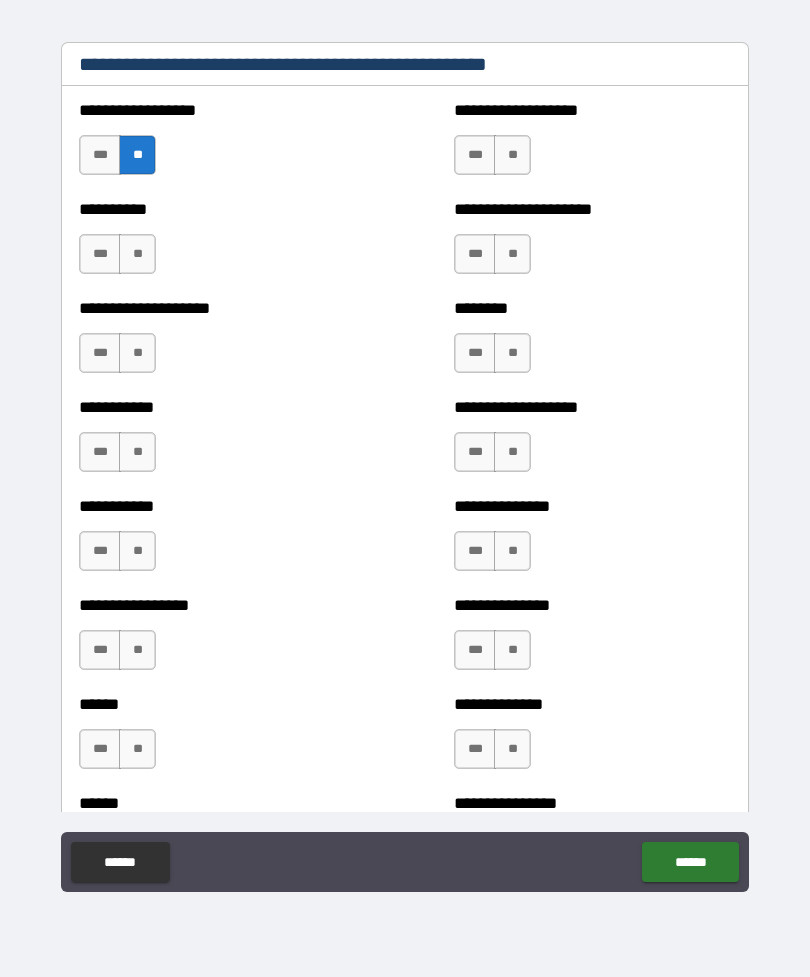 click on "**" at bounding box center [512, 155] 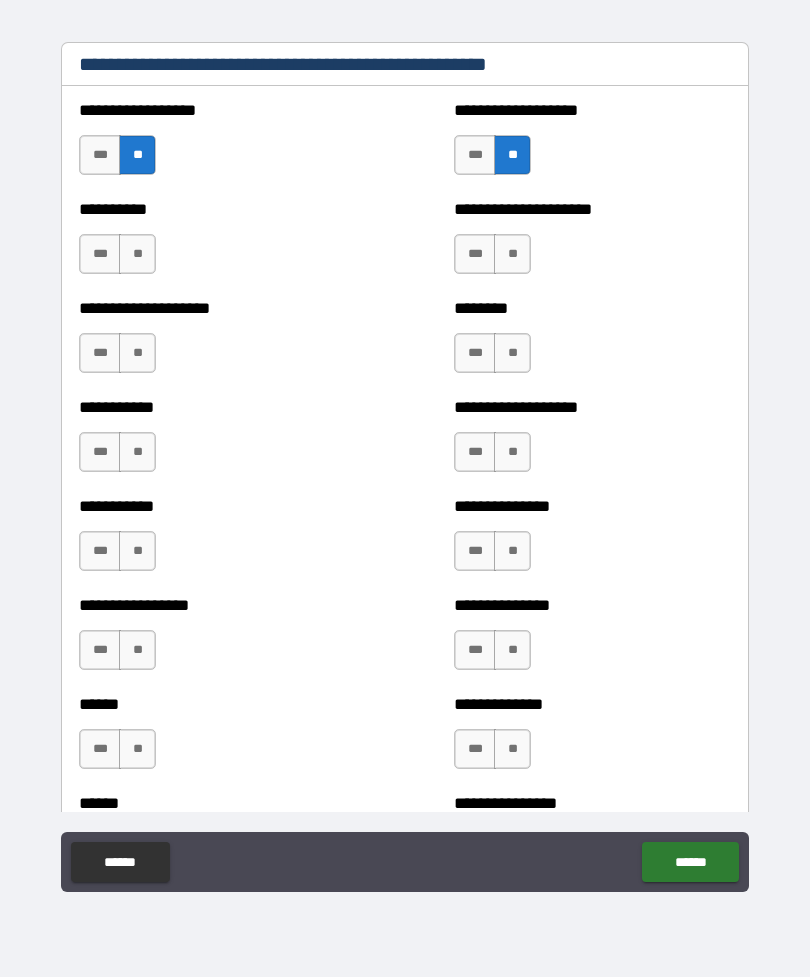 click on "**" at bounding box center (137, 254) 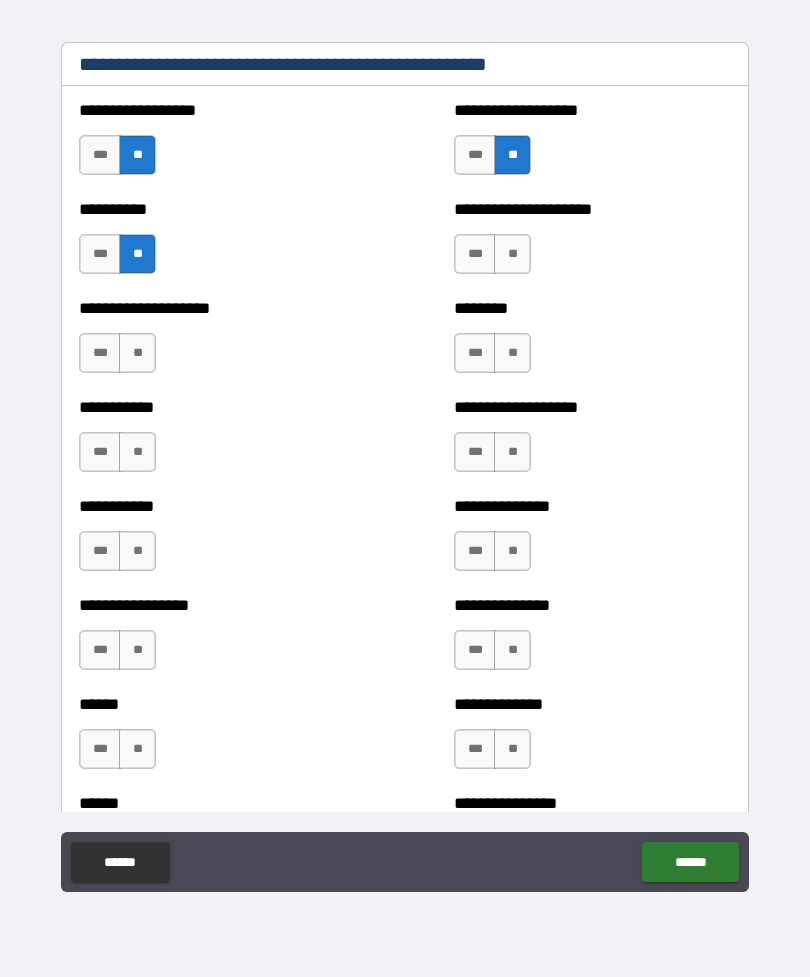 click on "**" at bounding box center (512, 254) 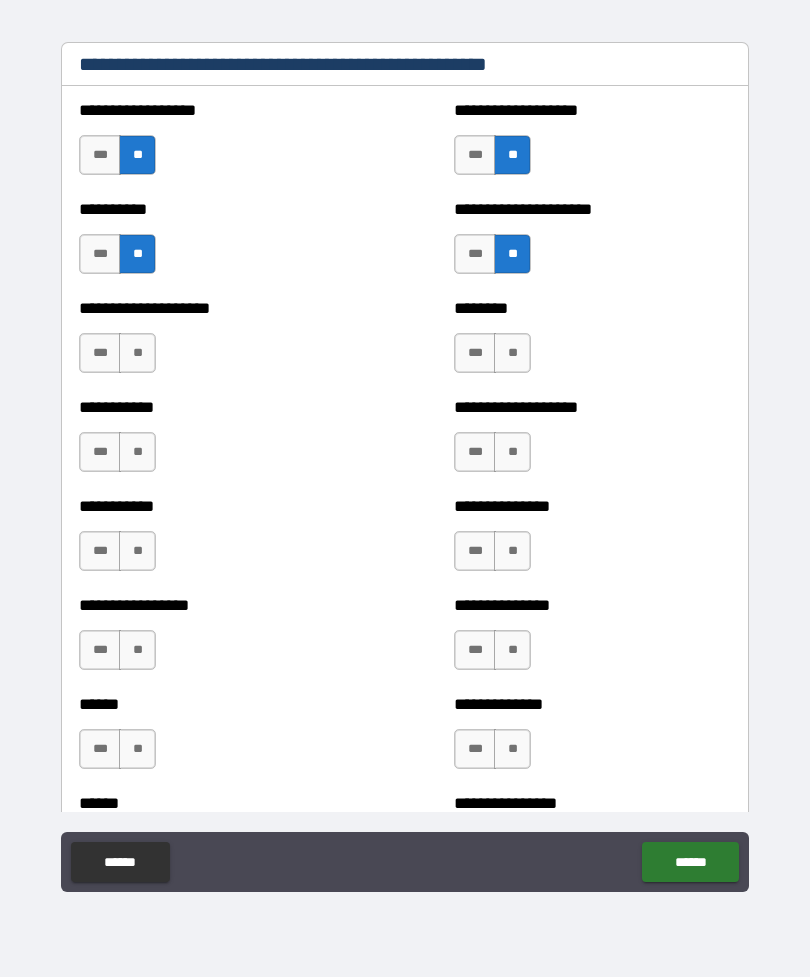click on "**" at bounding box center (137, 353) 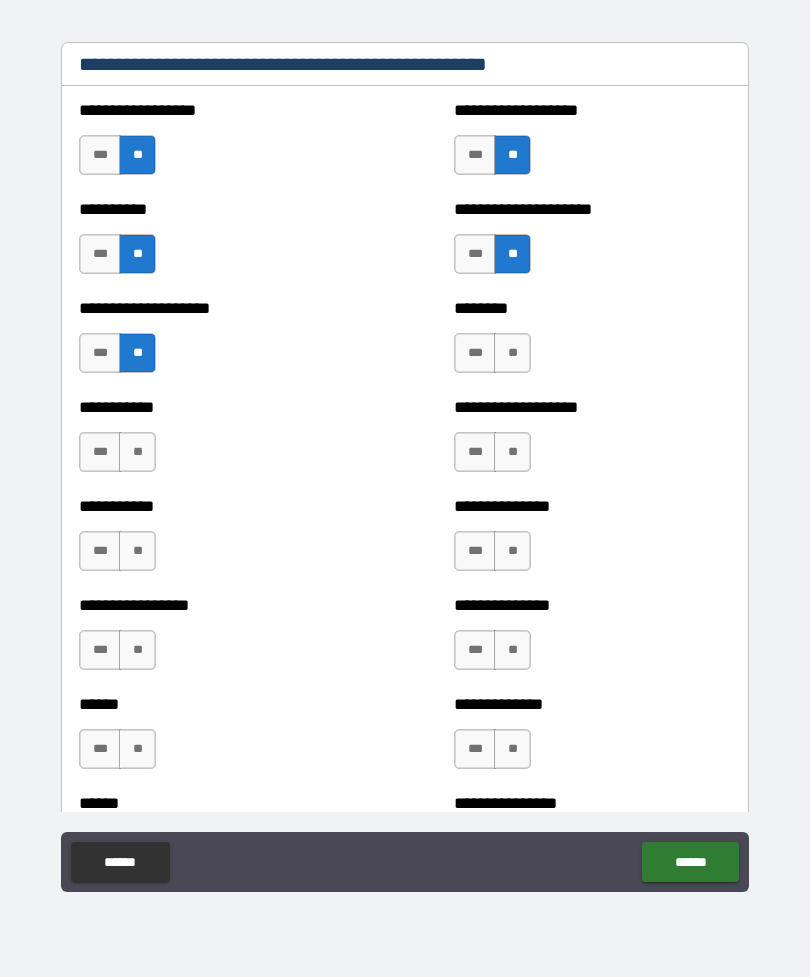 click on "**" at bounding box center (512, 353) 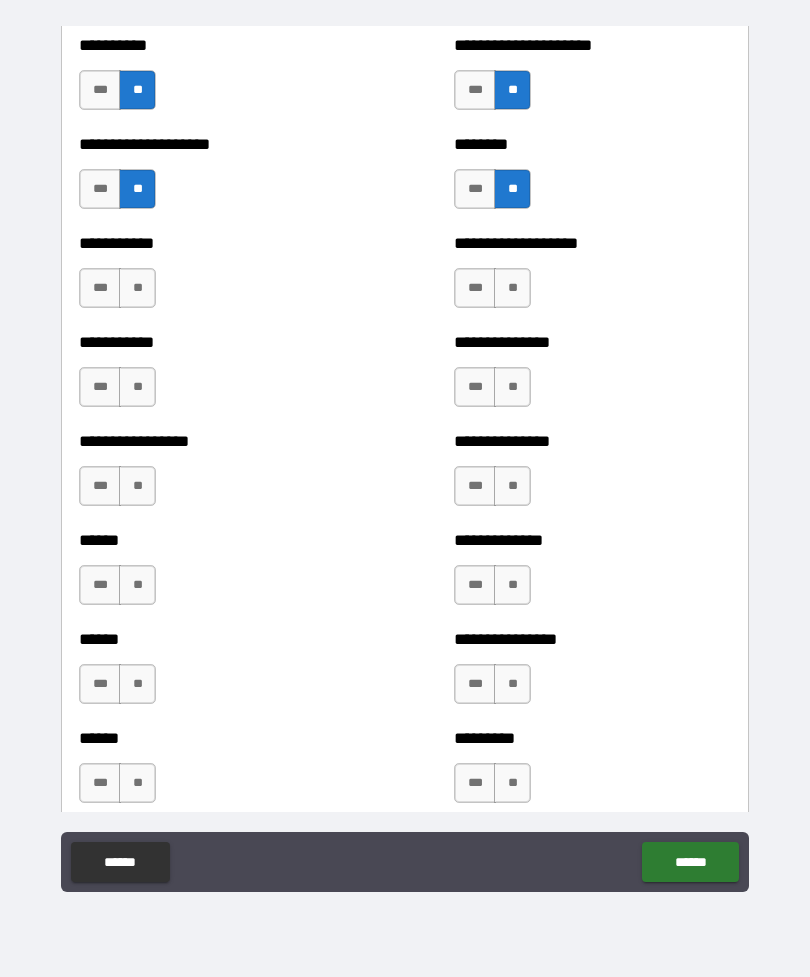 scroll, scrollTop: 2651, scrollLeft: 0, axis: vertical 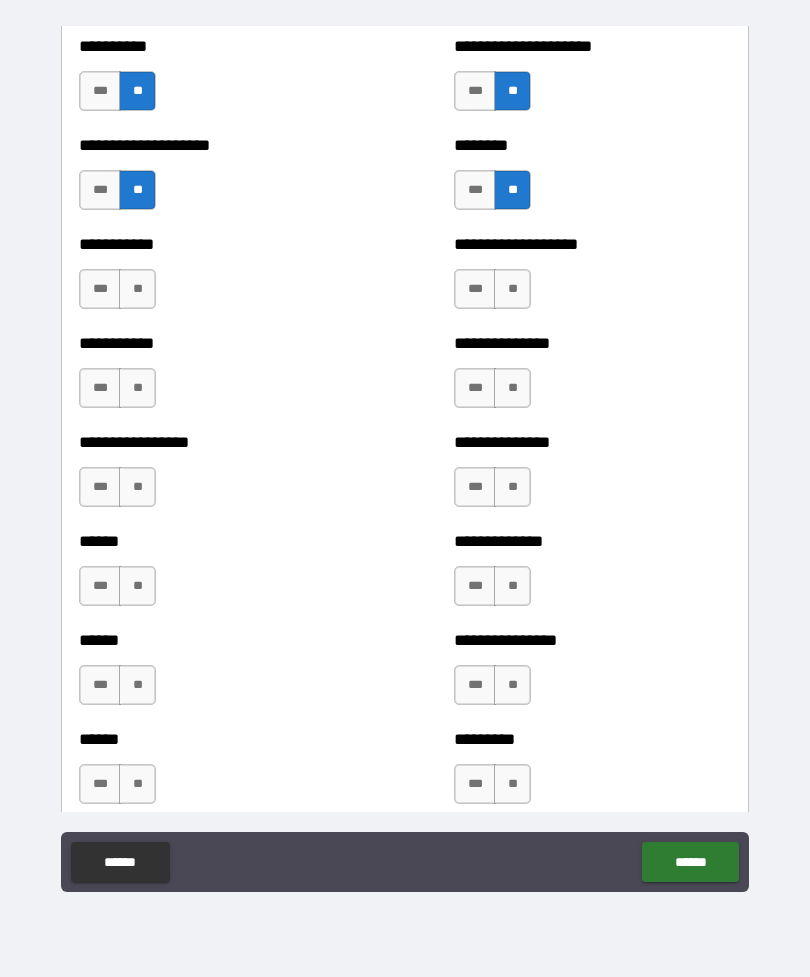click on "**" at bounding box center [137, 289] 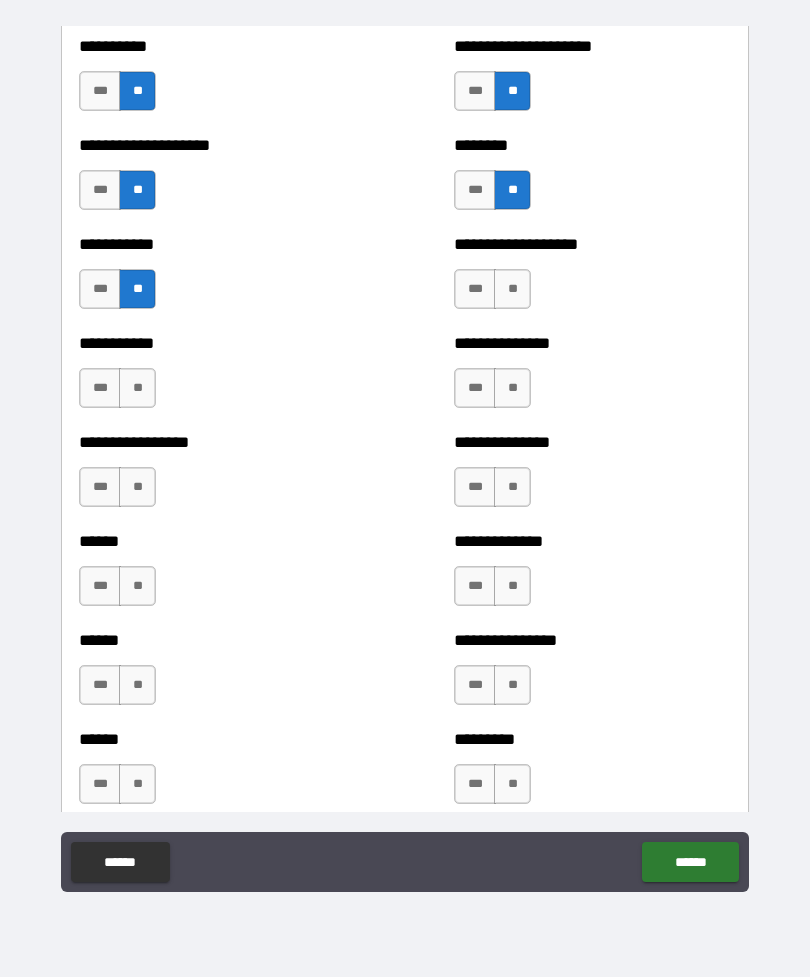click on "**" at bounding box center (512, 289) 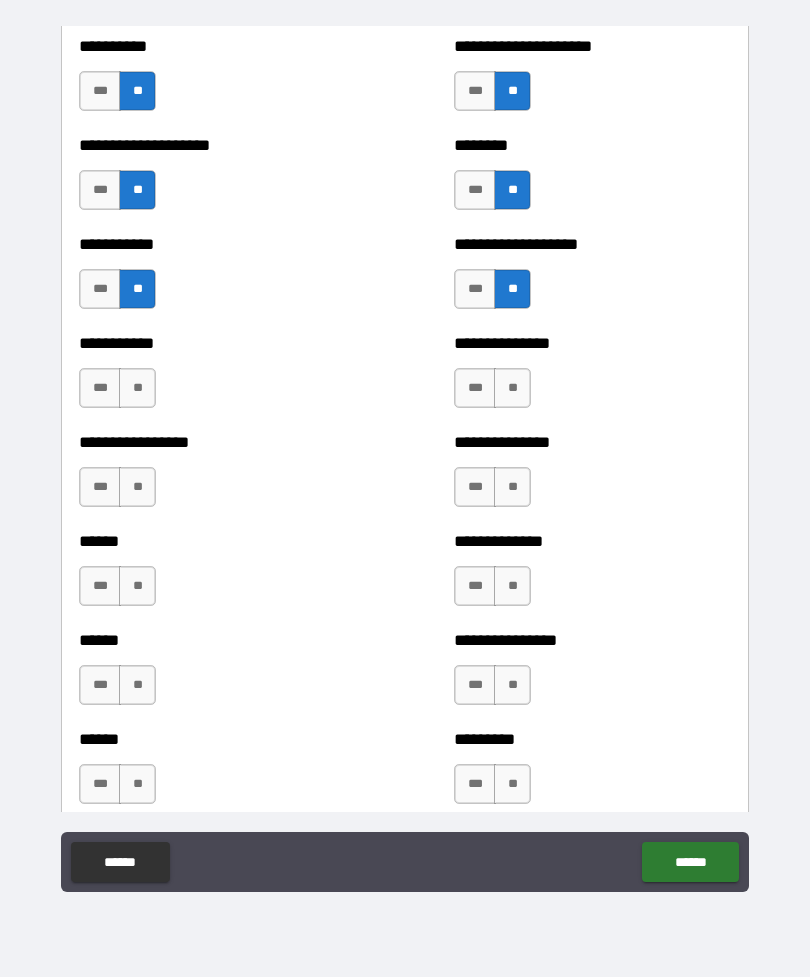 click on "**" at bounding box center (137, 388) 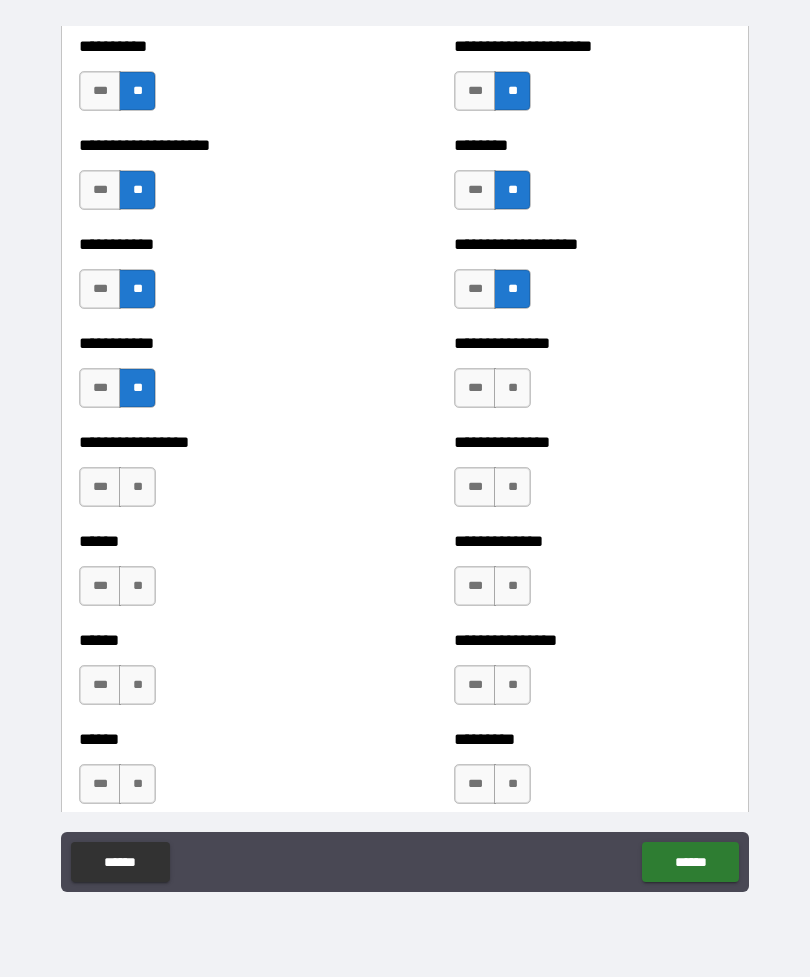 click on "**" at bounding box center (512, 388) 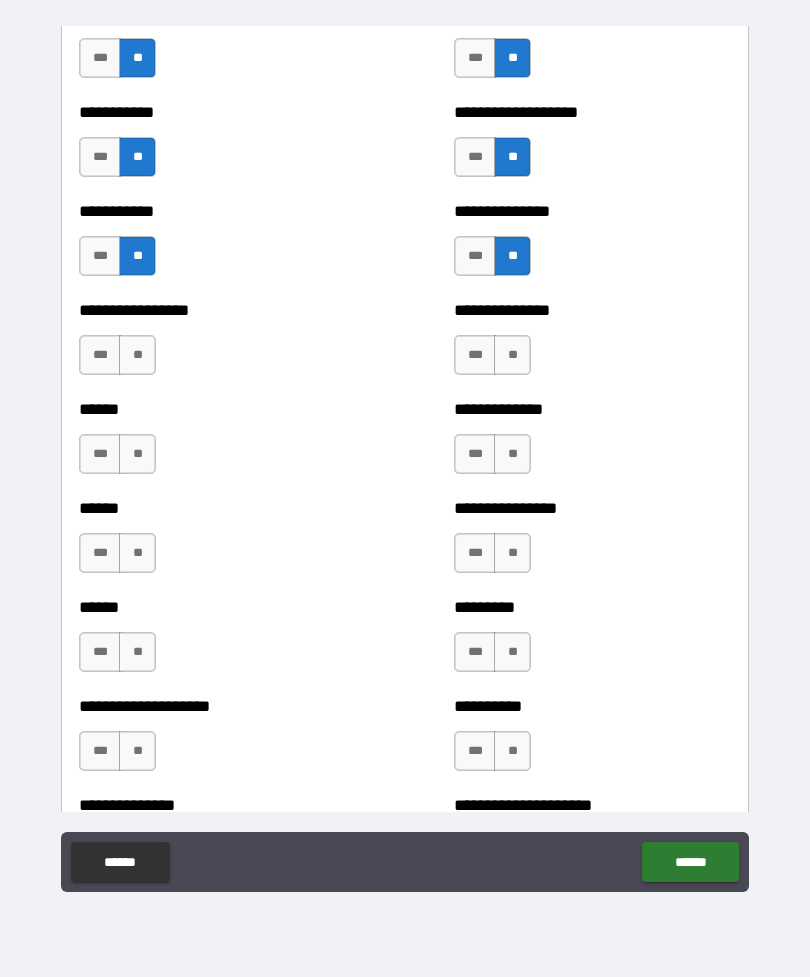 scroll, scrollTop: 2926, scrollLeft: 0, axis: vertical 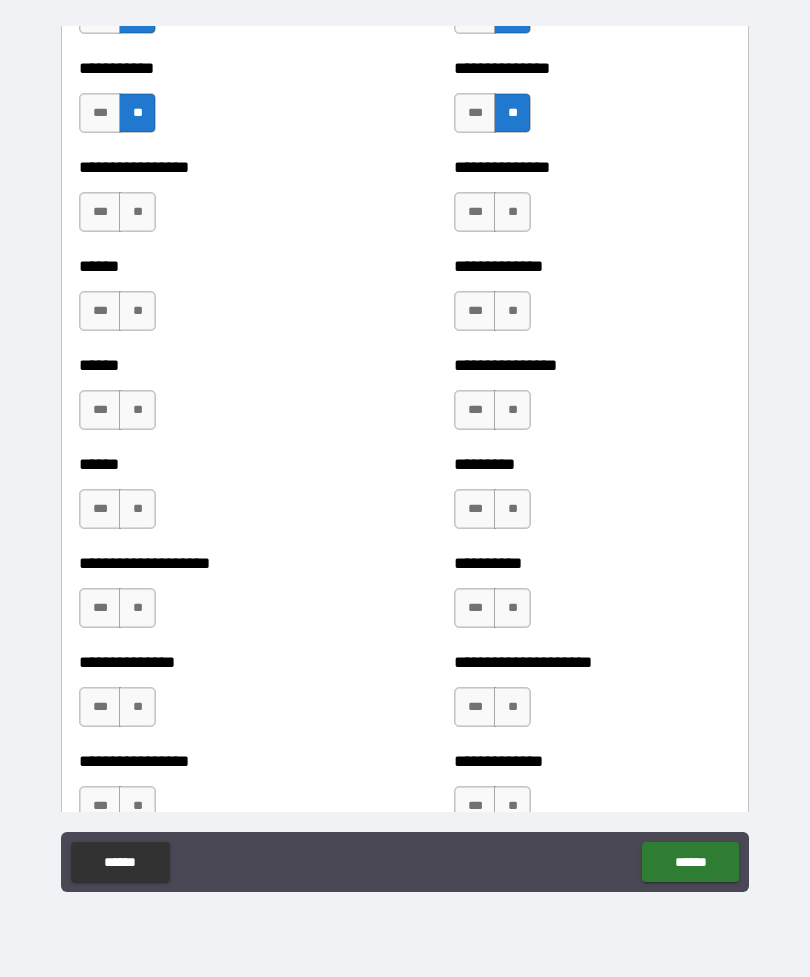 click on "**" at bounding box center [137, 212] 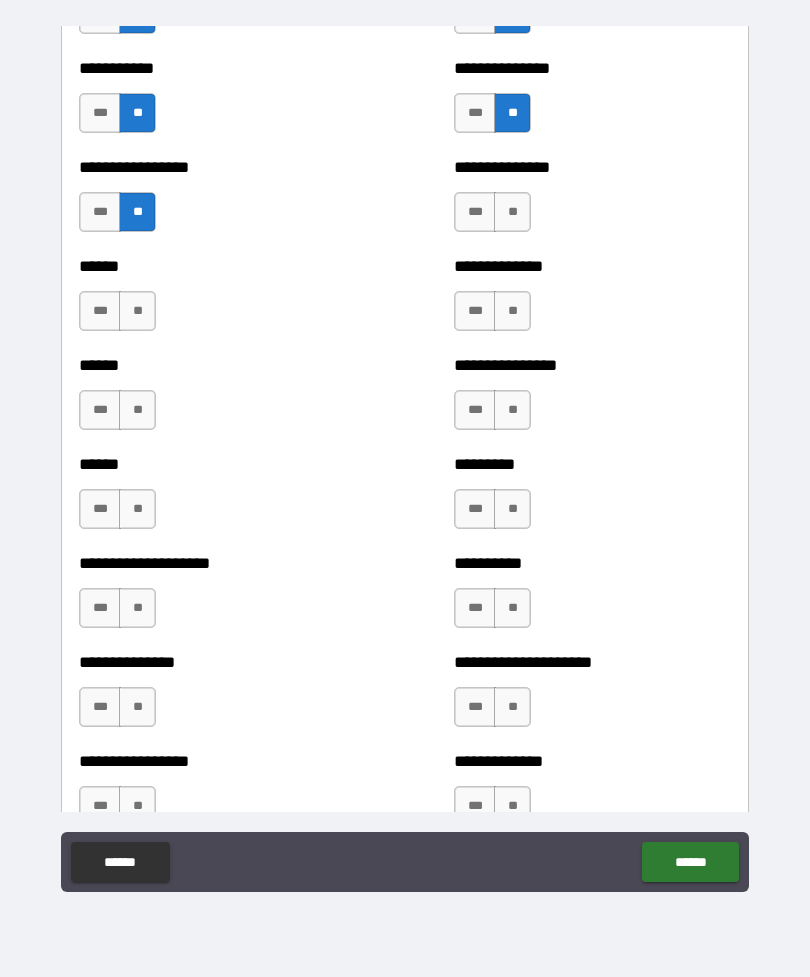 click on "**" at bounding box center [512, 212] 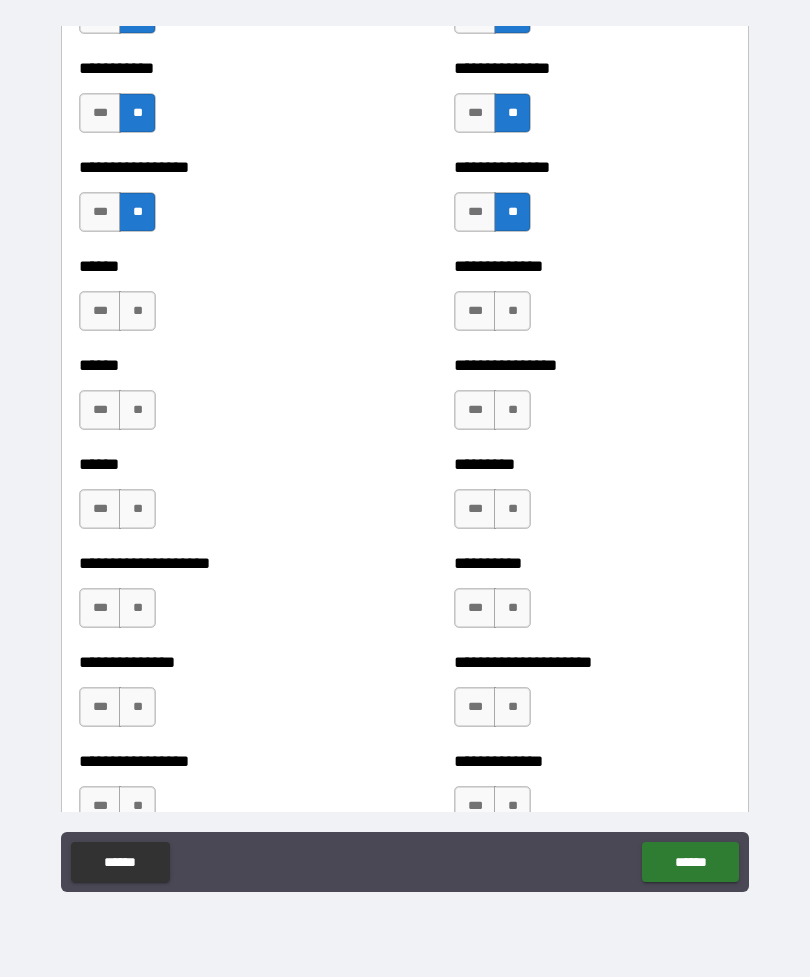 click on "**" at bounding box center [137, 311] 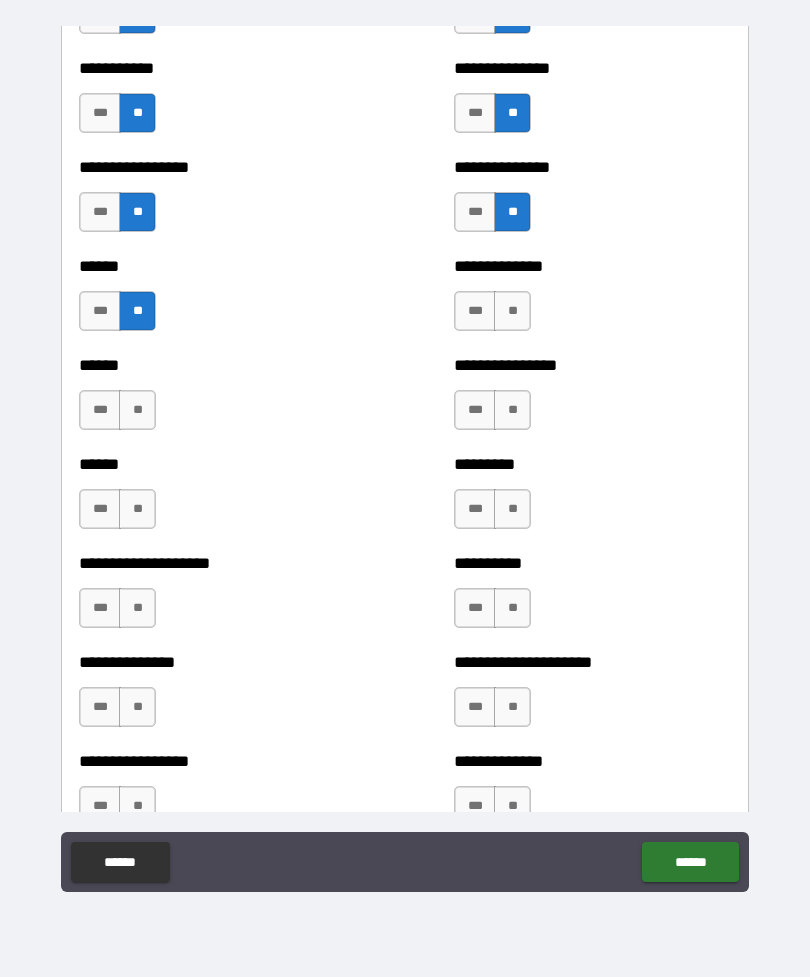click on "**" at bounding box center [512, 311] 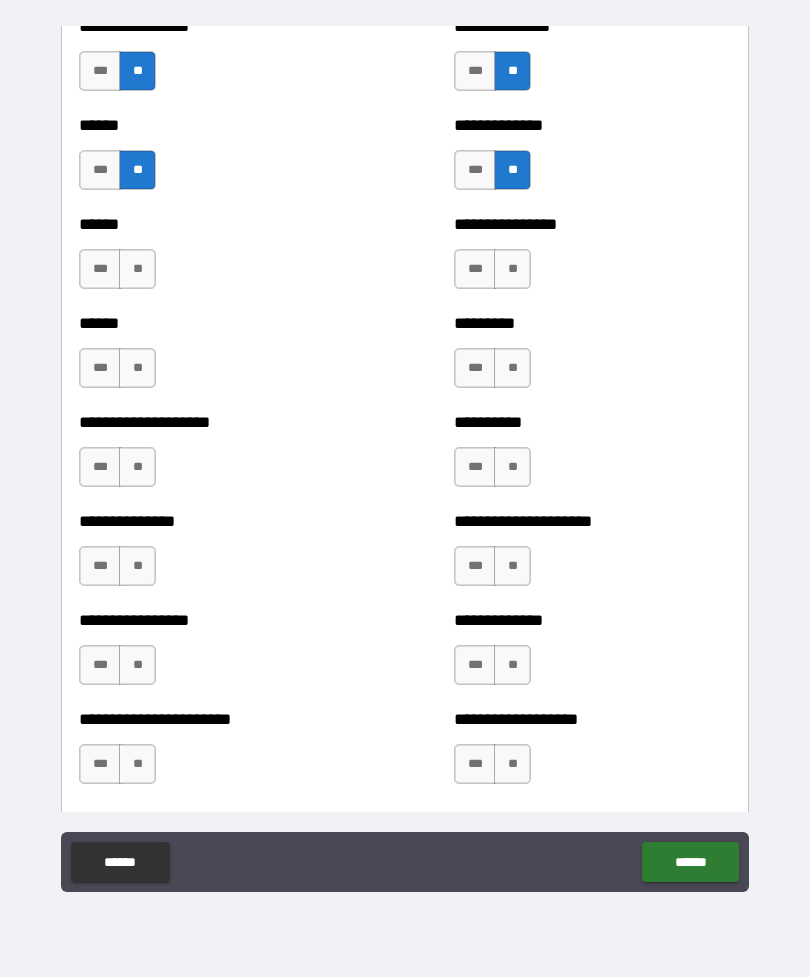 scroll, scrollTop: 3069, scrollLeft: 0, axis: vertical 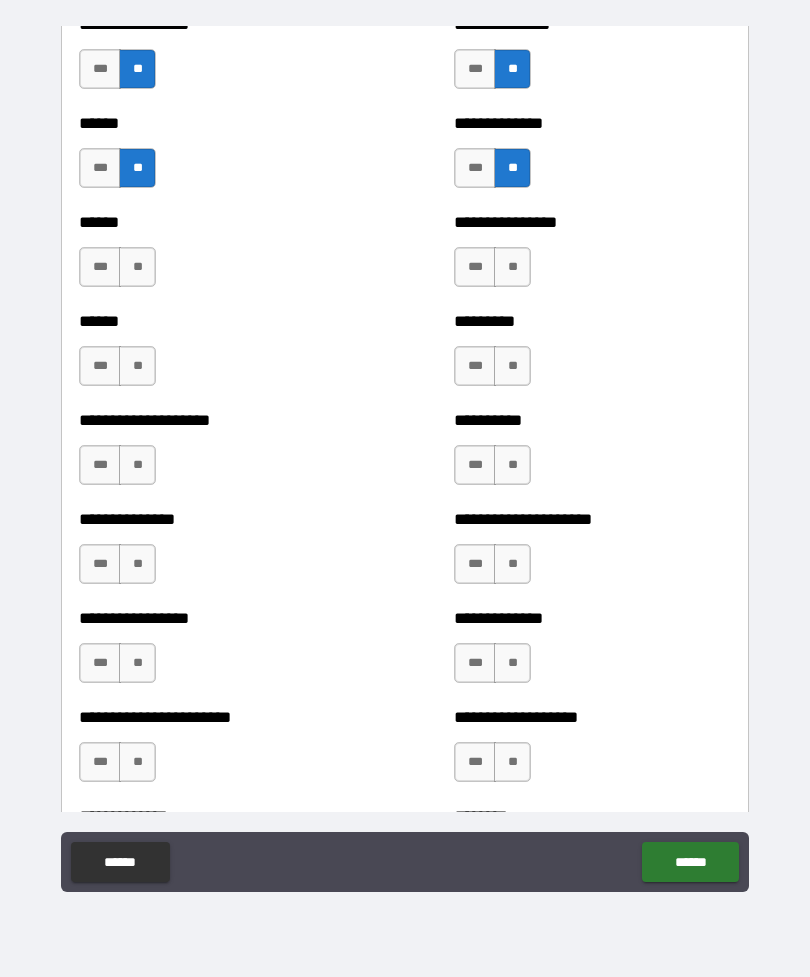 click on "**" at bounding box center [137, 267] 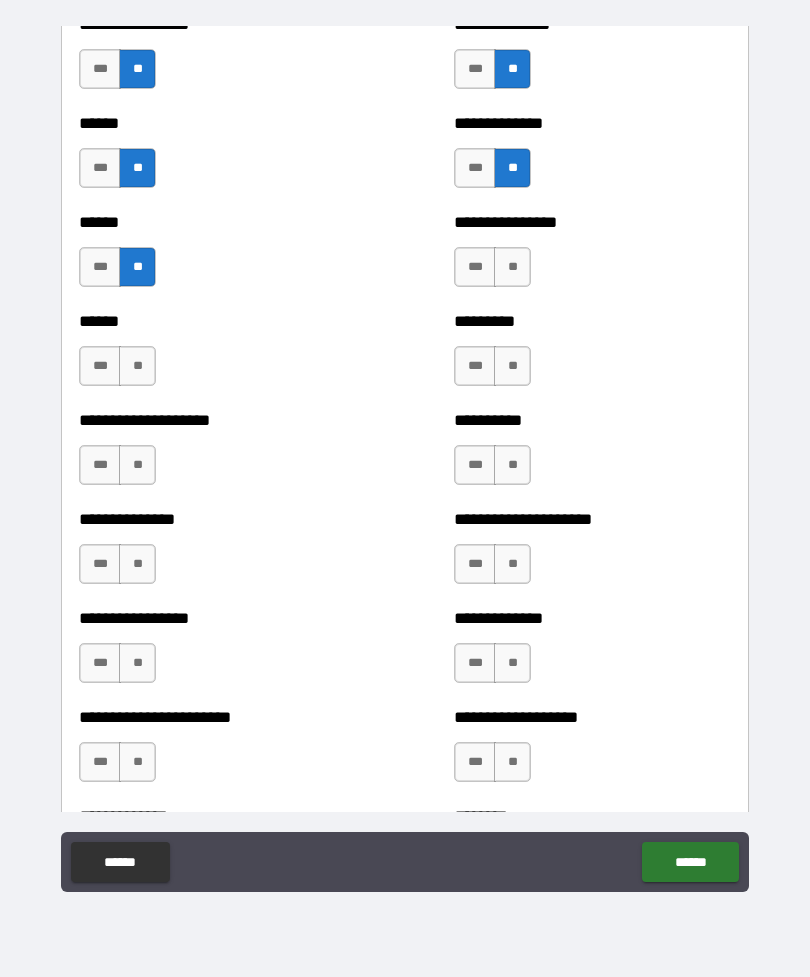 click on "**" at bounding box center (512, 267) 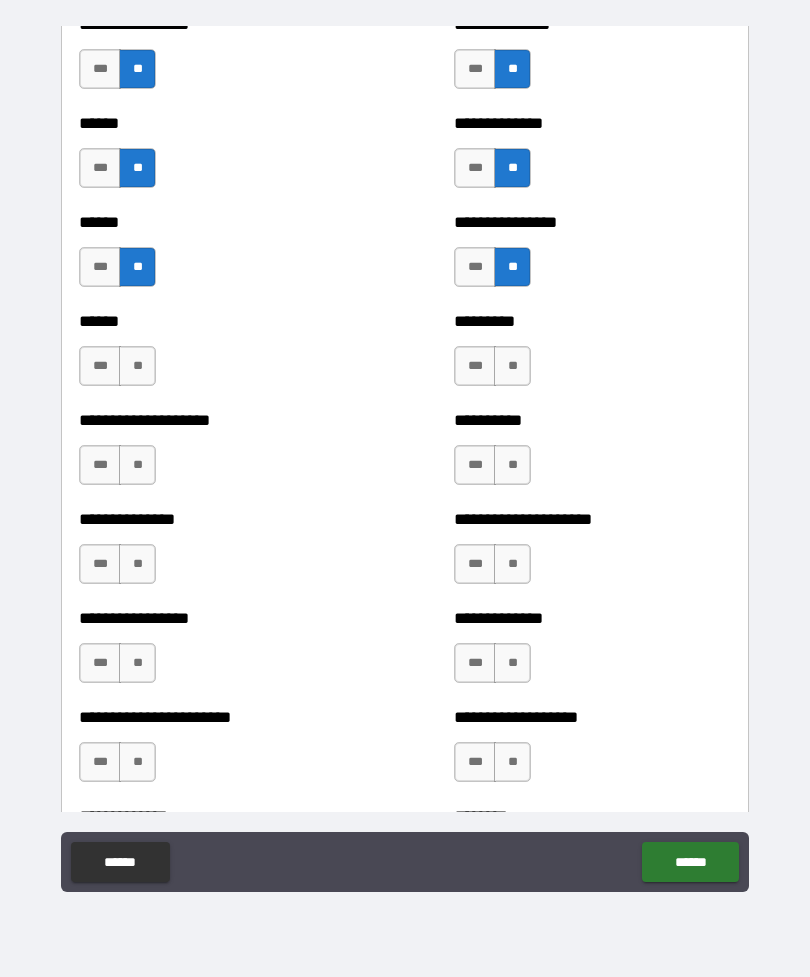 click on "**" at bounding box center (137, 366) 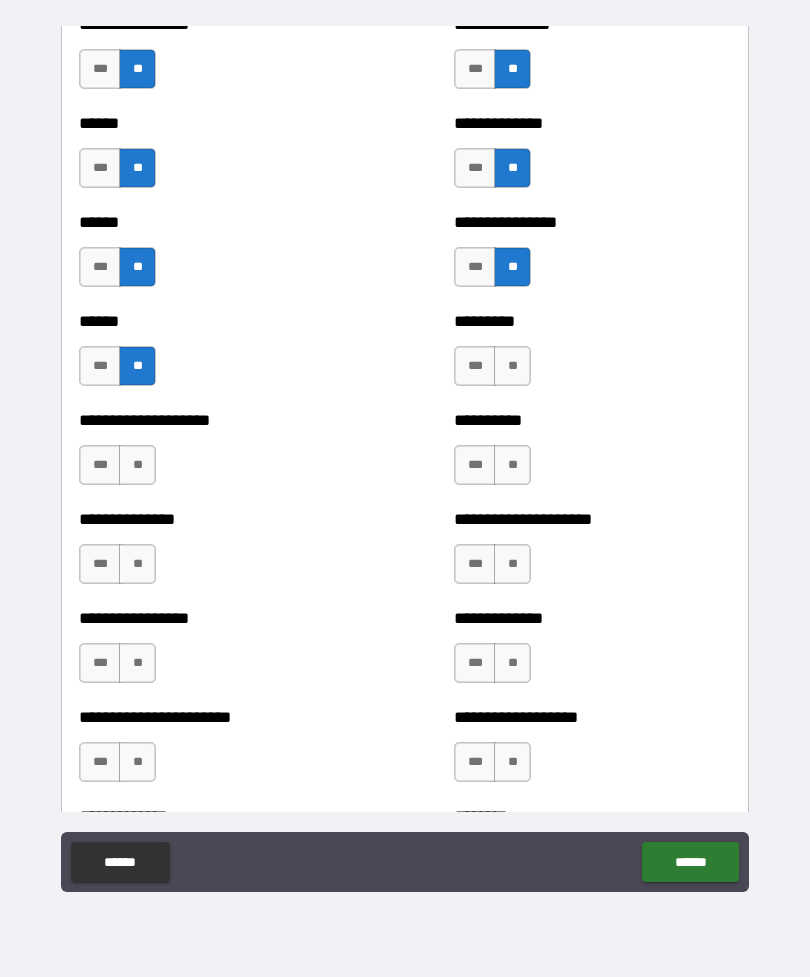 click on "**" at bounding box center (512, 366) 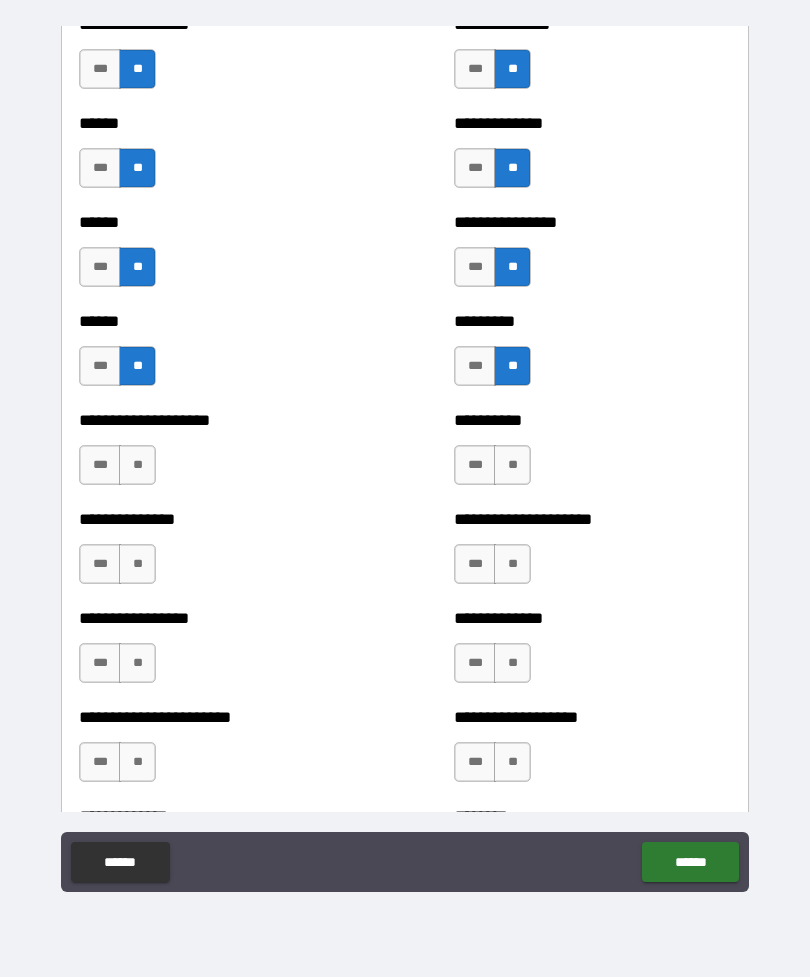 click on "**" at bounding box center [137, 465] 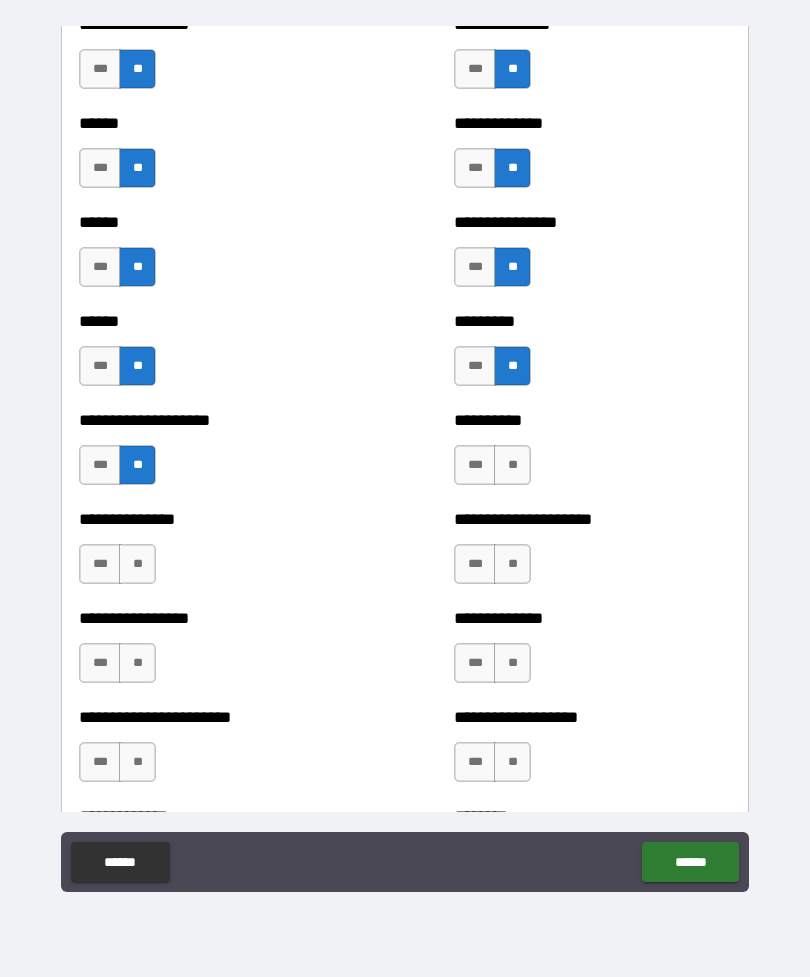 click on "**" at bounding box center [512, 465] 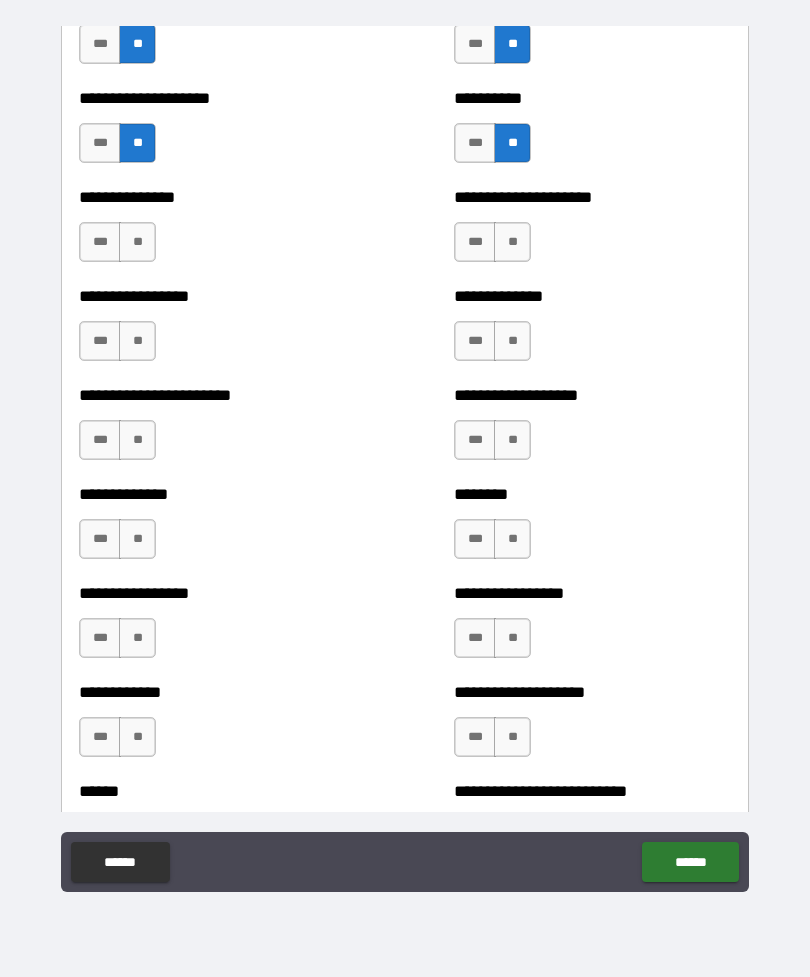 scroll, scrollTop: 3389, scrollLeft: 0, axis: vertical 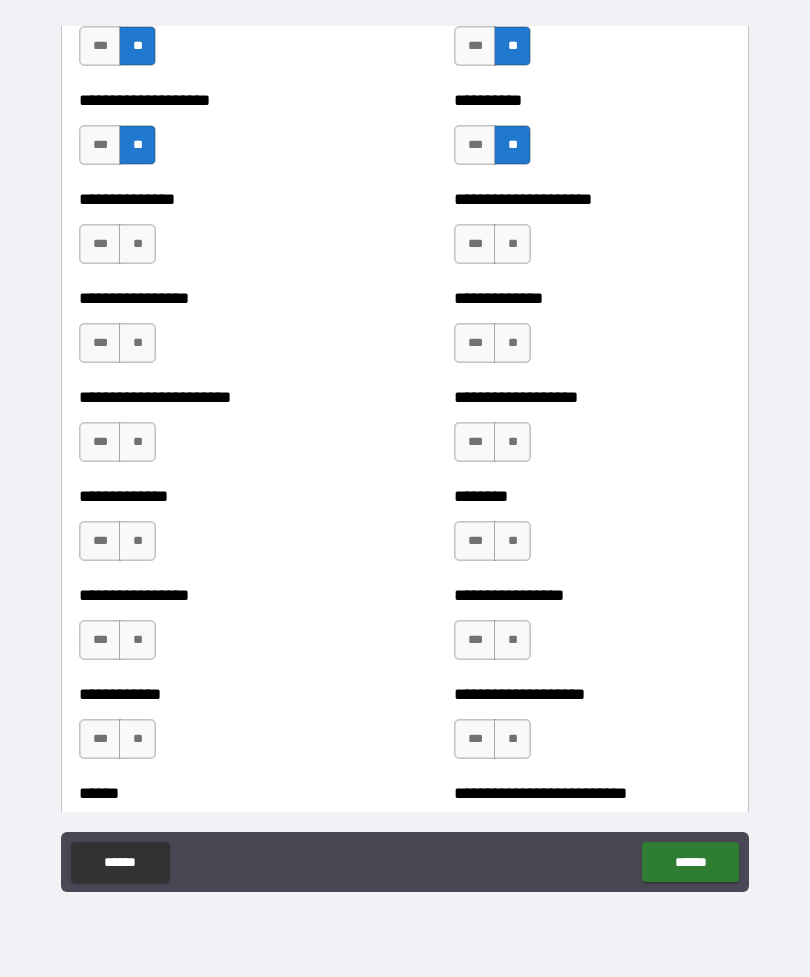 click on "**" at bounding box center [137, 244] 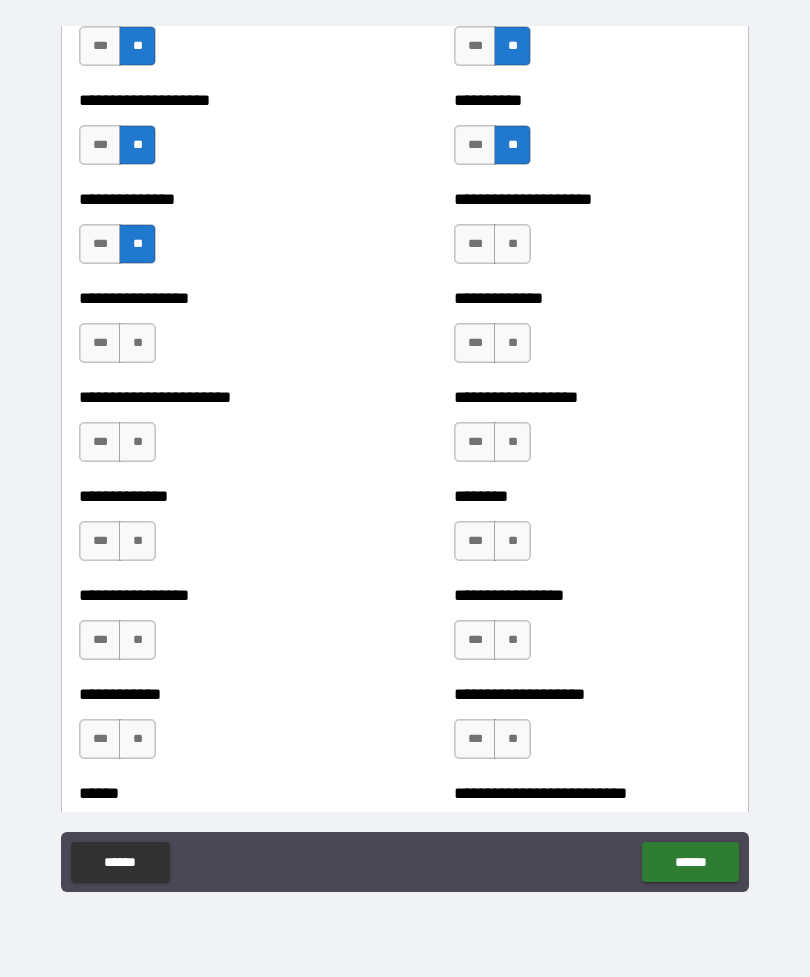 click on "**" at bounding box center [512, 244] 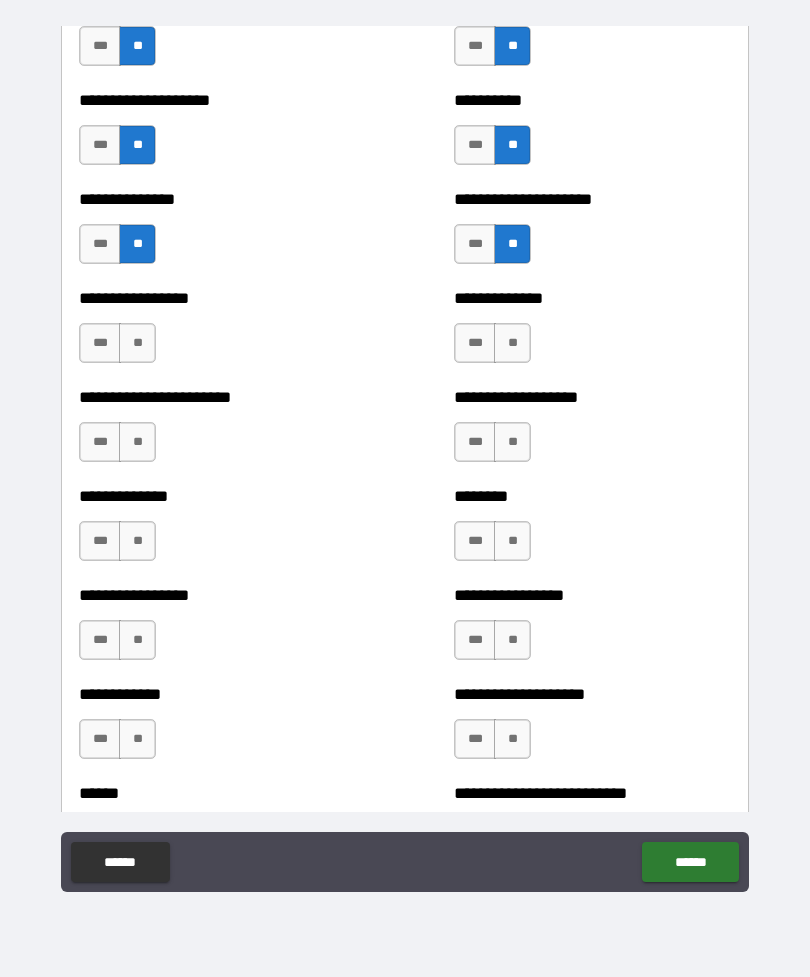 click on "**" at bounding box center [137, 343] 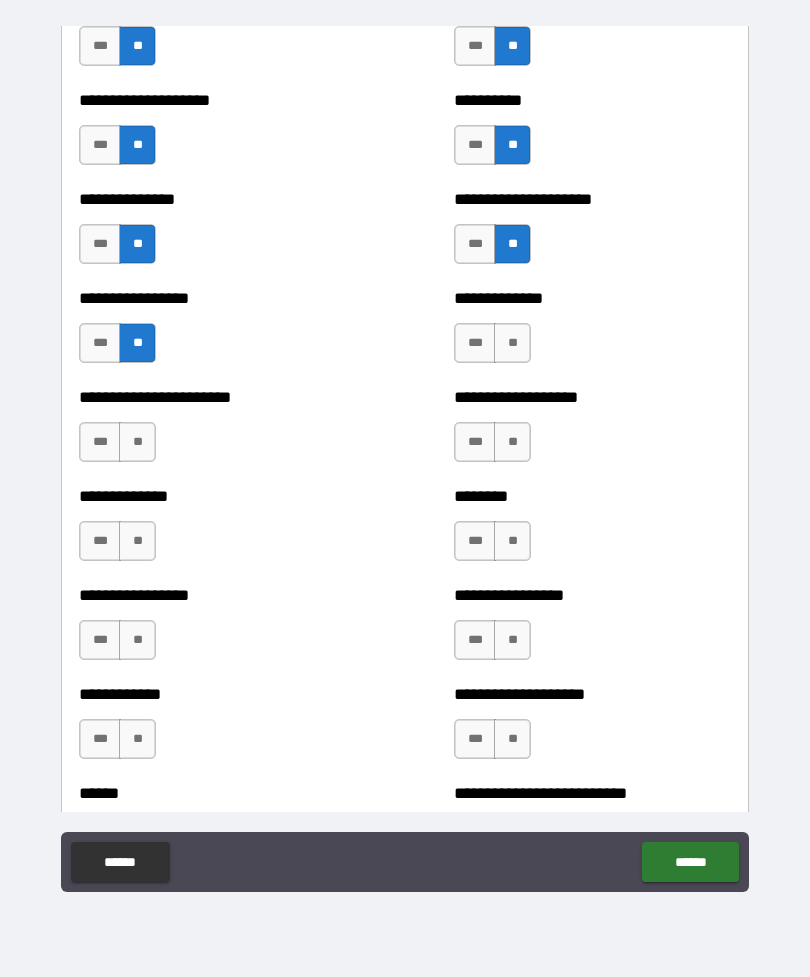 click on "**" at bounding box center [512, 343] 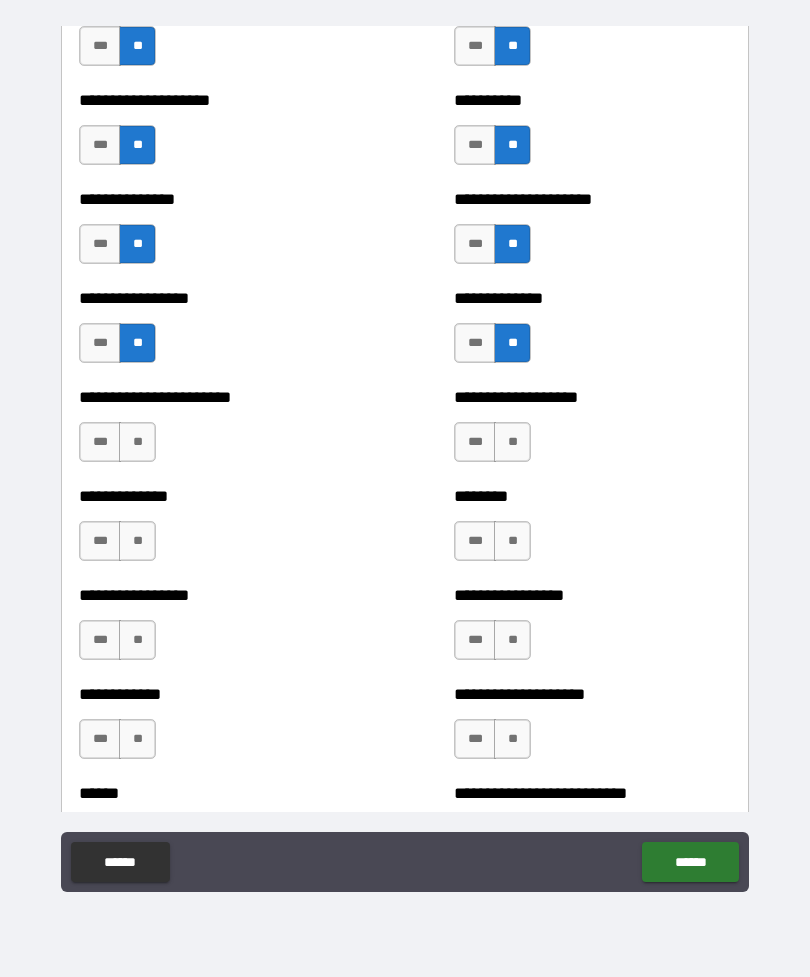 click on "**" at bounding box center (137, 442) 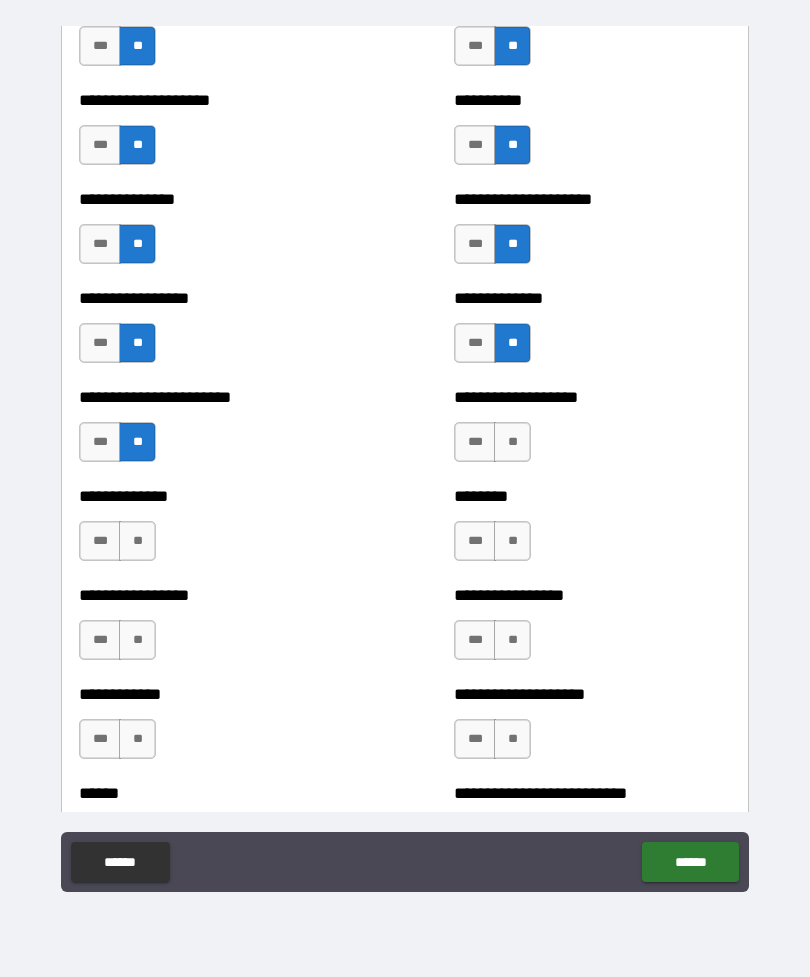 click on "**" at bounding box center (512, 442) 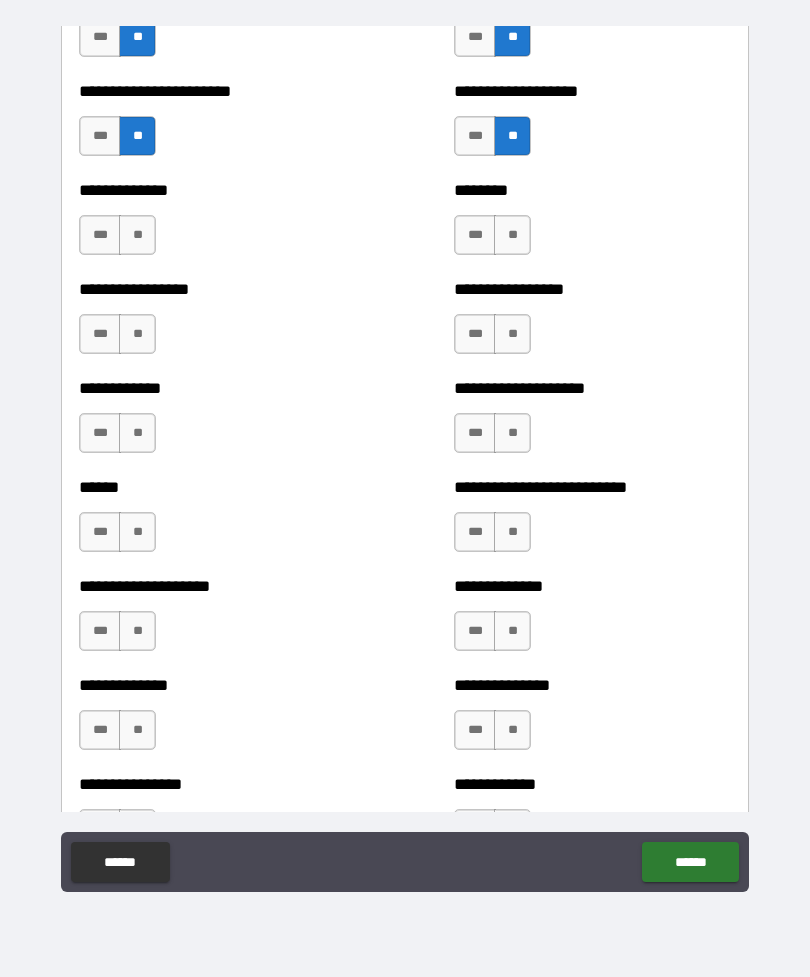 scroll, scrollTop: 3696, scrollLeft: 0, axis: vertical 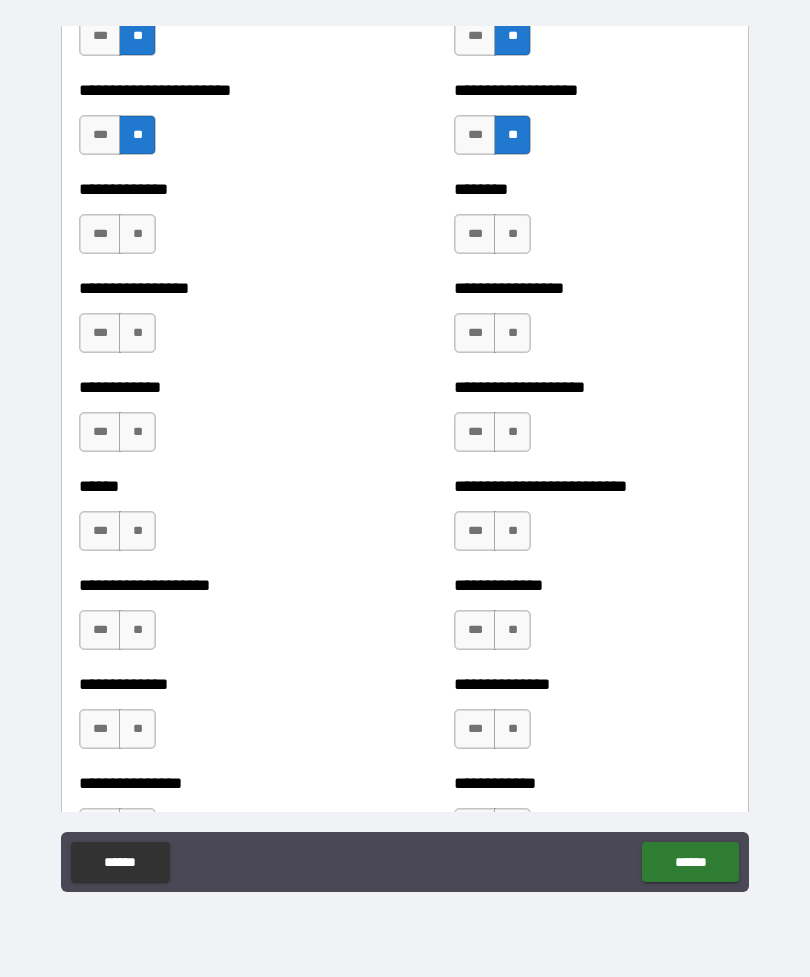 click on "**" at bounding box center (137, 234) 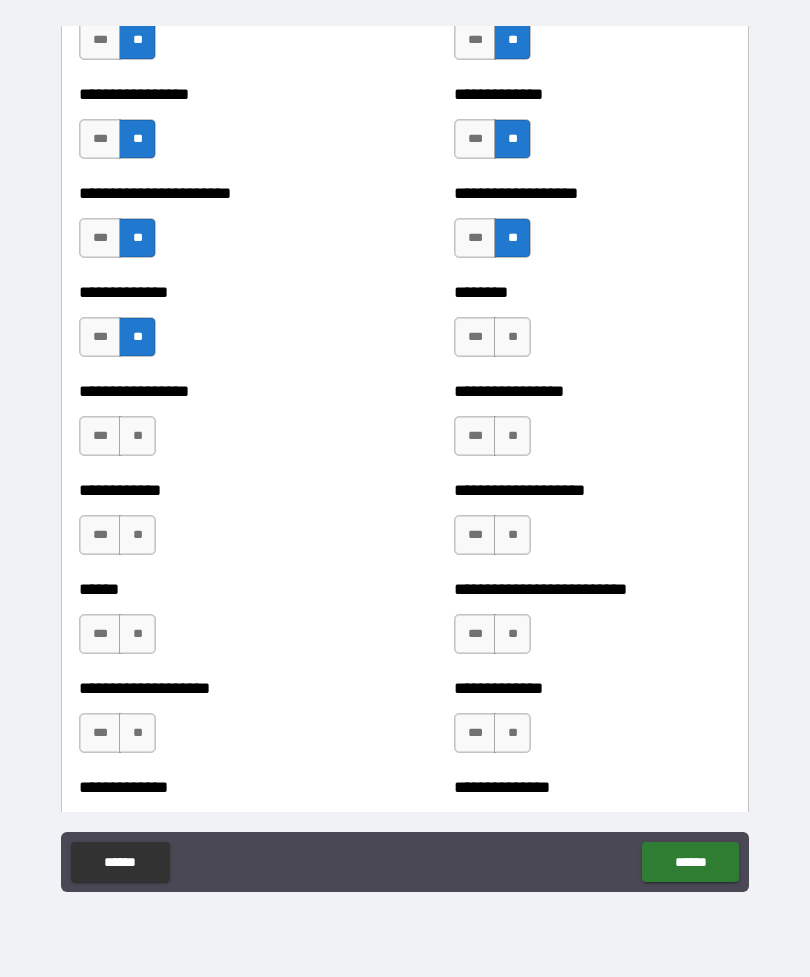 scroll, scrollTop: 3651, scrollLeft: 0, axis: vertical 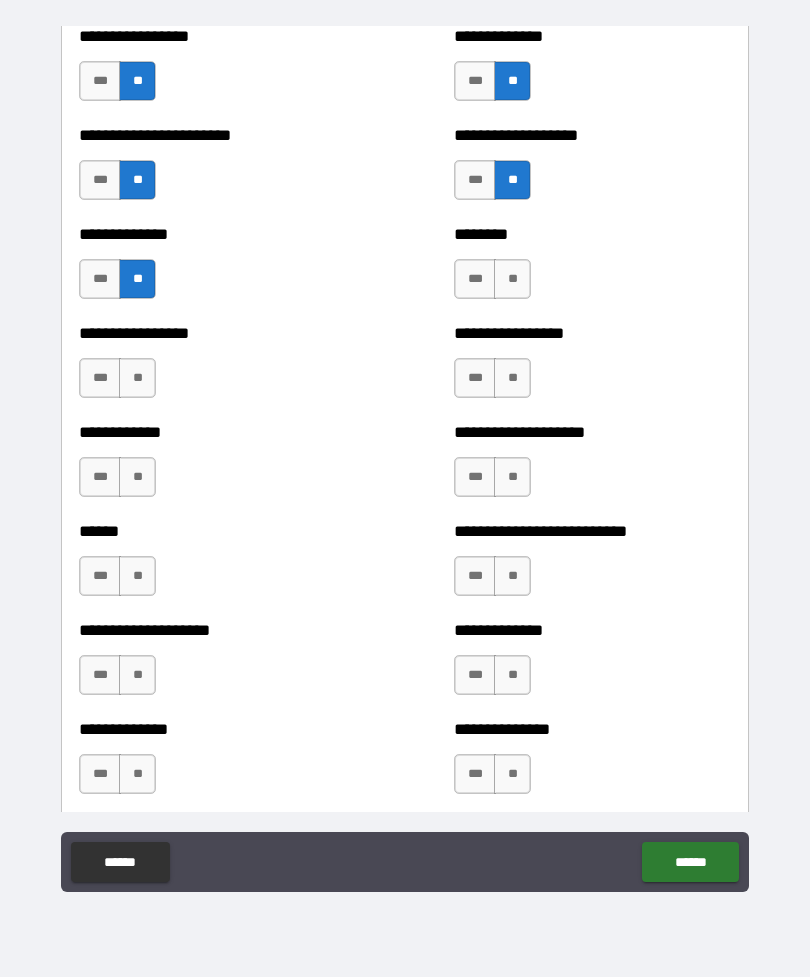 click on "***" at bounding box center [100, 279] 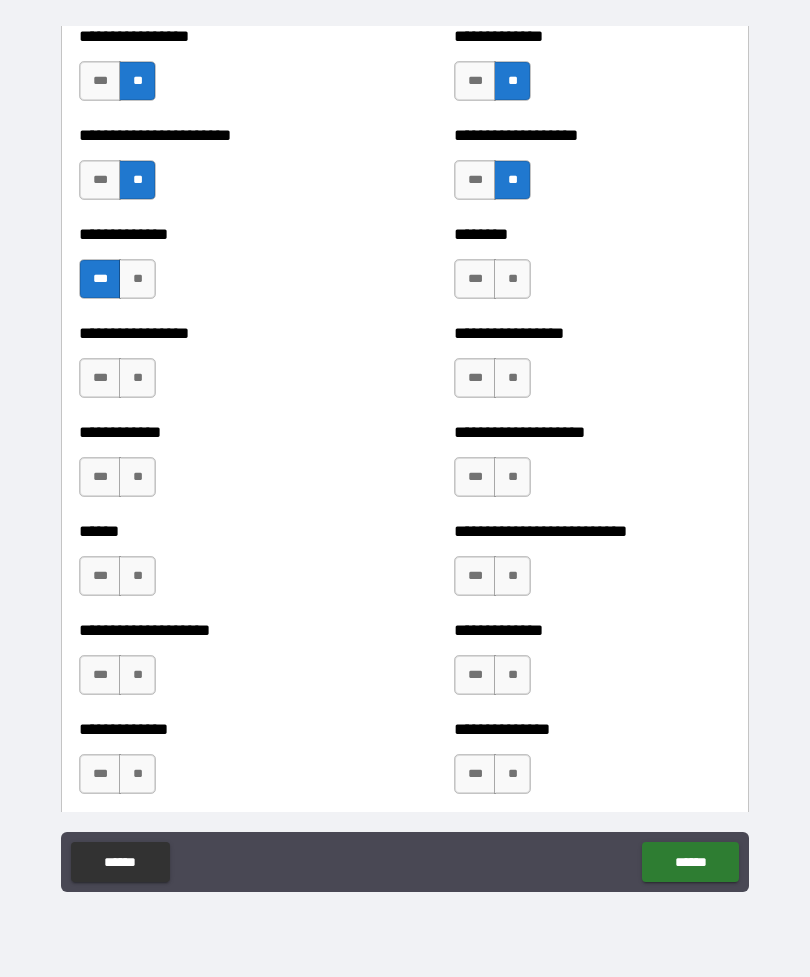 click on "**" at bounding box center (512, 279) 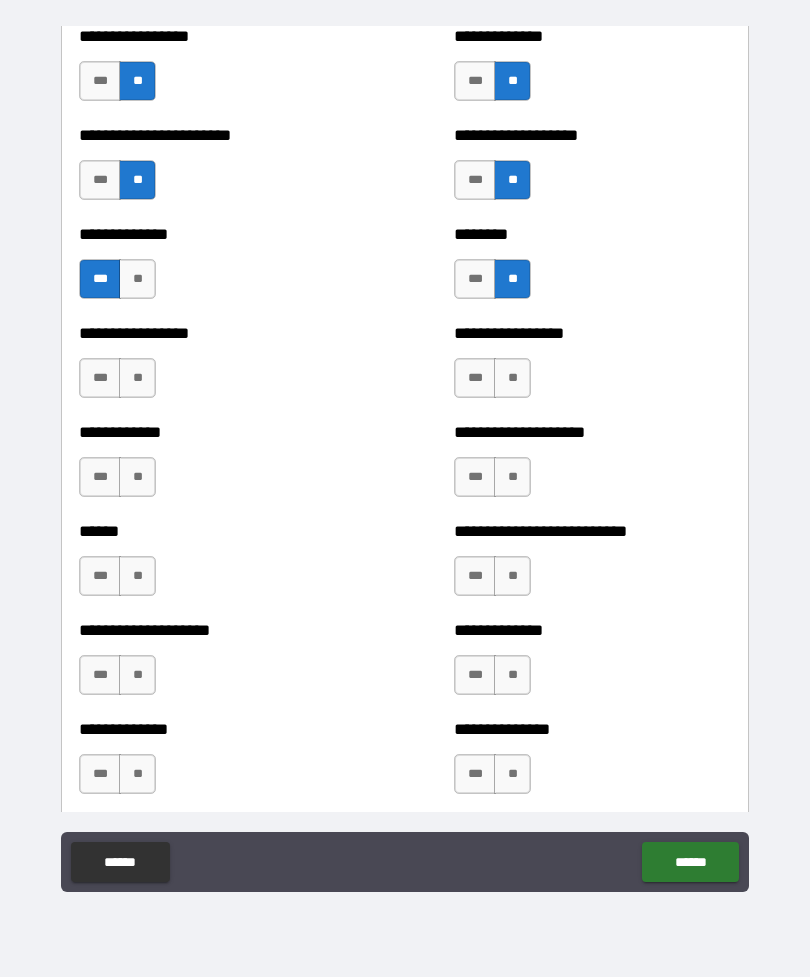 click on "**" at bounding box center (137, 378) 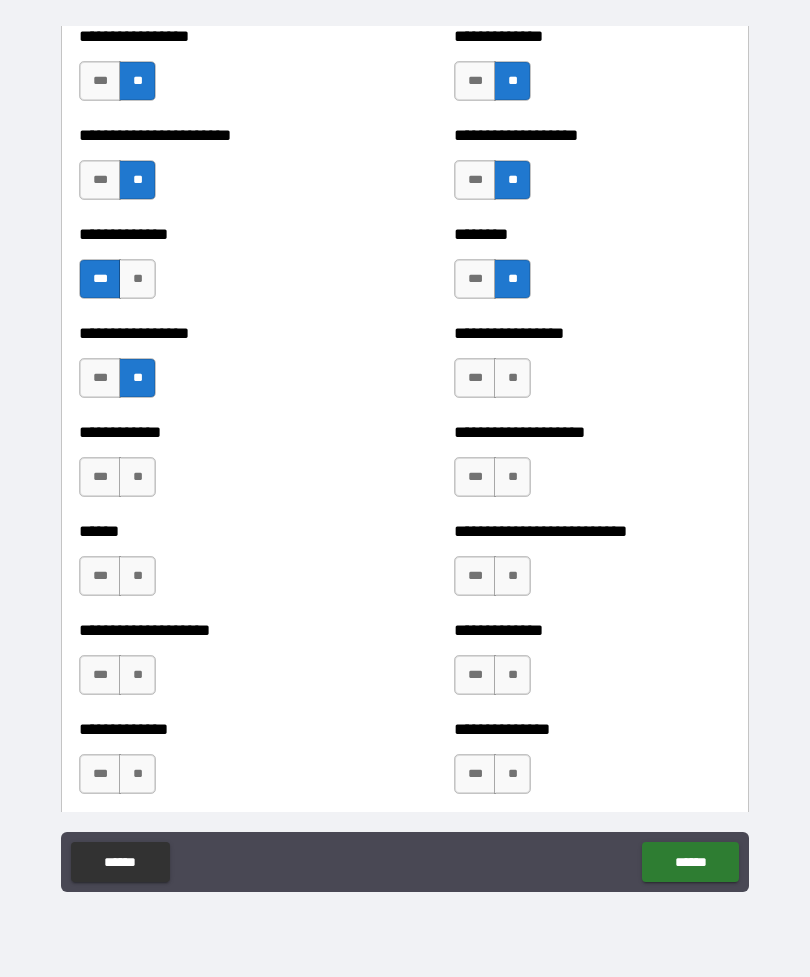 click on "**" at bounding box center (512, 378) 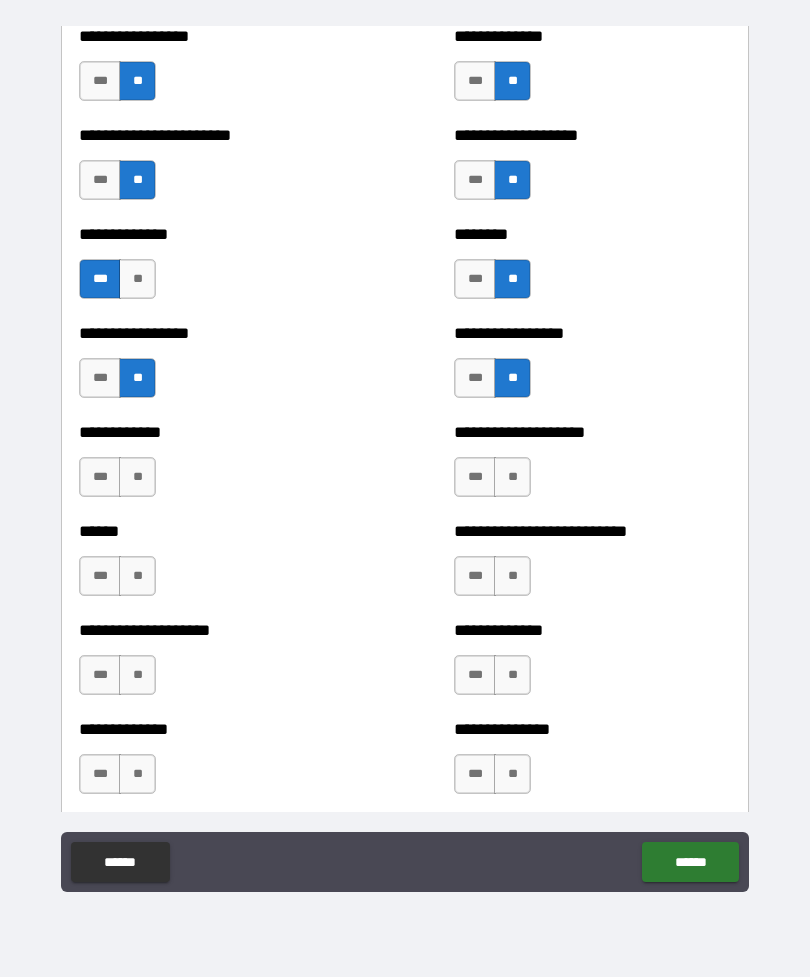 click on "**" at bounding box center (137, 477) 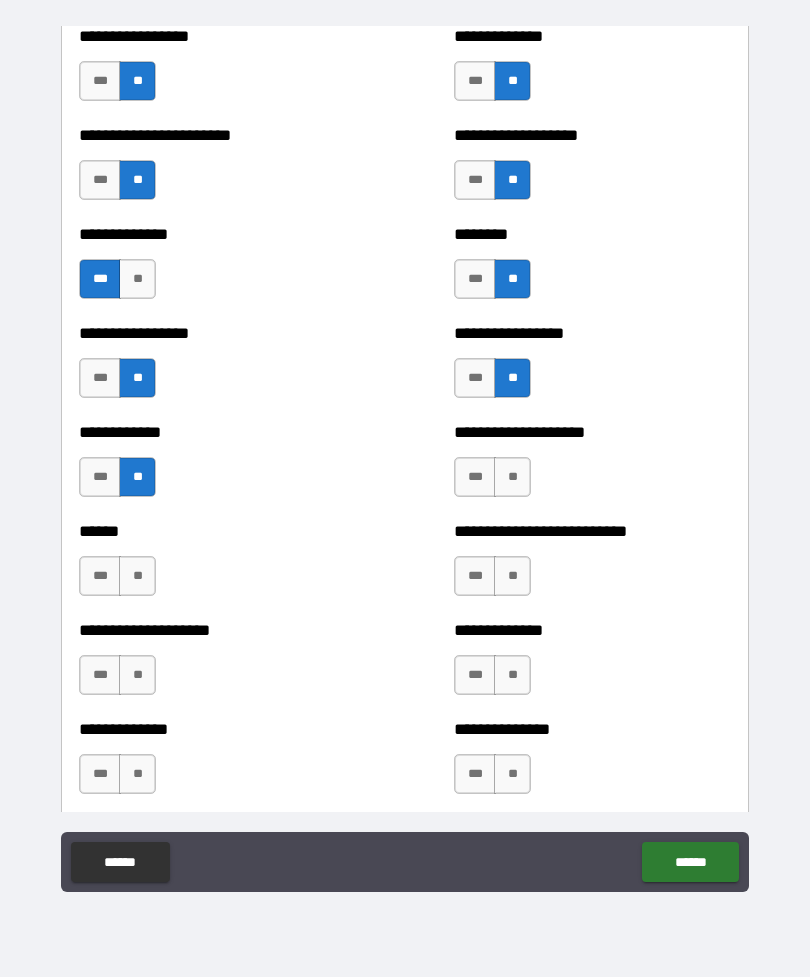 click on "**" at bounding box center [512, 477] 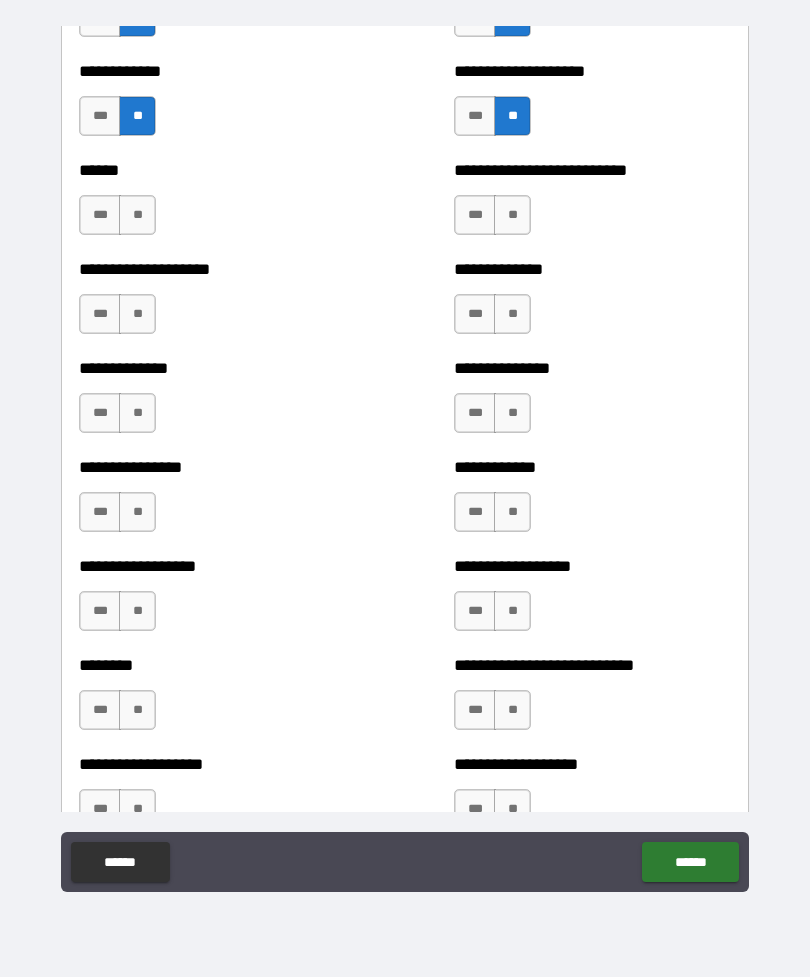 scroll, scrollTop: 4019, scrollLeft: 0, axis: vertical 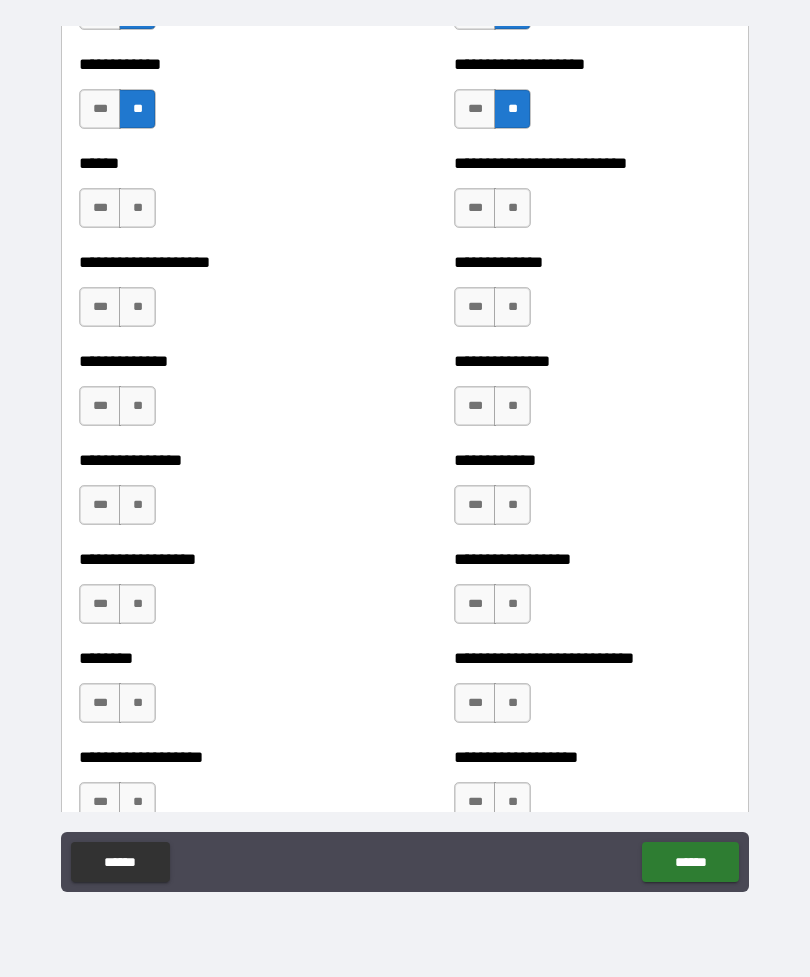 click on "**" at bounding box center [137, 208] 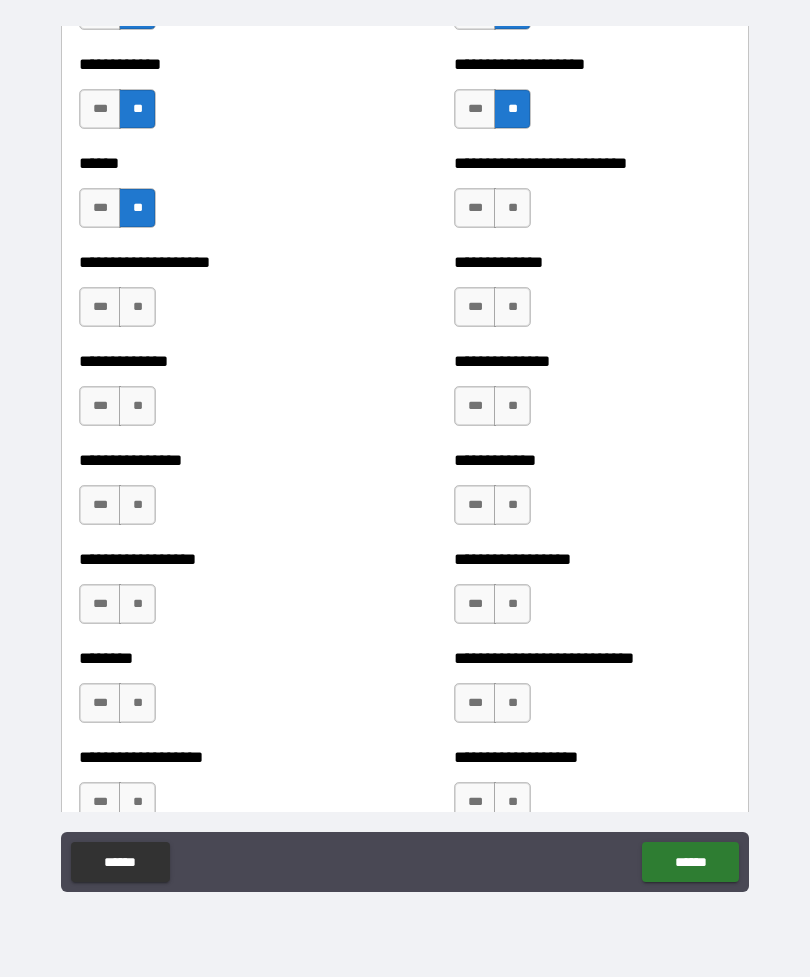 click on "**" at bounding box center (512, 208) 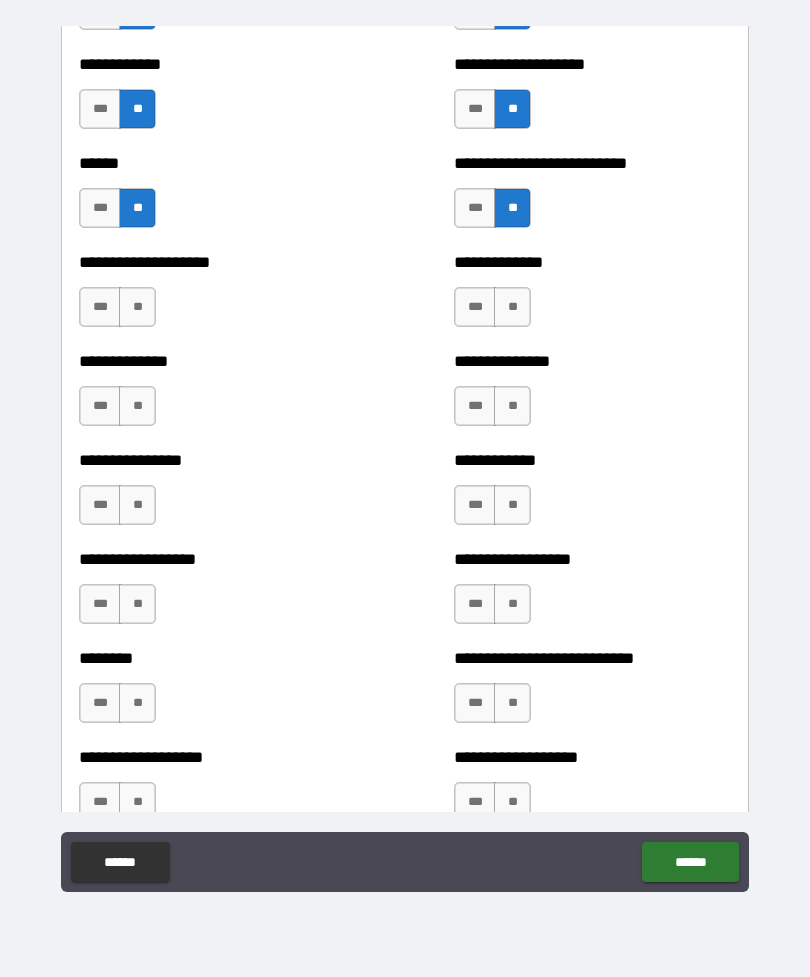 click on "**" at bounding box center (137, 307) 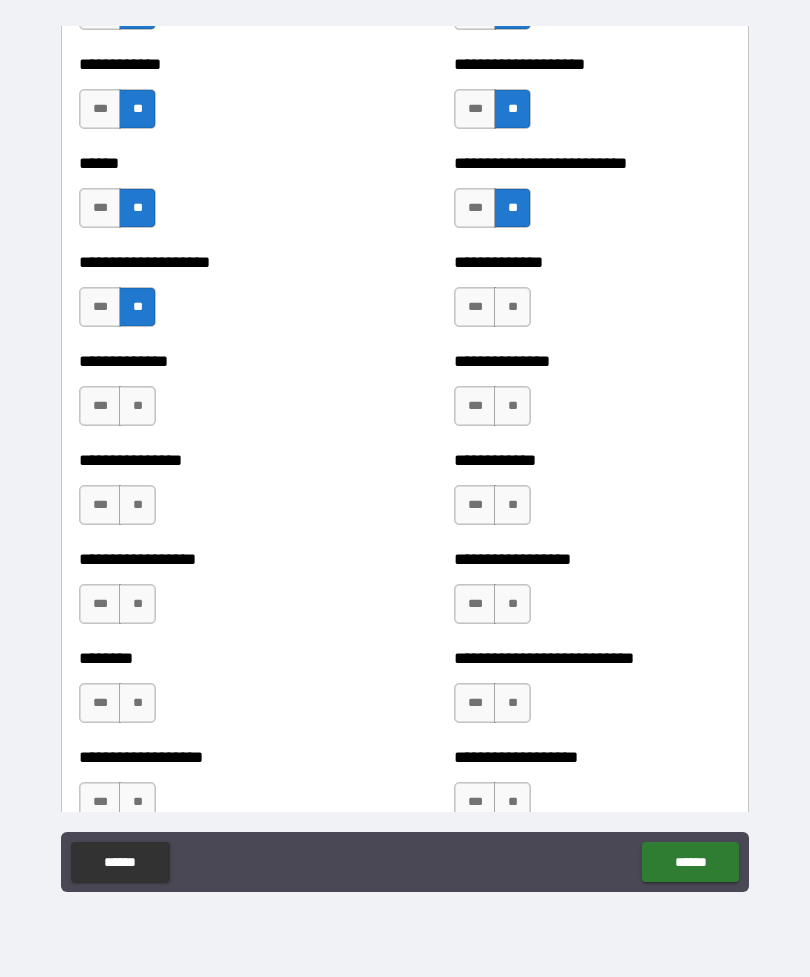 click on "**" at bounding box center (512, 307) 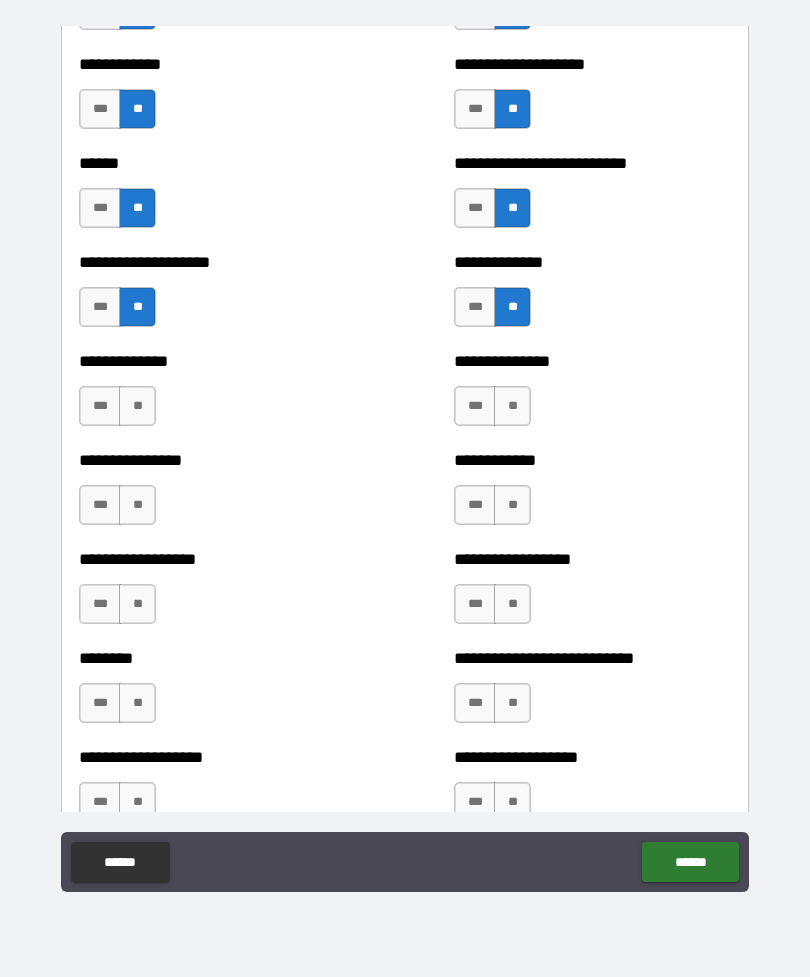 click on "**" at bounding box center (137, 406) 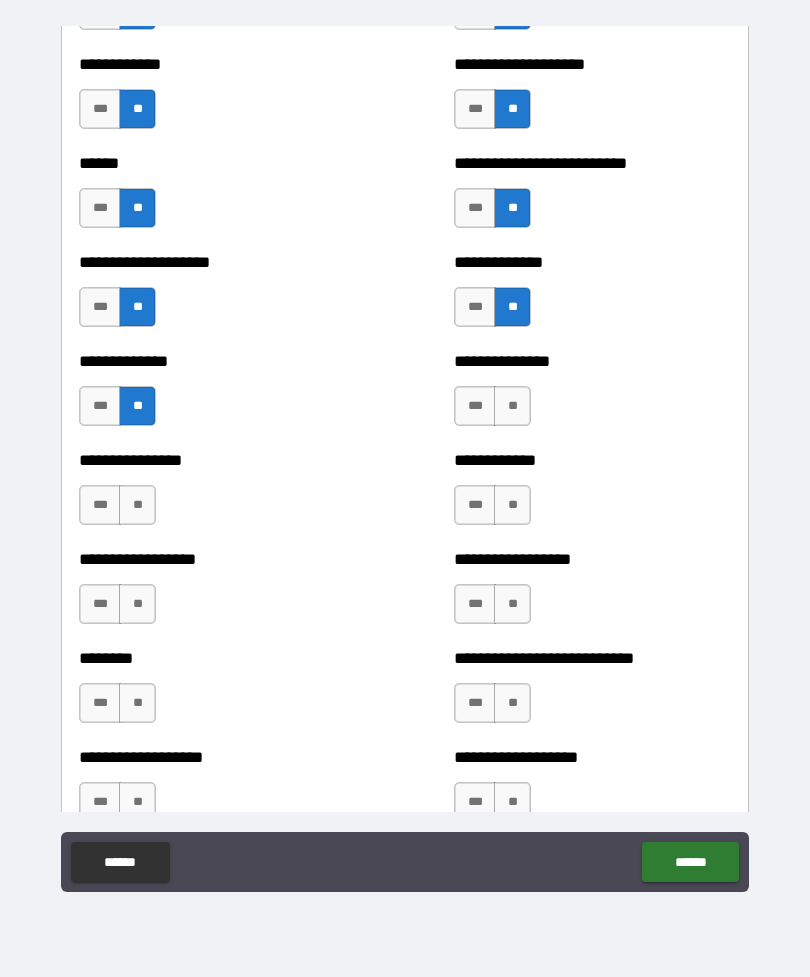 click on "**" at bounding box center (512, 406) 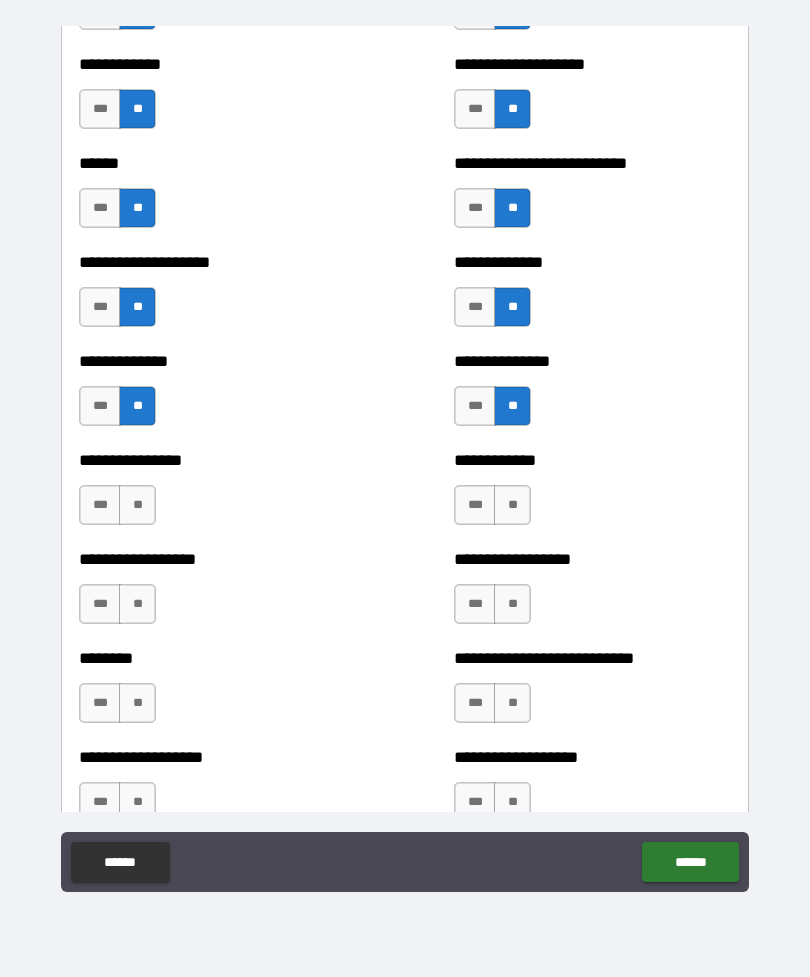 click on "**" at bounding box center (137, 505) 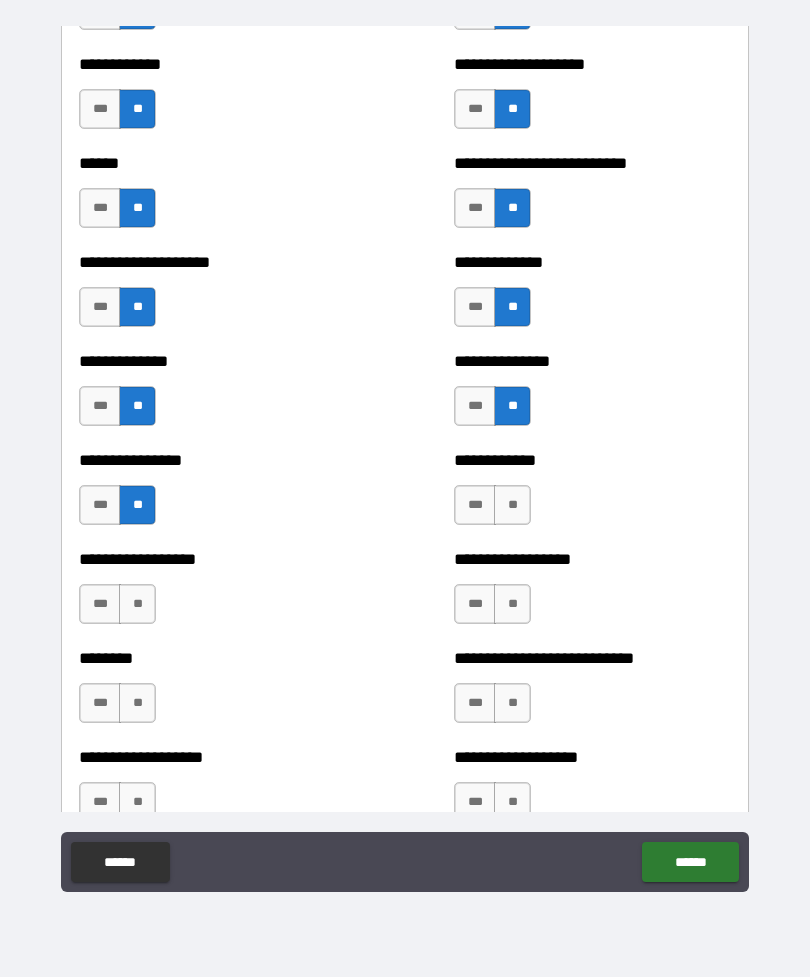 click on "**" at bounding box center [512, 505] 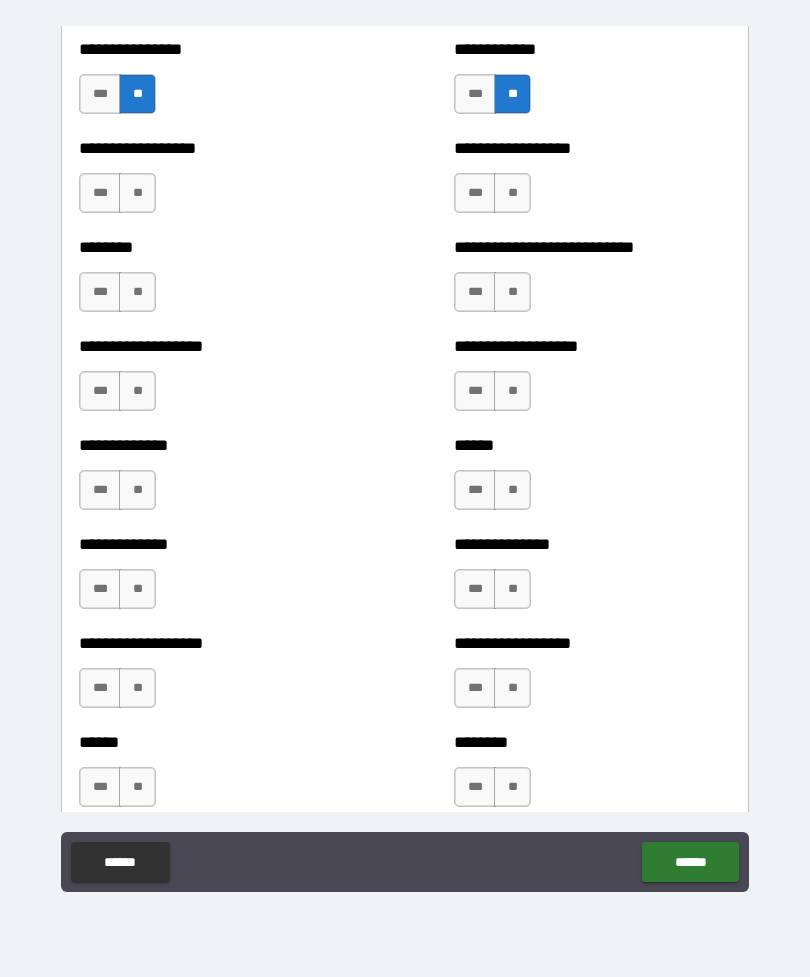 scroll, scrollTop: 4427, scrollLeft: 0, axis: vertical 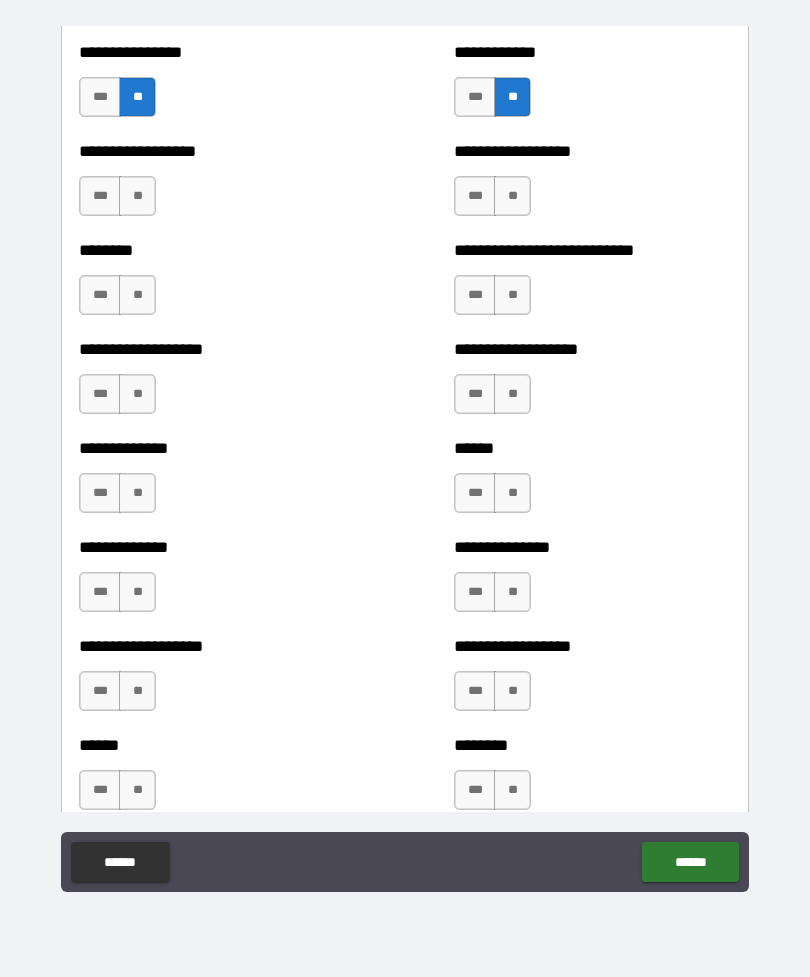 click on "**" at bounding box center (137, 196) 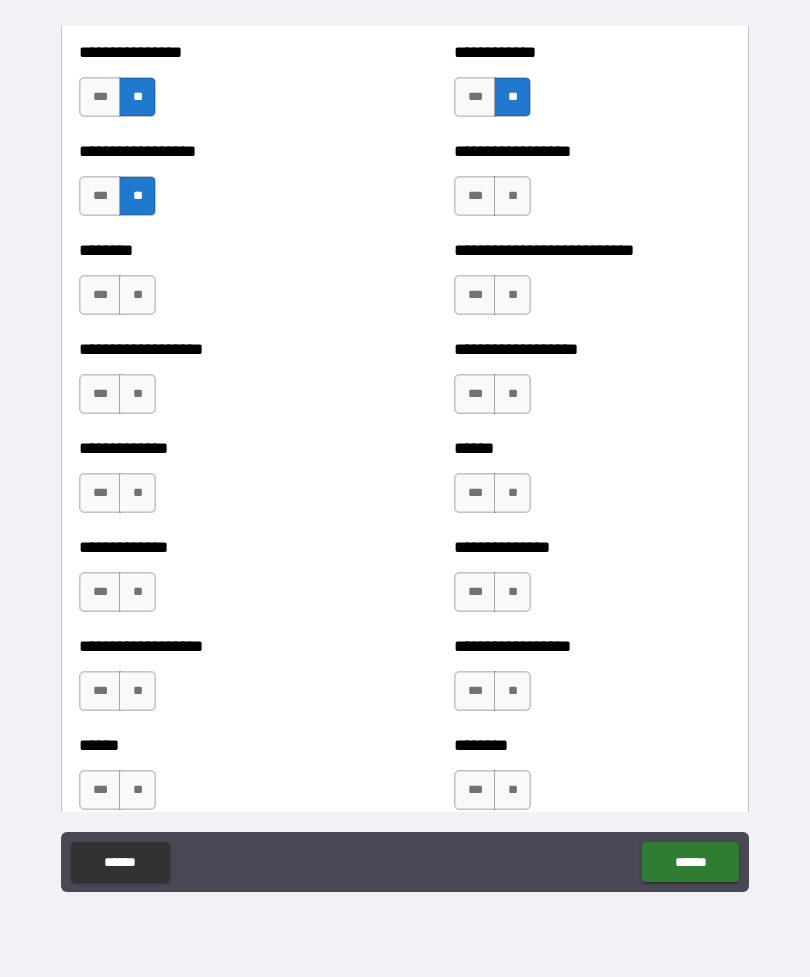 click on "**" at bounding box center (137, 295) 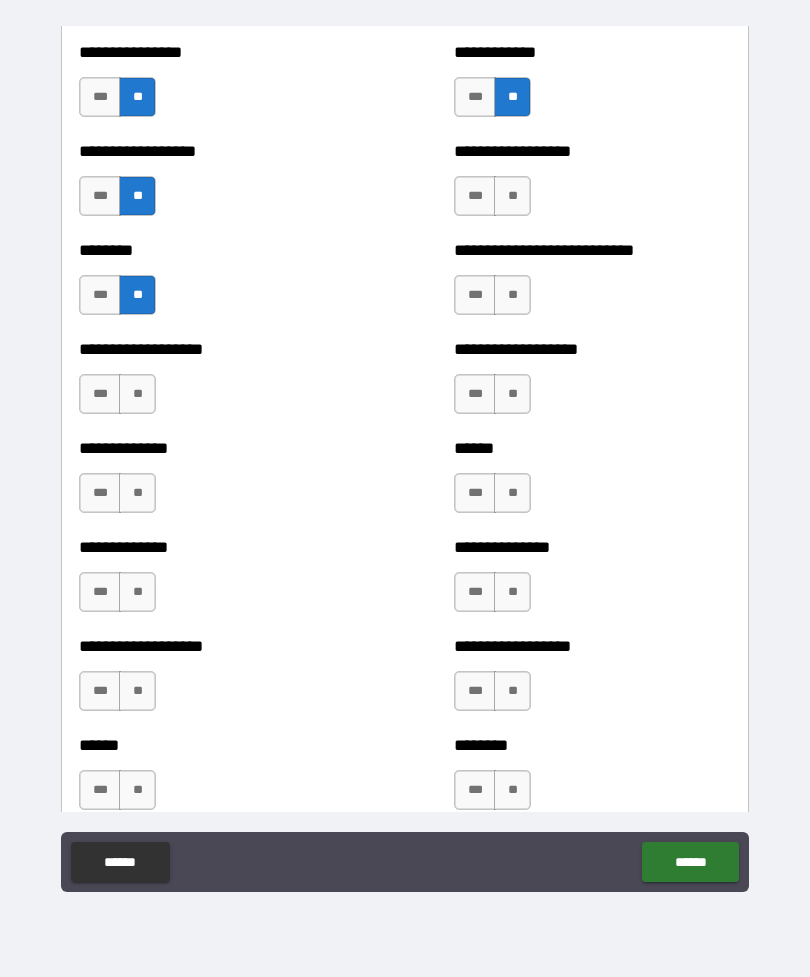 click on "**" at bounding box center [137, 394] 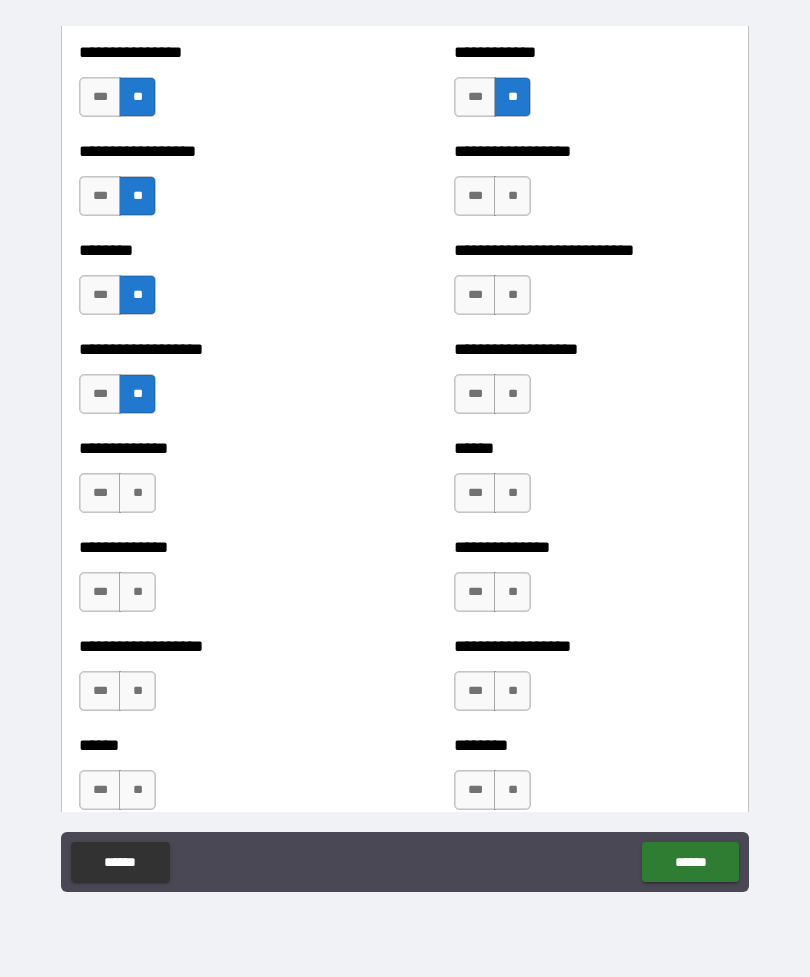 click on "**" at bounding box center (137, 493) 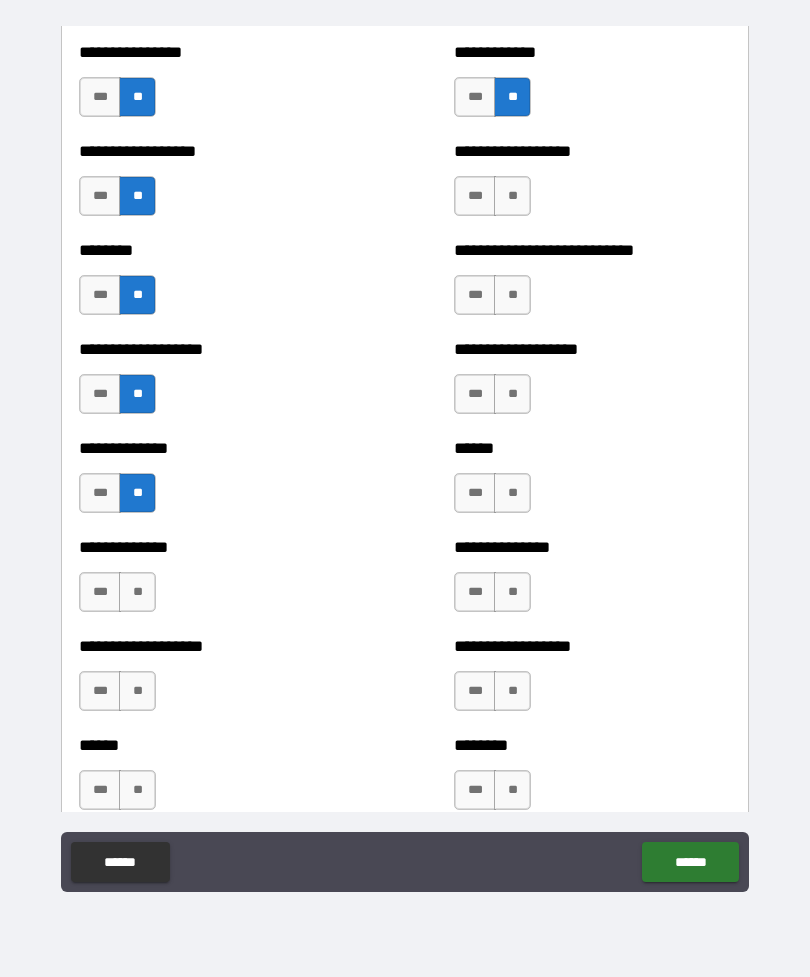 click on "**" at bounding box center [512, 196] 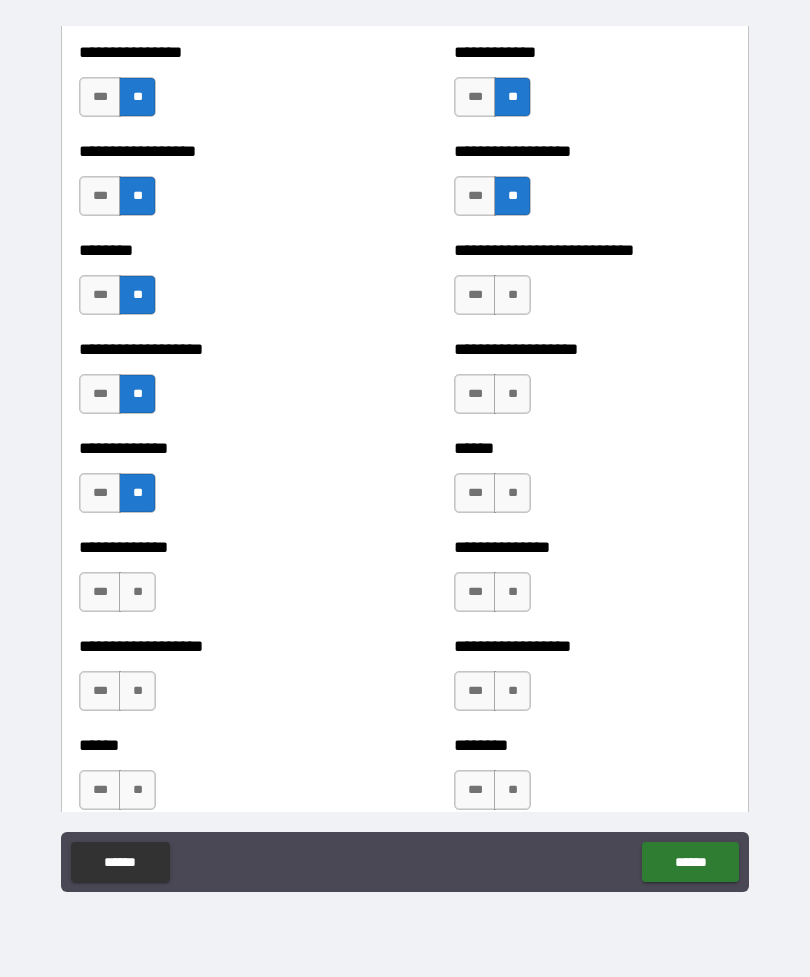 click on "**" at bounding box center [512, 295] 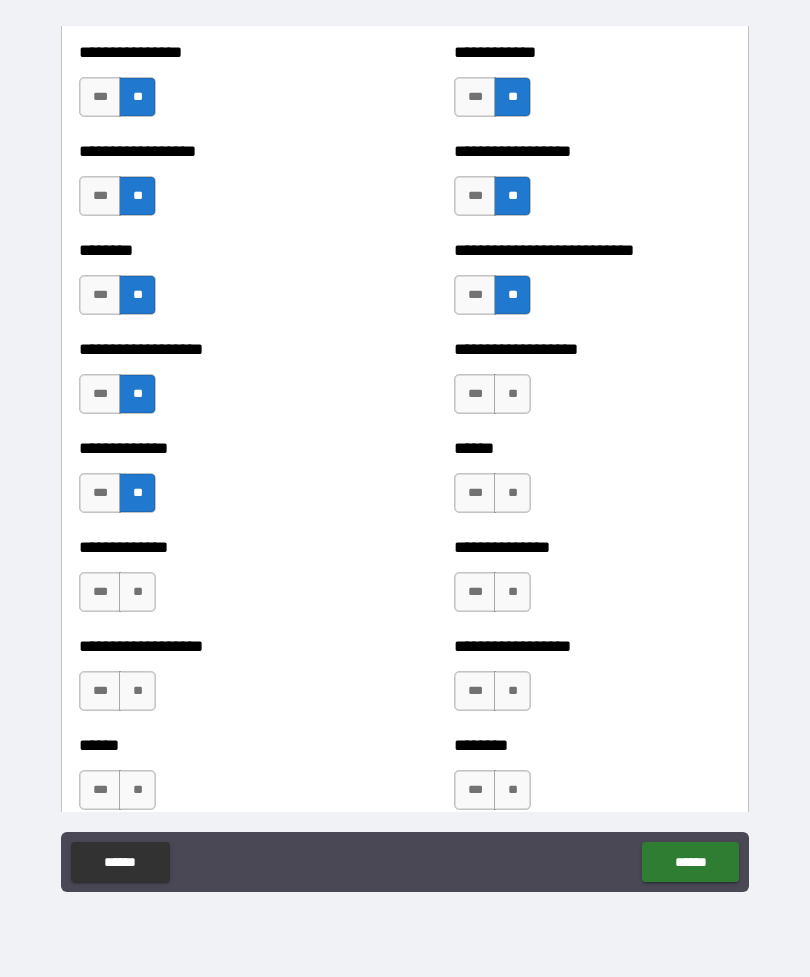 click on "**" at bounding box center [512, 394] 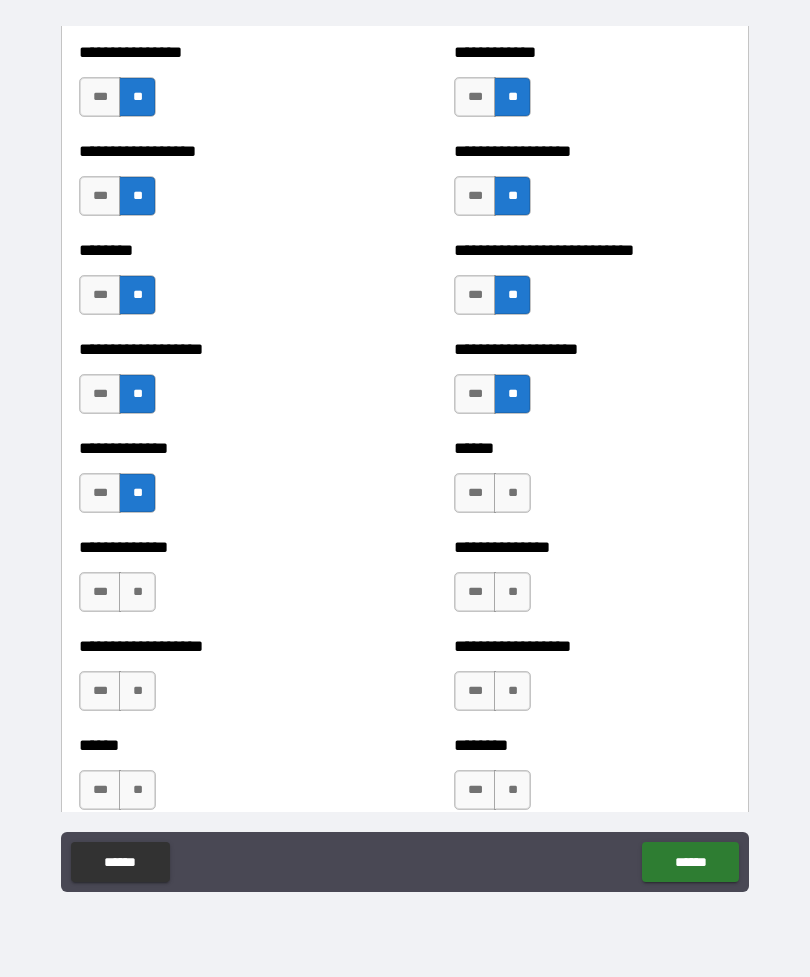click on "**" at bounding box center (512, 493) 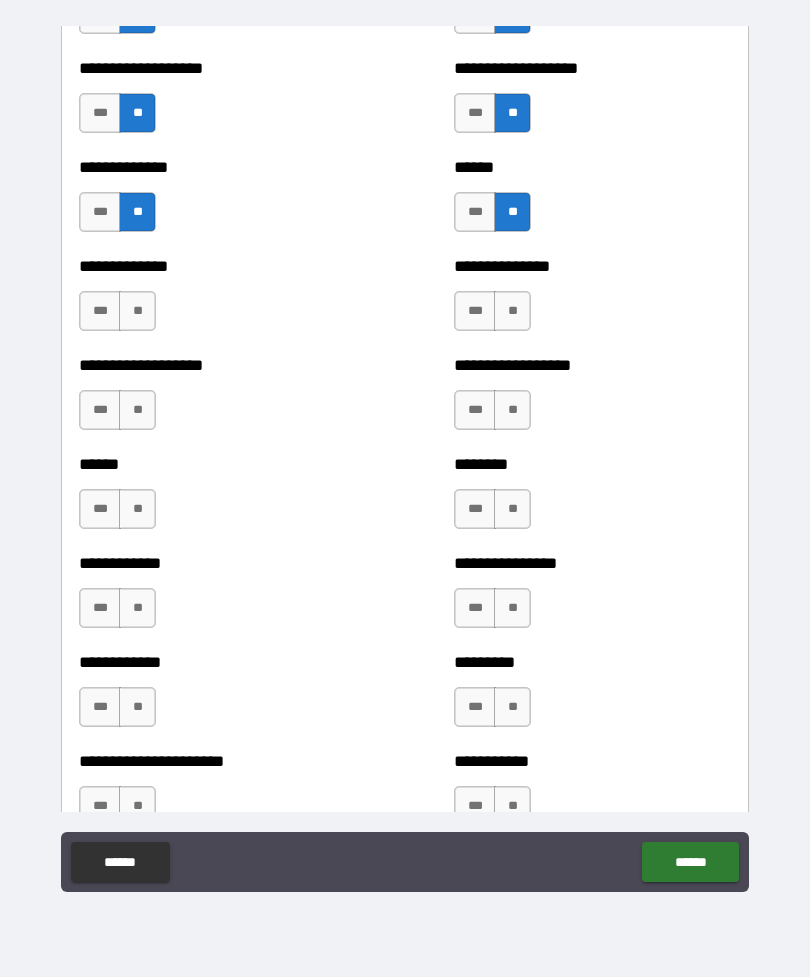 scroll, scrollTop: 4754, scrollLeft: 0, axis: vertical 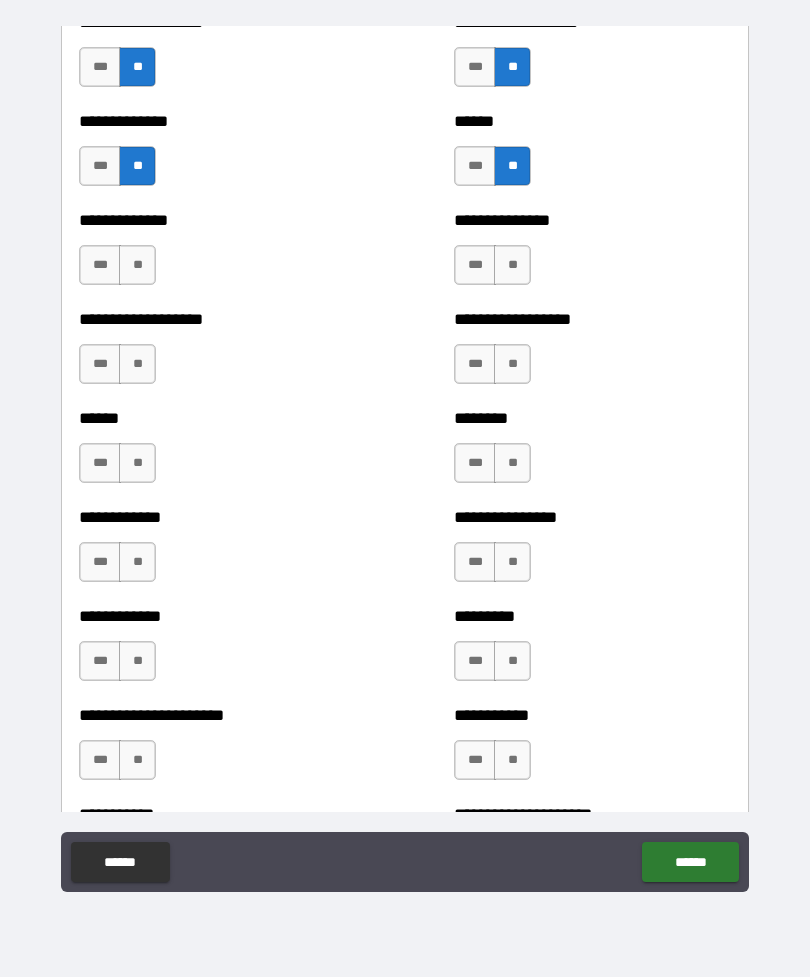 click on "**" at bounding box center (137, 265) 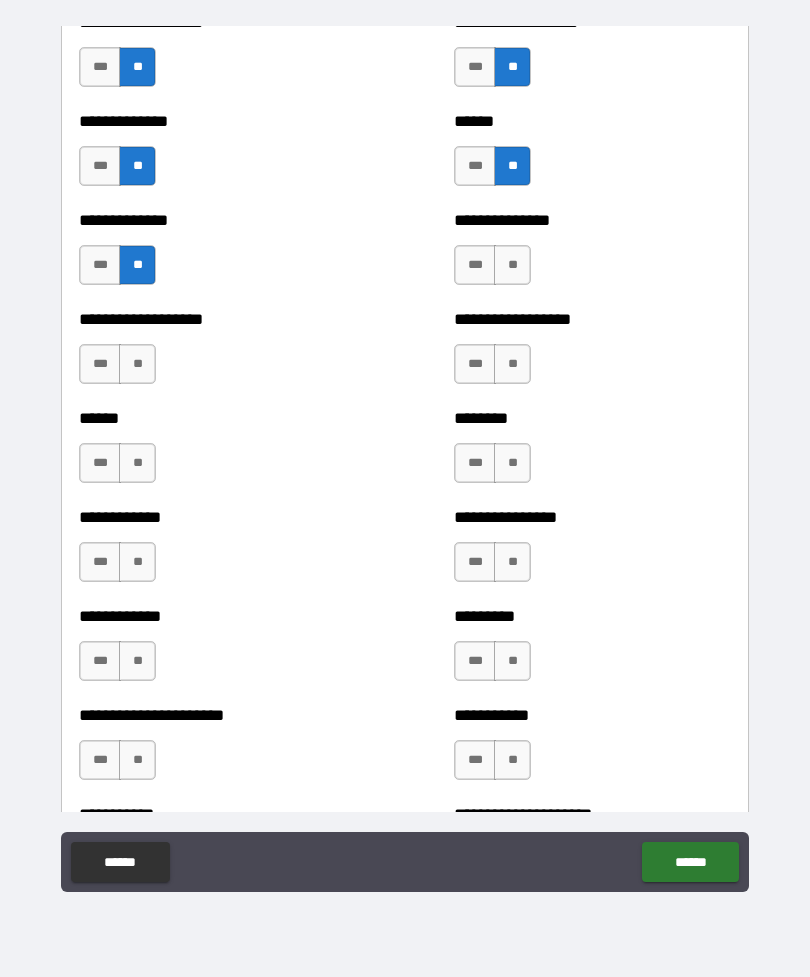 click on "**" at bounding box center (137, 364) 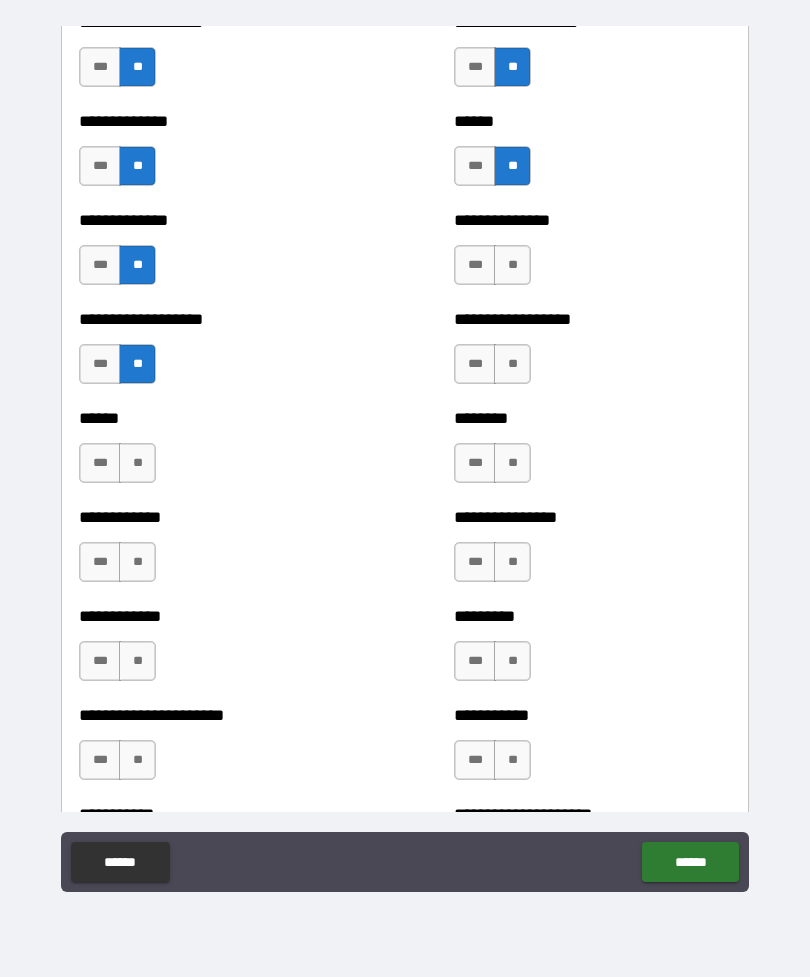 click on "**" at bounding box center [512, 265] 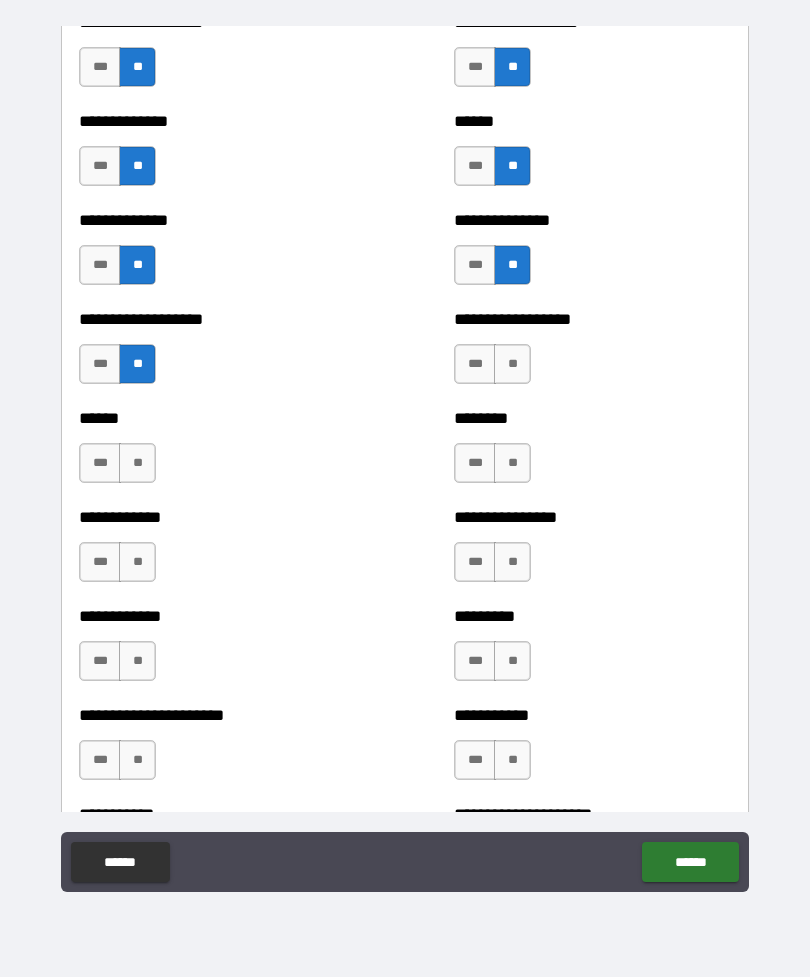 click on "**" at bounding box center [512, 364] 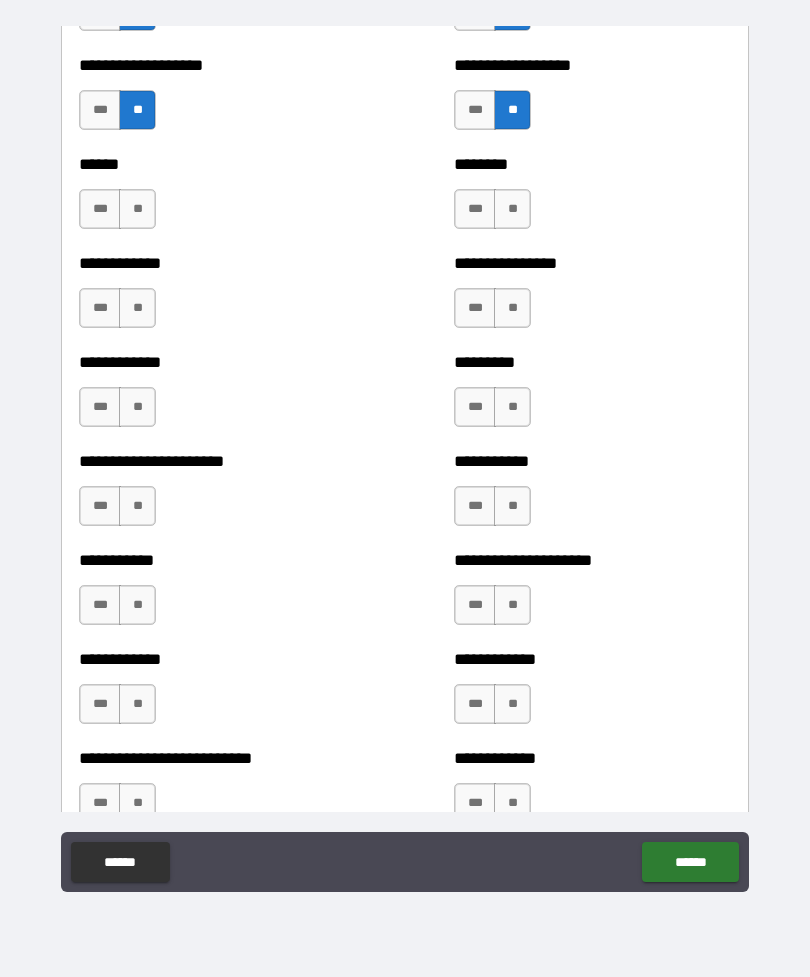 scroll, scrollTop: 5036, scrollLeft: 0, axis: vertical 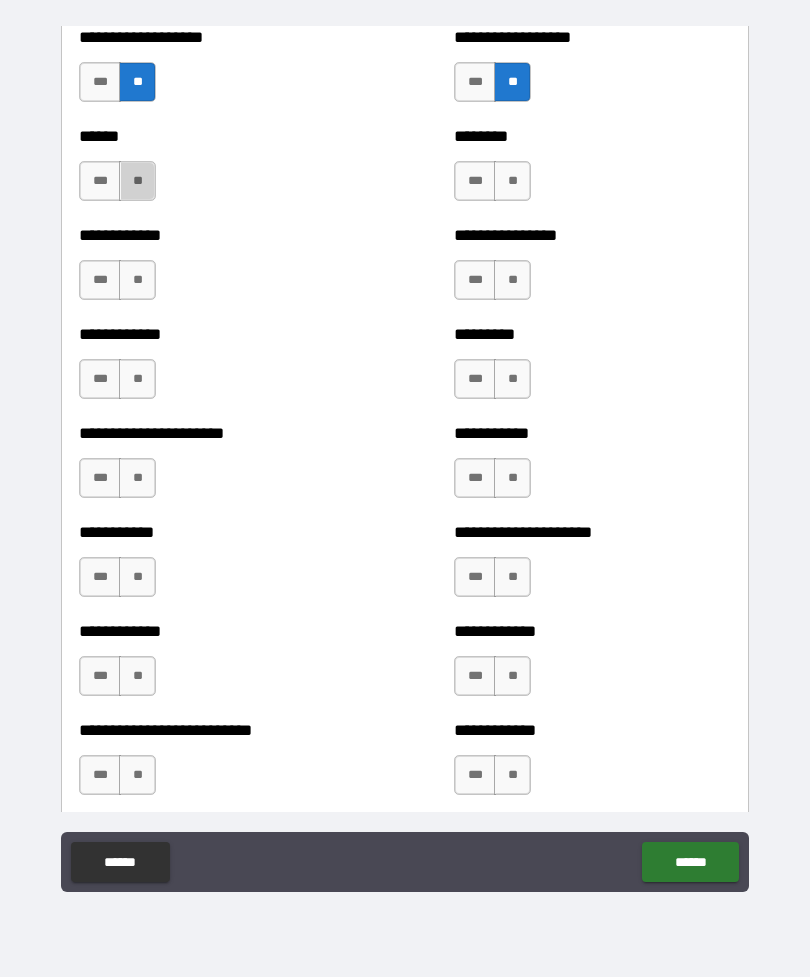 click on "**" at bounding box center [137, 181] 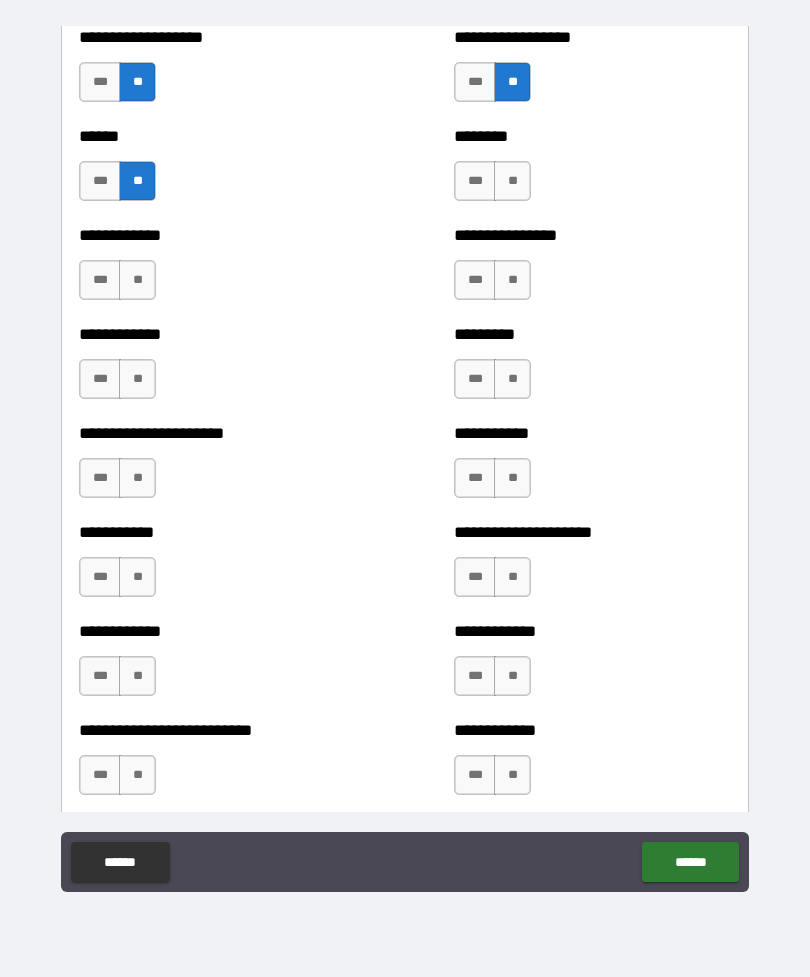 click on "**" at bounding box center (512, 181) 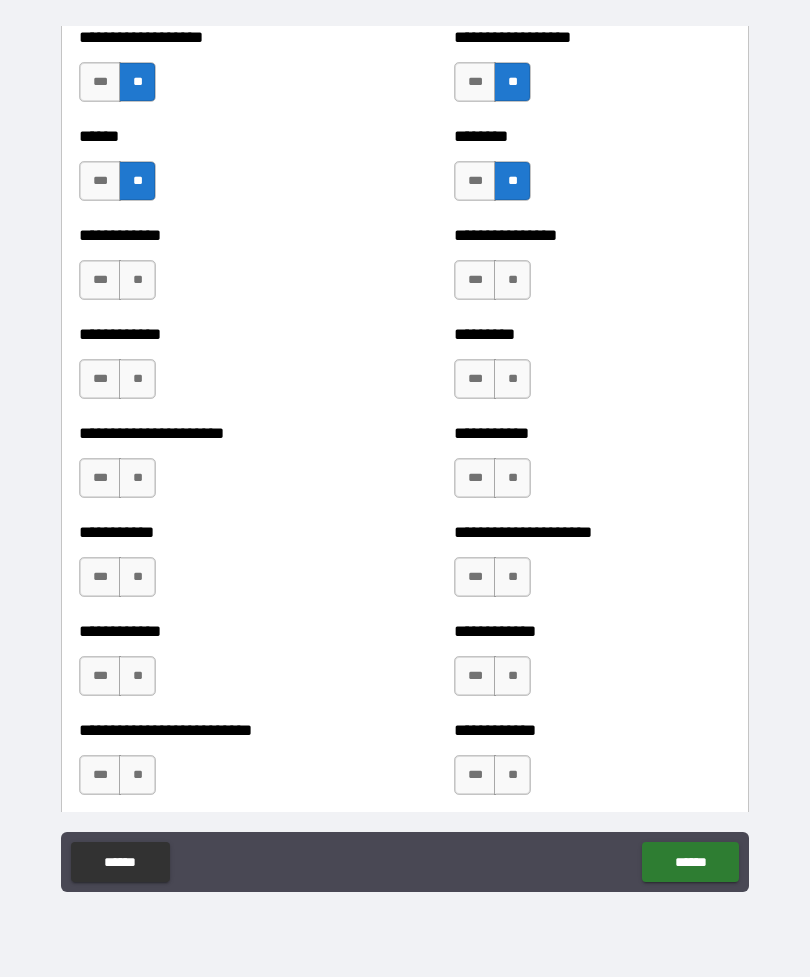 click on "**" at bounding box center [137, 280] 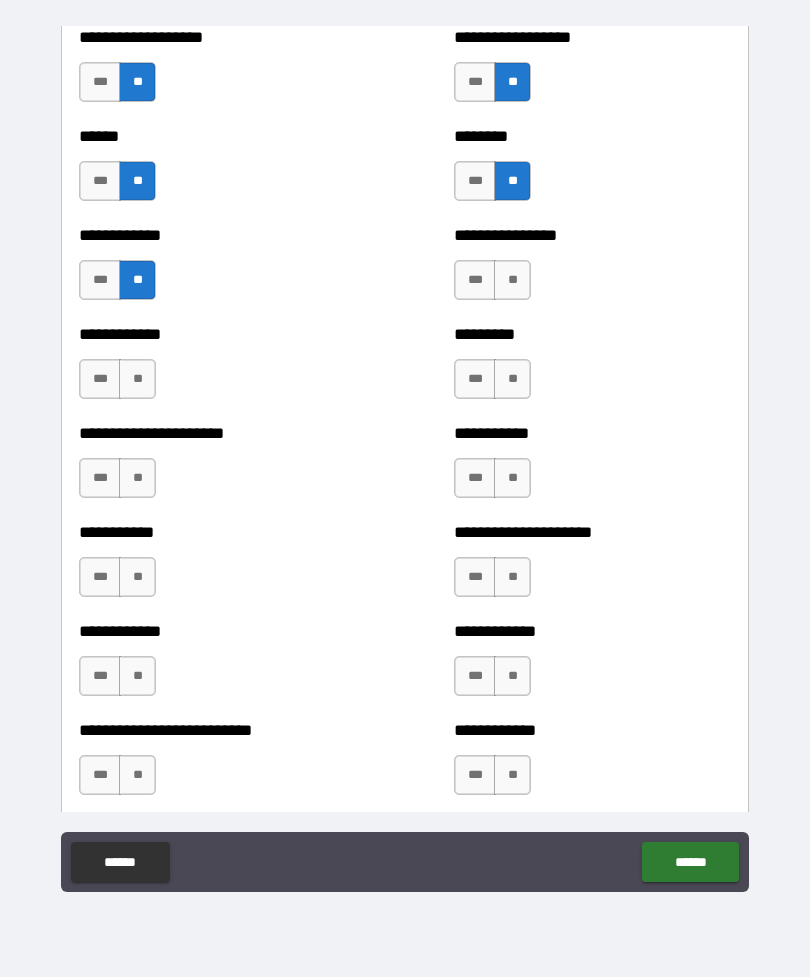 click on "**" at bounding box center (512, 280) 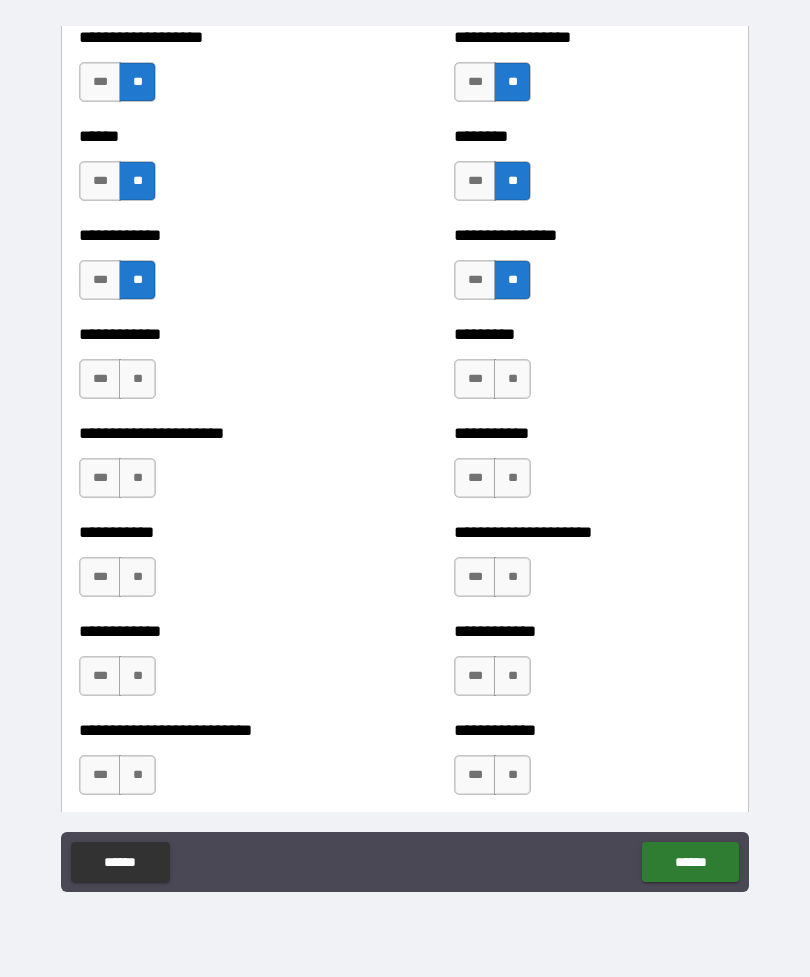 click on "**" at bounding box center [137, 379] 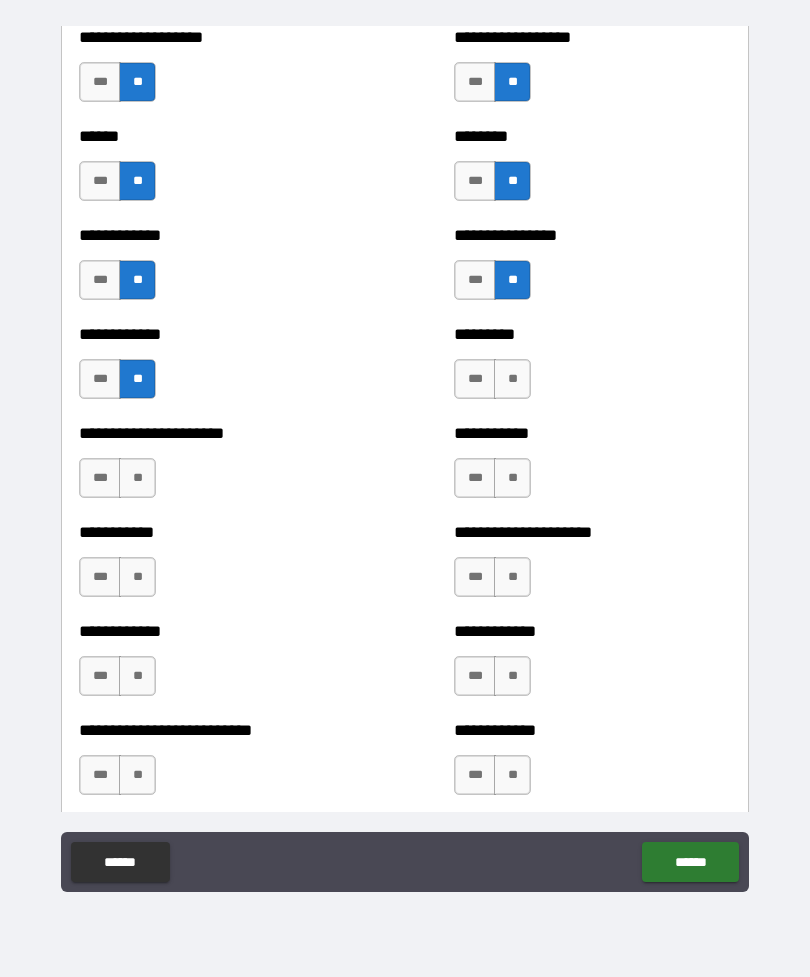 click on "**" at bounding box center (512, 379) 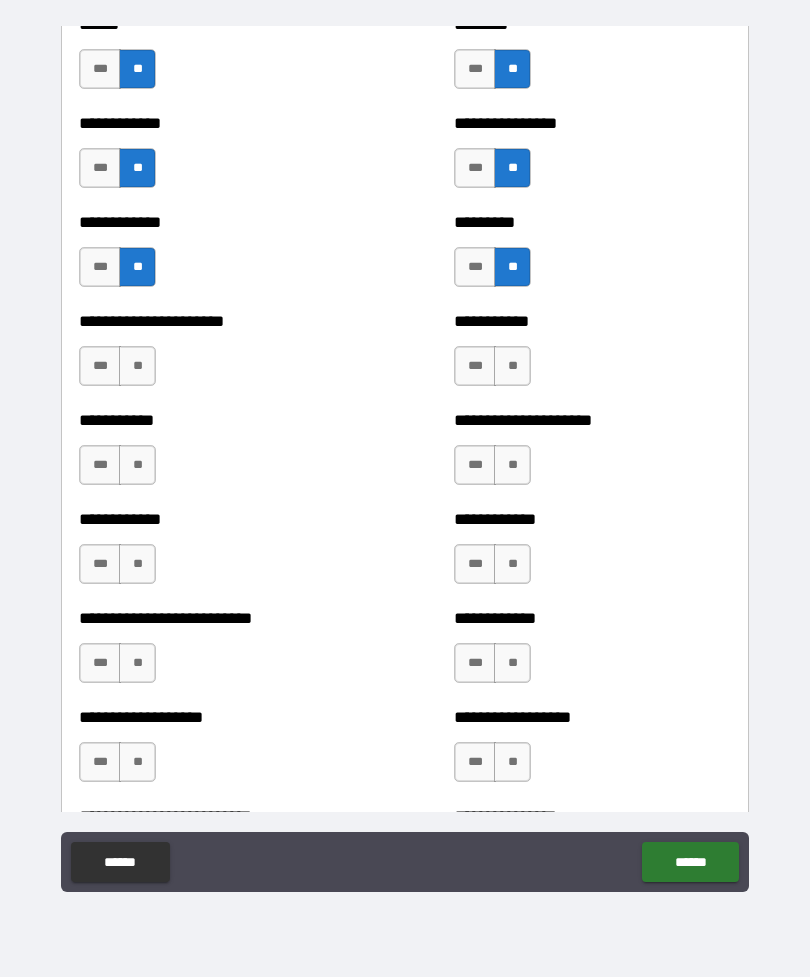 scroll, scrollTop: 5304, scrollLeft: 0, axis: vertical 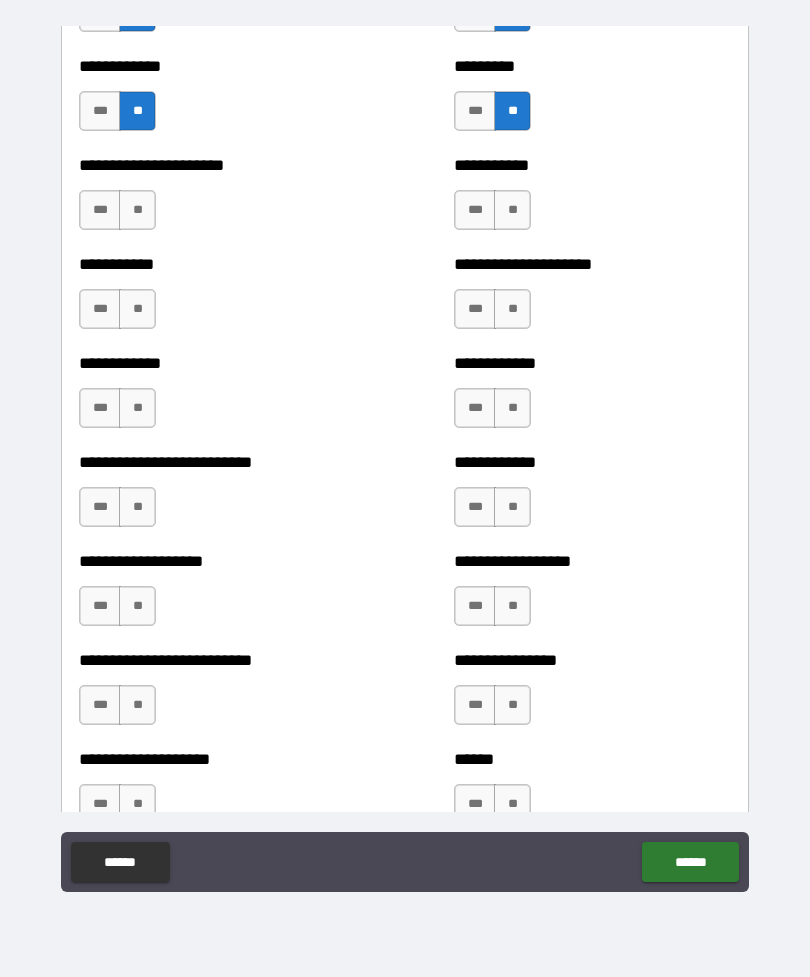 click on "**" at bounding box center [137, 210] 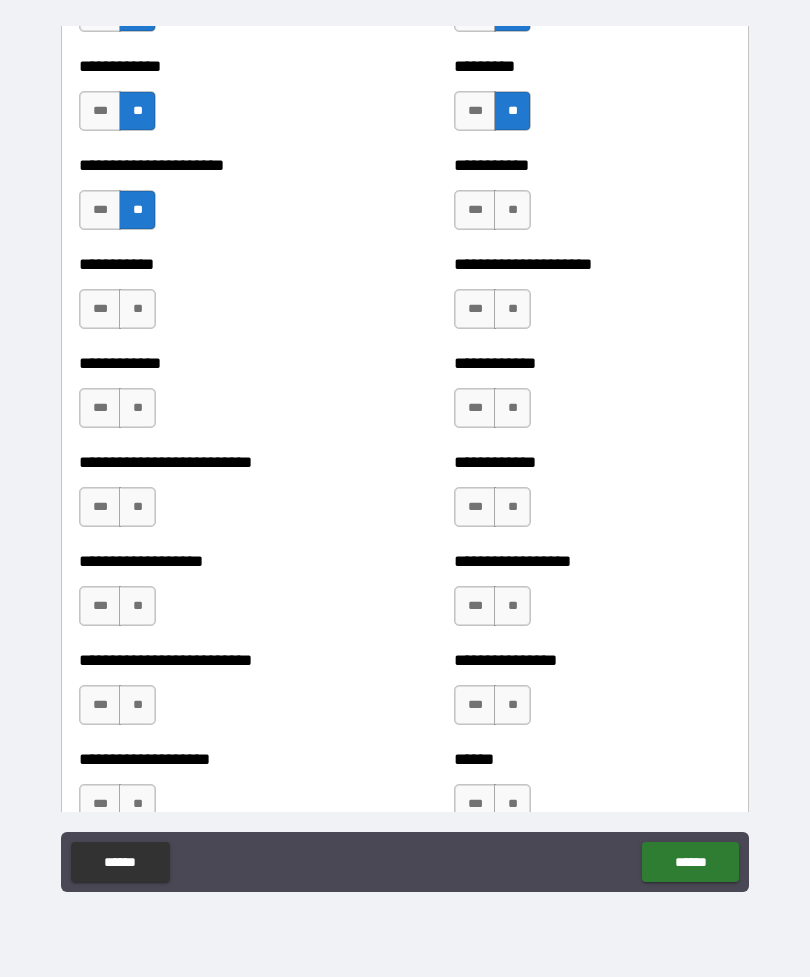 click on "**" at bounding box center [137, 309] 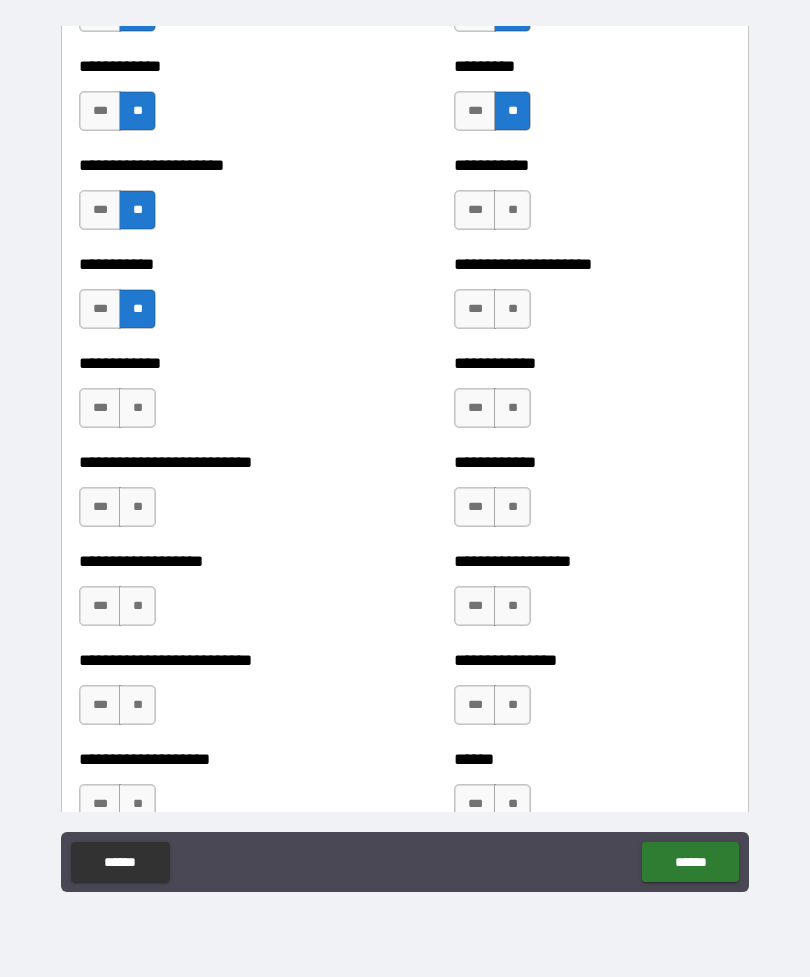 click on "**" at bounding box center (512, 210) 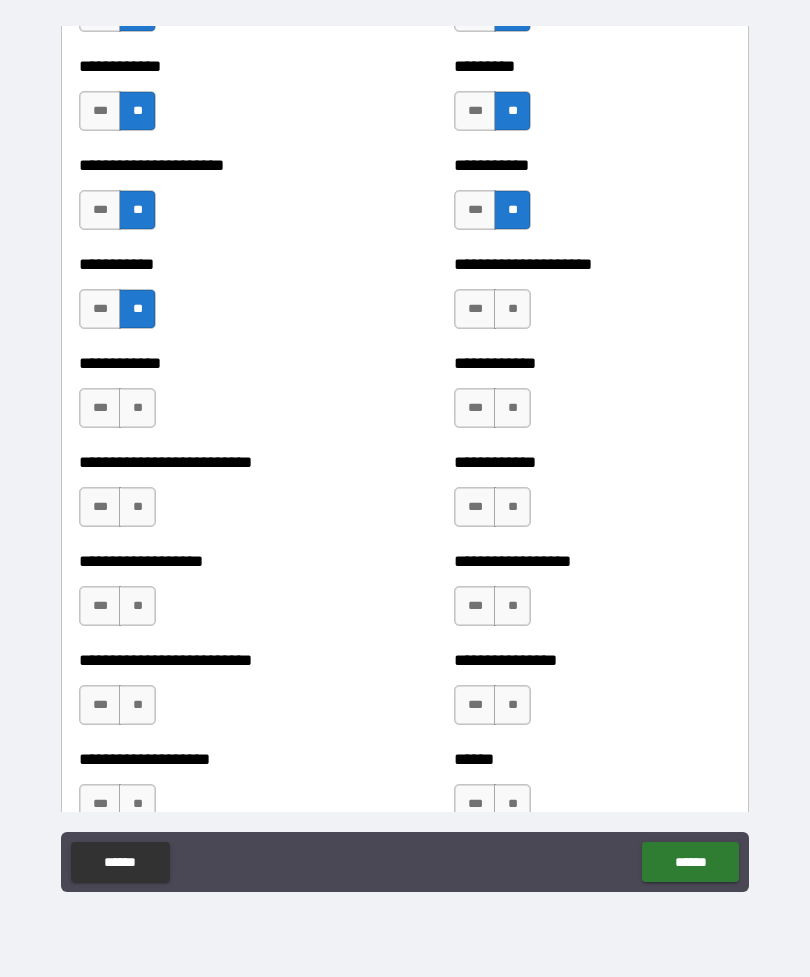 click on "**" at bounding box center (512, 309) 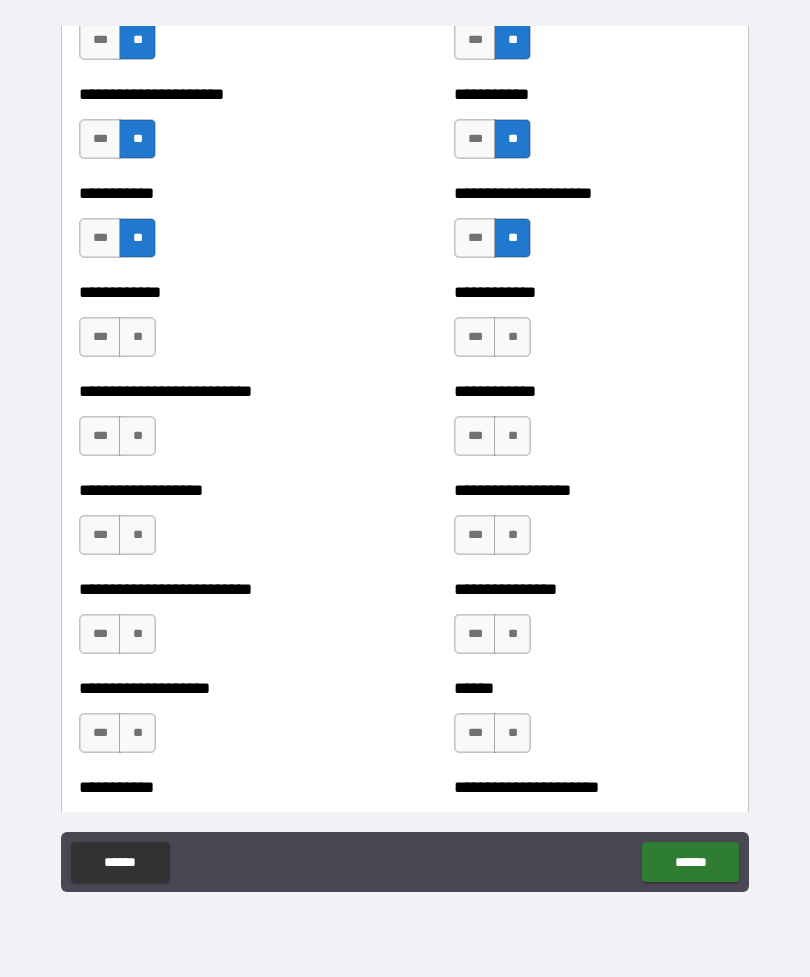 scroll, scrollTop: 5382, scrollLeft: 0, axis: vertical 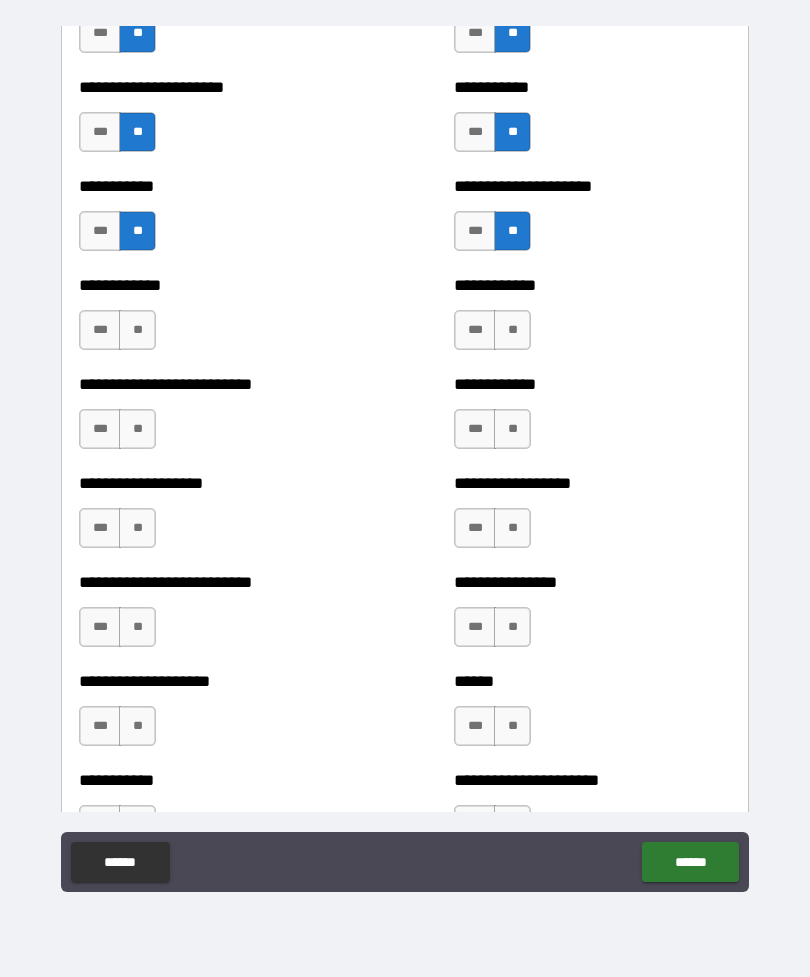 click on "**" at bounding box center [137, 330] 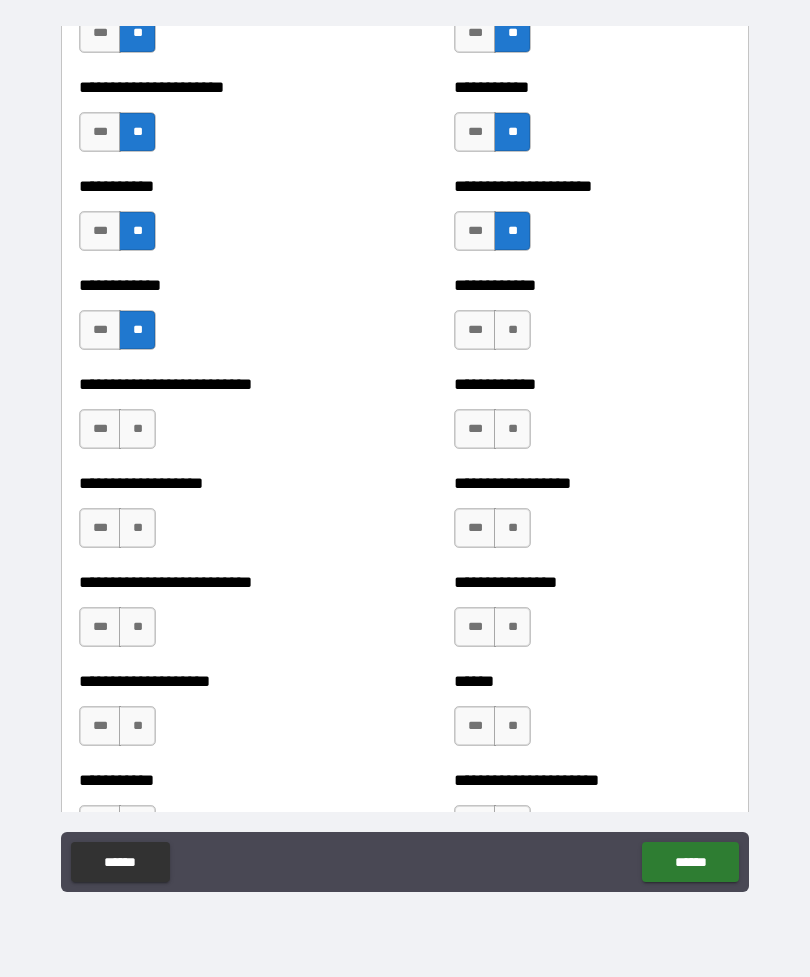 click on "**" at bounding box center (512, 330) 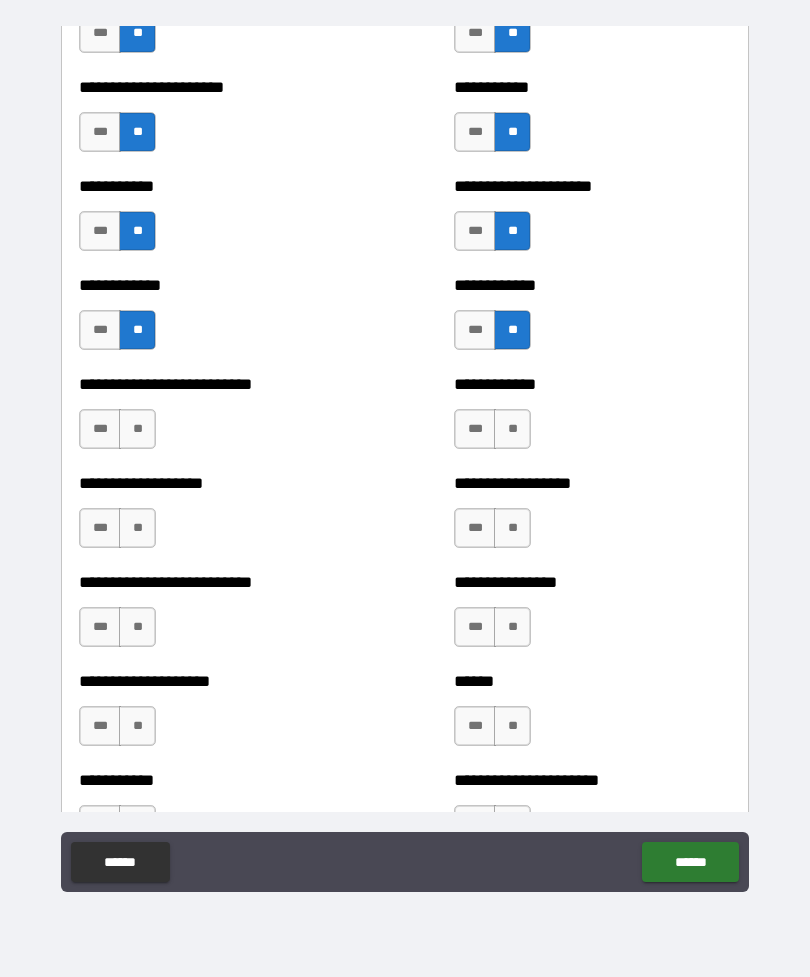 click on "**" at bounding box center (137, 429) 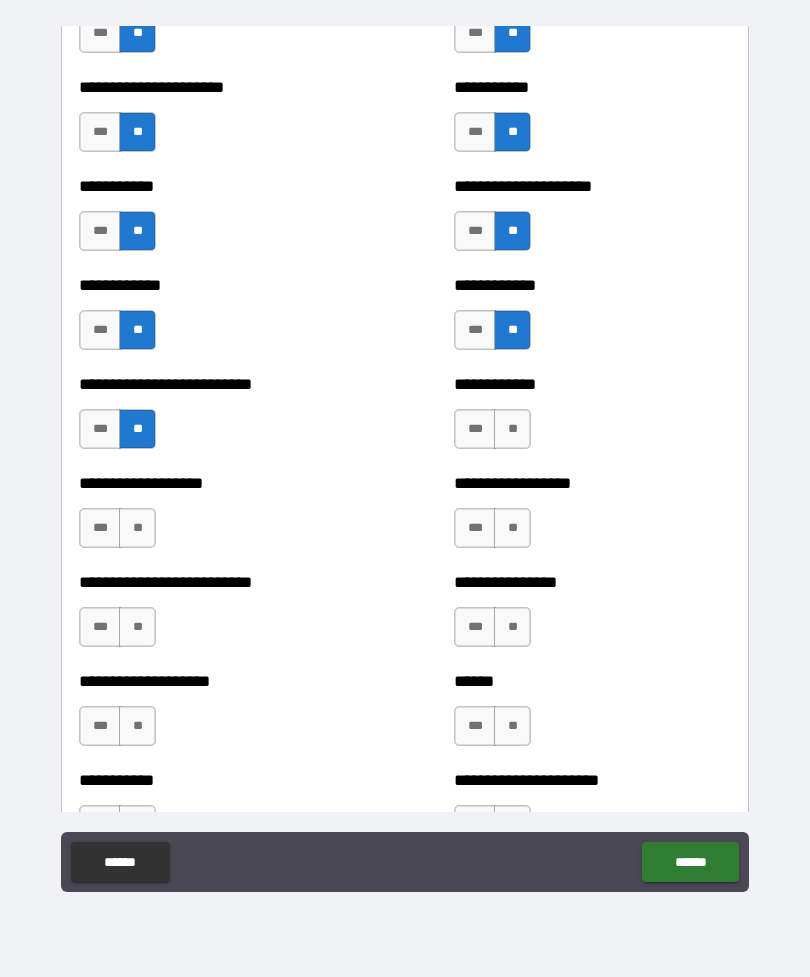 click on "**" at bounding box center [512, 429] 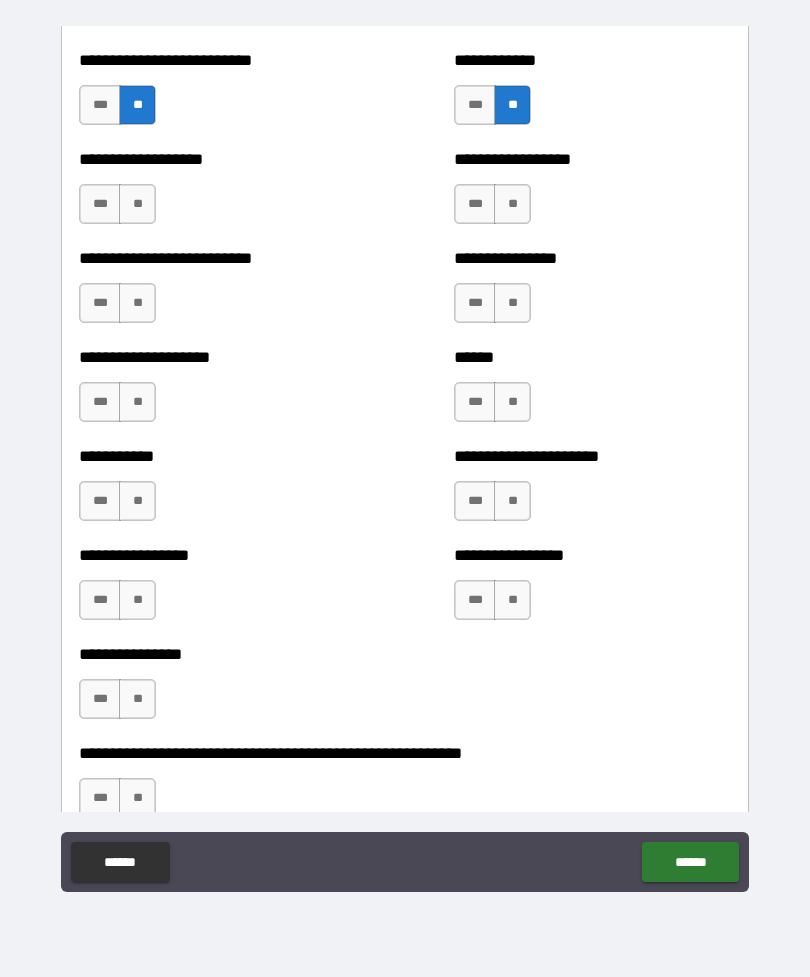 scroll, scrollTop: 5667, scrollLeft: 0, axis: vertical 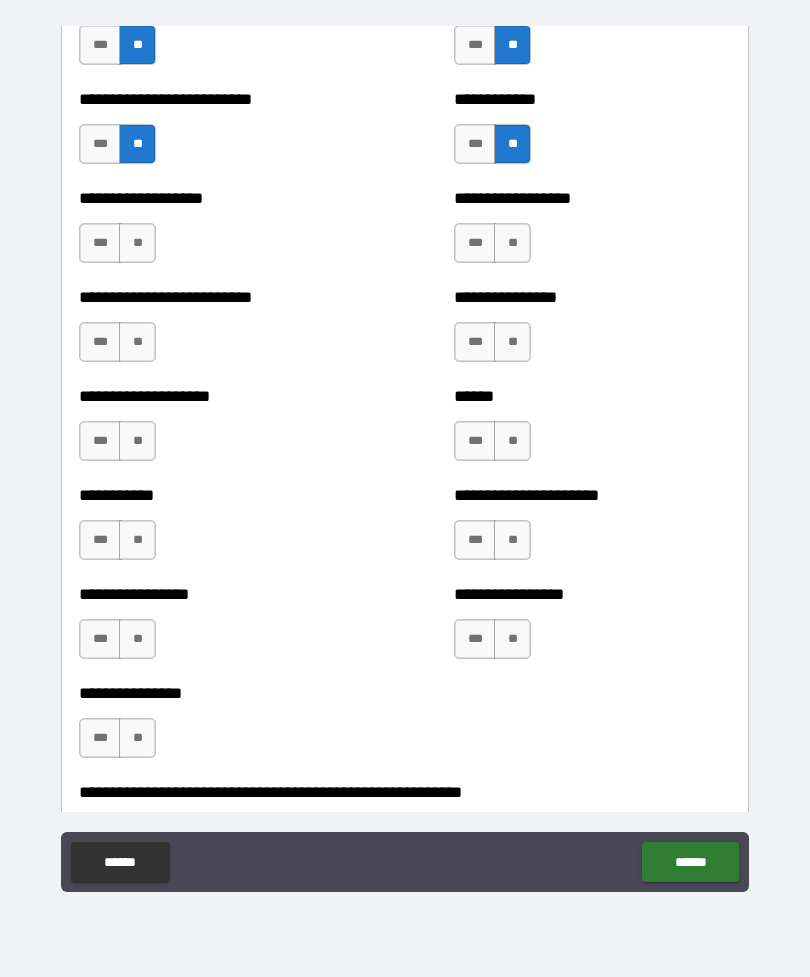 click on "**" at bounding box center [137, 243] 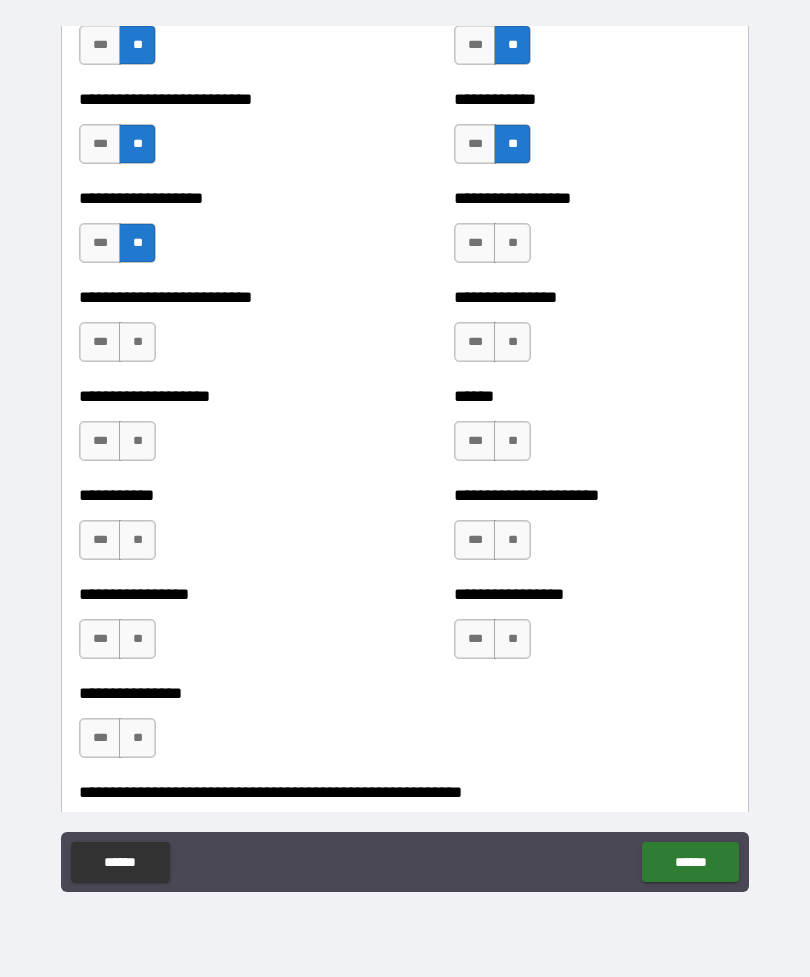 click on "**" at bounding box center [512, 243] 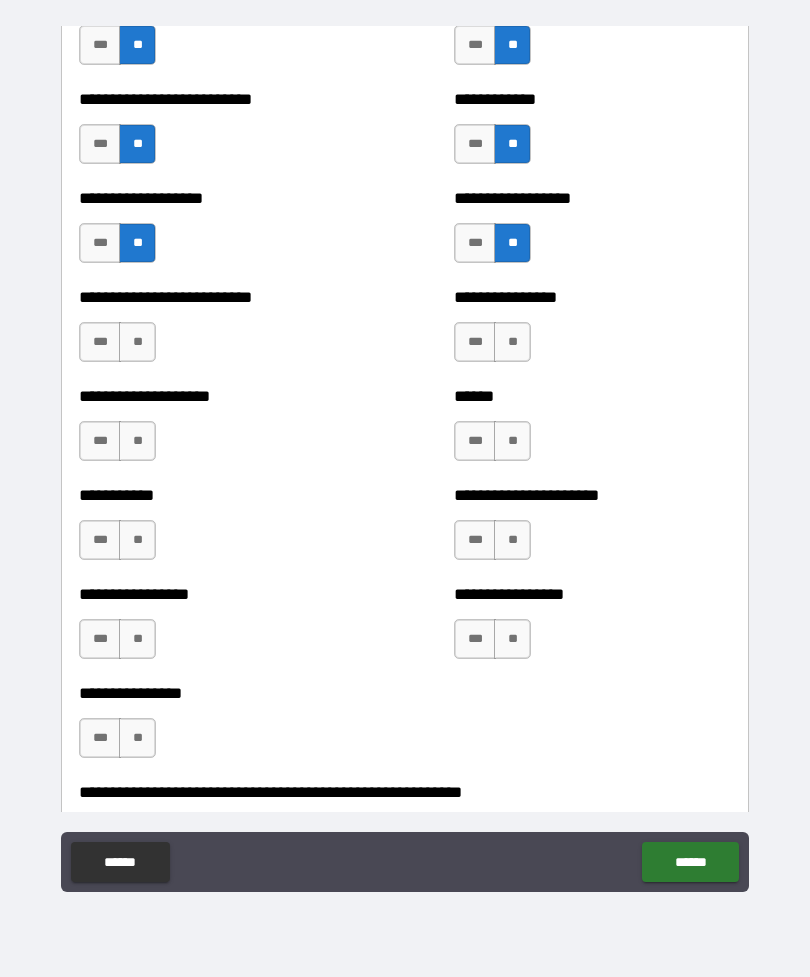 click on "**" at bounding box center [137, 342] 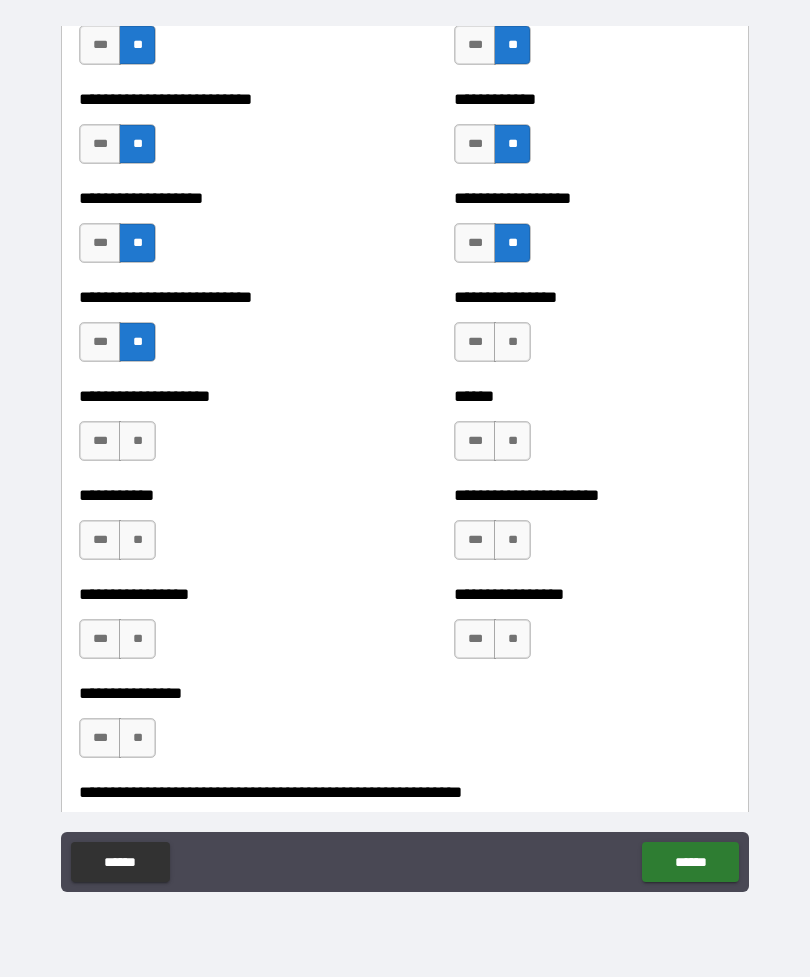 click on "**" at bounding box center (512, 342) 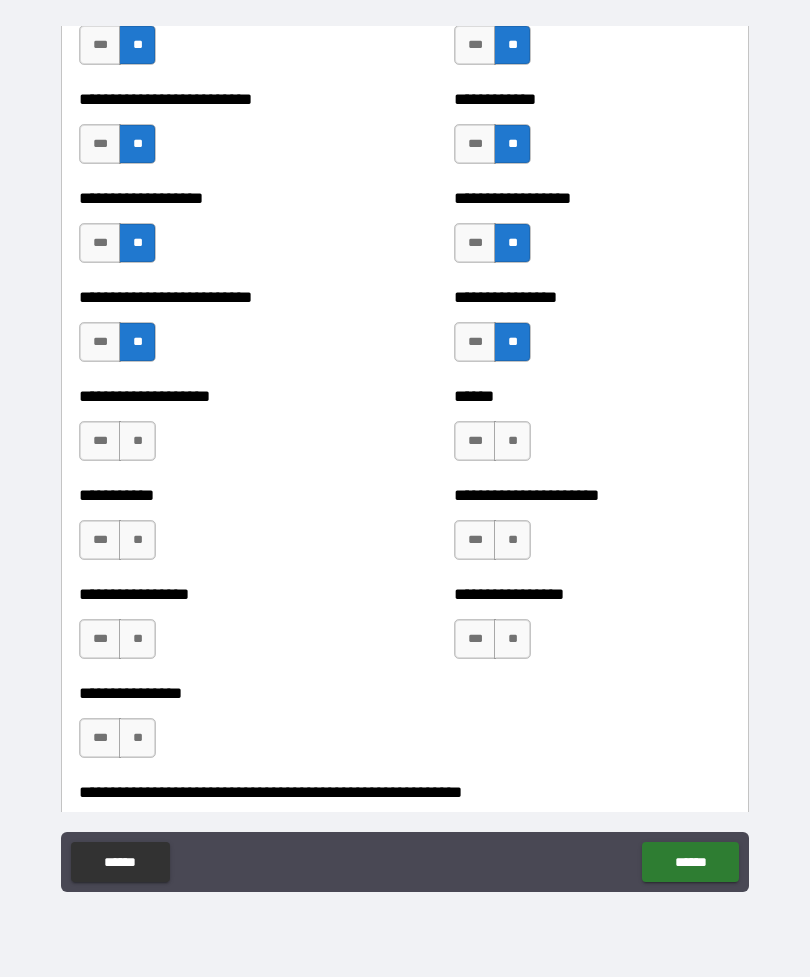click on "**" at bounding box center (137, 441) 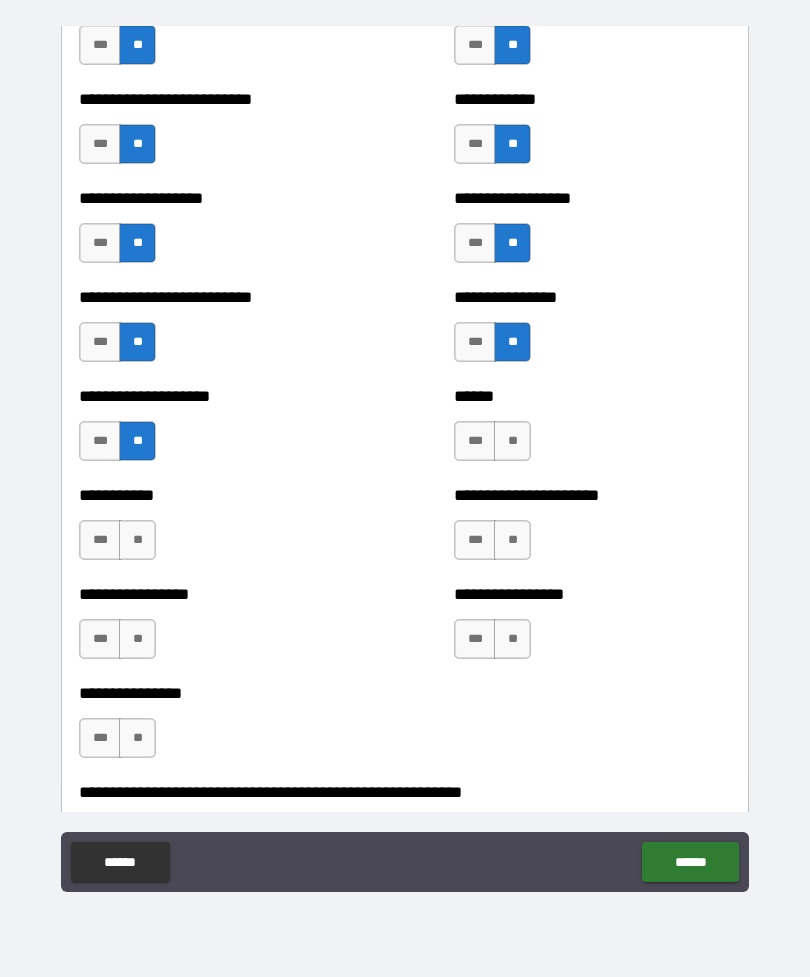click on "**" at bounding box center [512, 441] 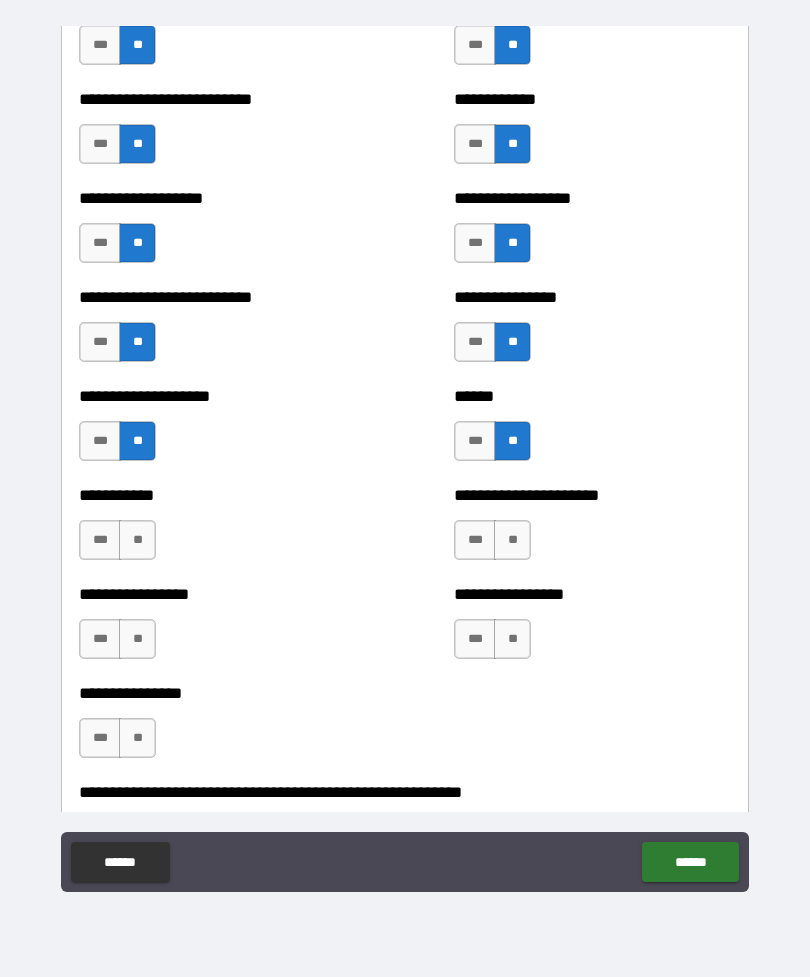 click on "**" at bounding box center [137, 540] 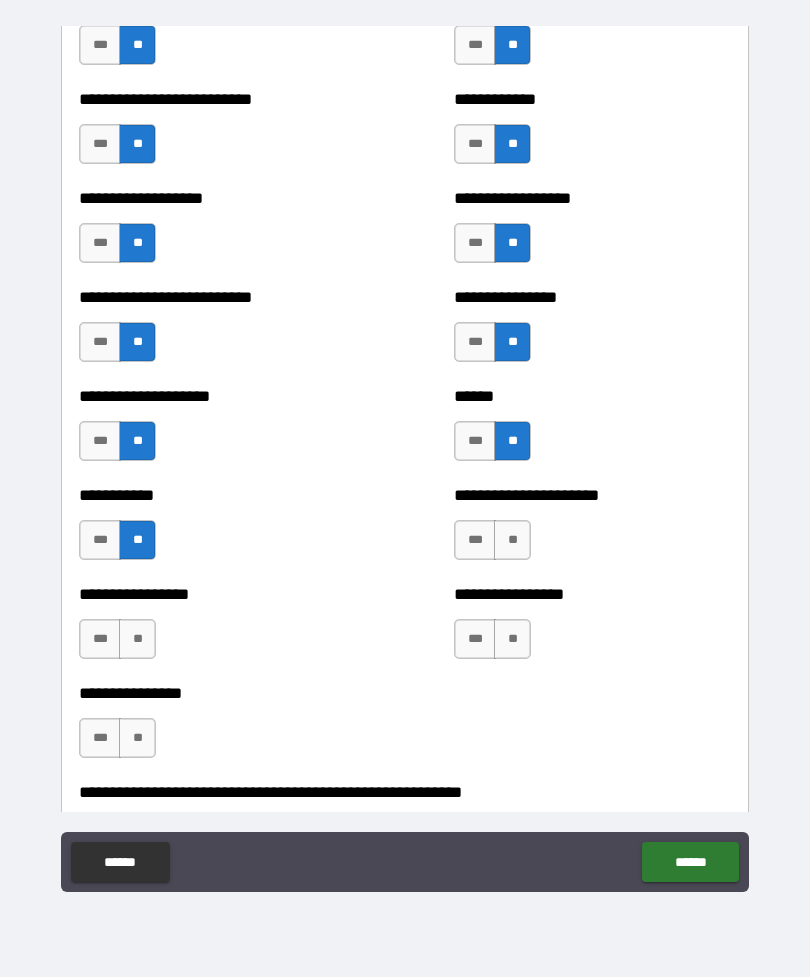 click on "**" at bounding box center [512, 540] 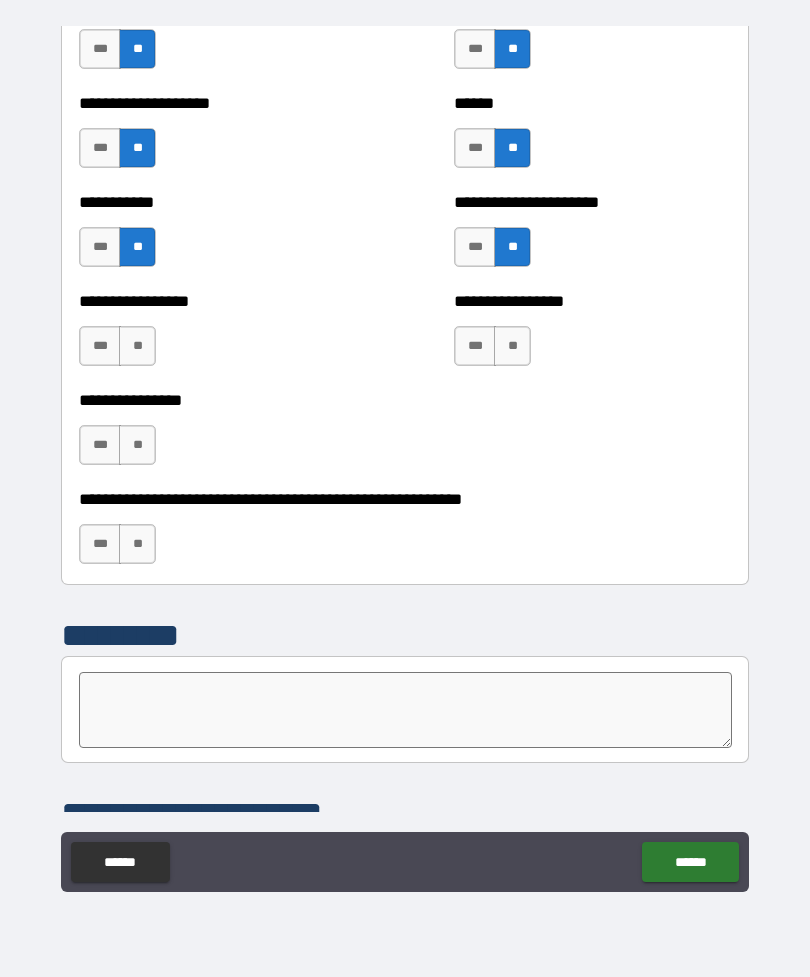 scroll, scrollTop: 5974, scrollLeft: 0, axis: vertical 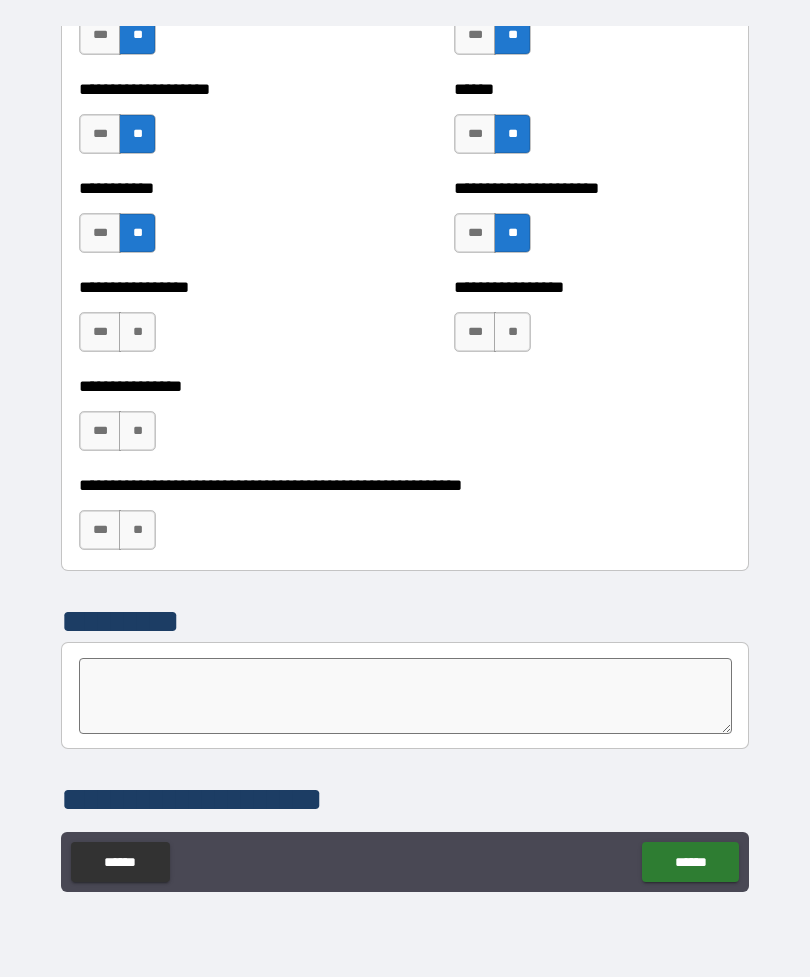 click on "**" at bounding box center [137, 332] 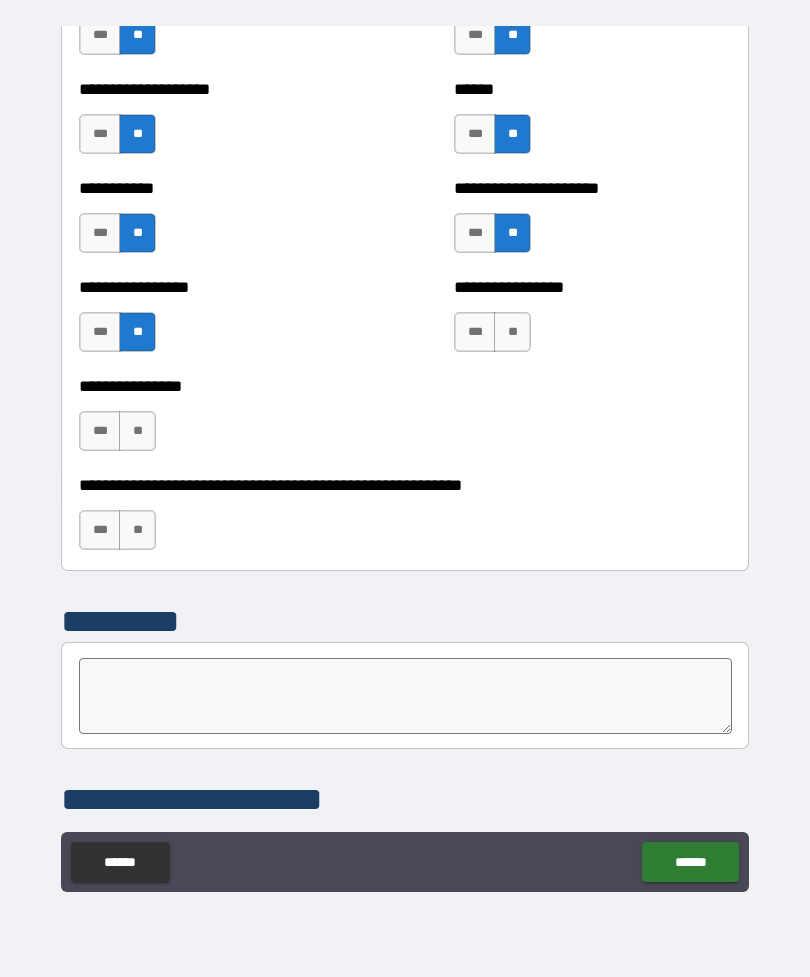 click on "**" at bounding box center (512, 332) 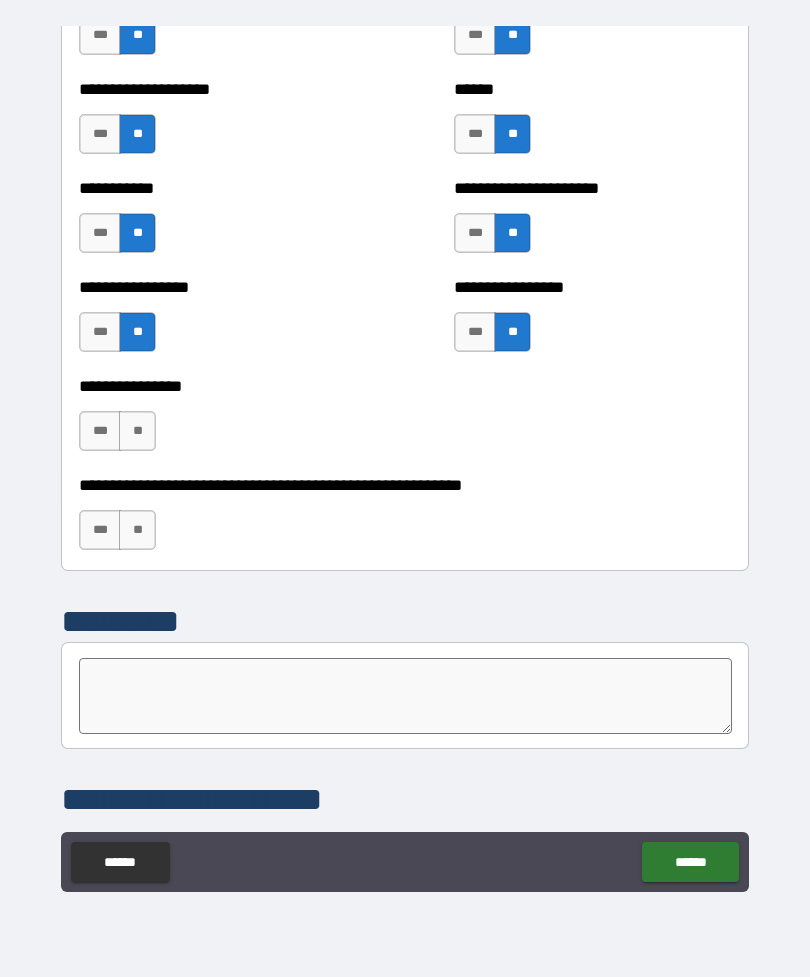 click on "**" at bounding box center [137, 431] 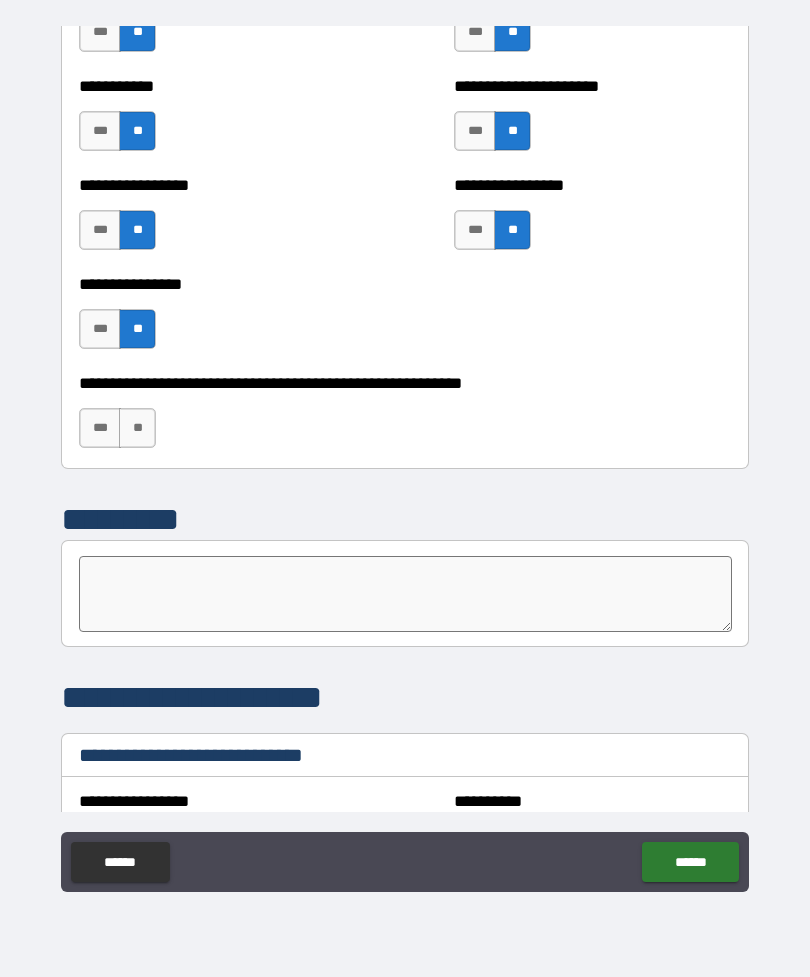 scroll, scrollTop: 6078, scrollLeft: 0, axis: vertical 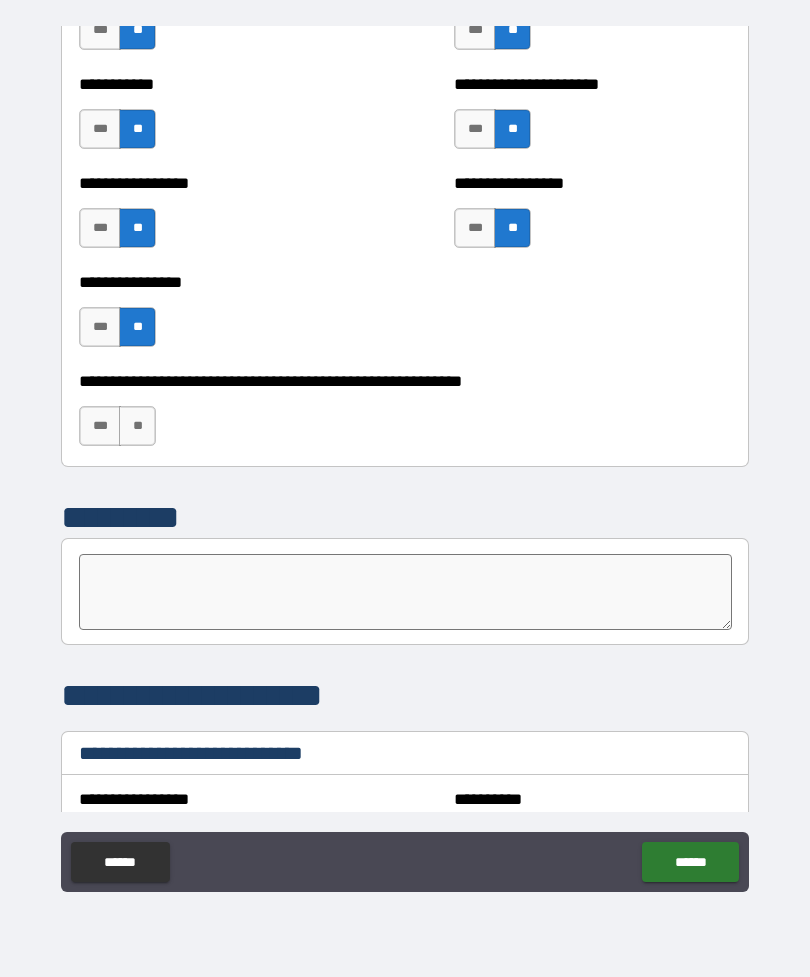 click on "**" at bounding box center (137, 426) 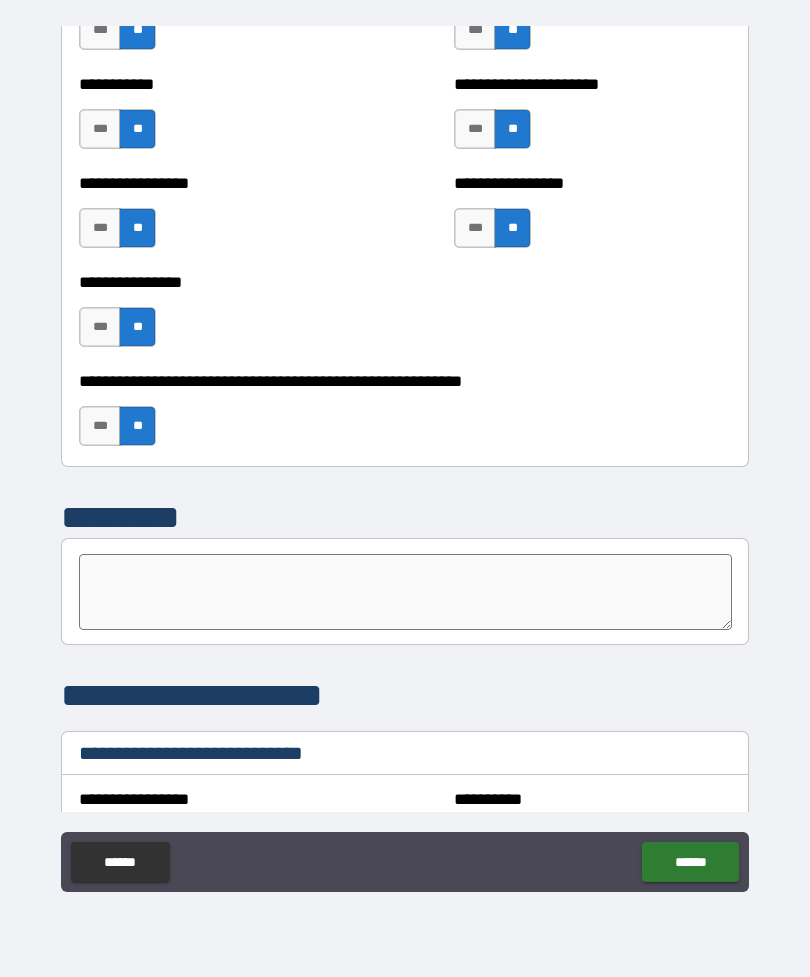 click on "******" at bounding box center [690, 862] 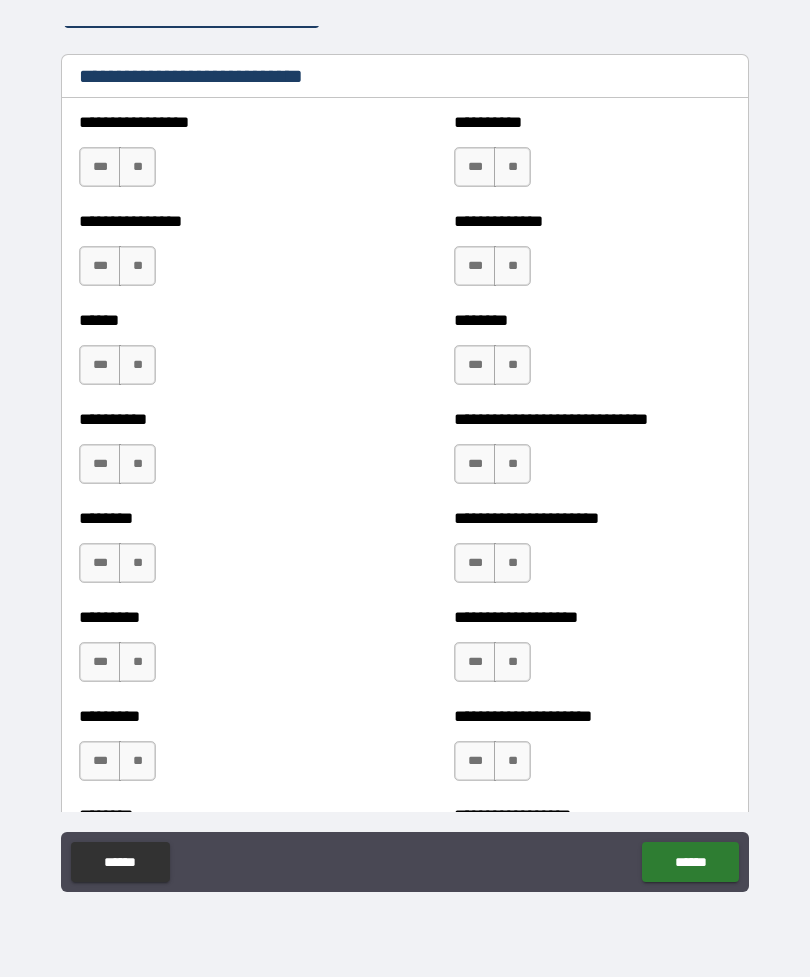 scroll, scrollTop: 6759, scrollLeft: 0, axis: vertical 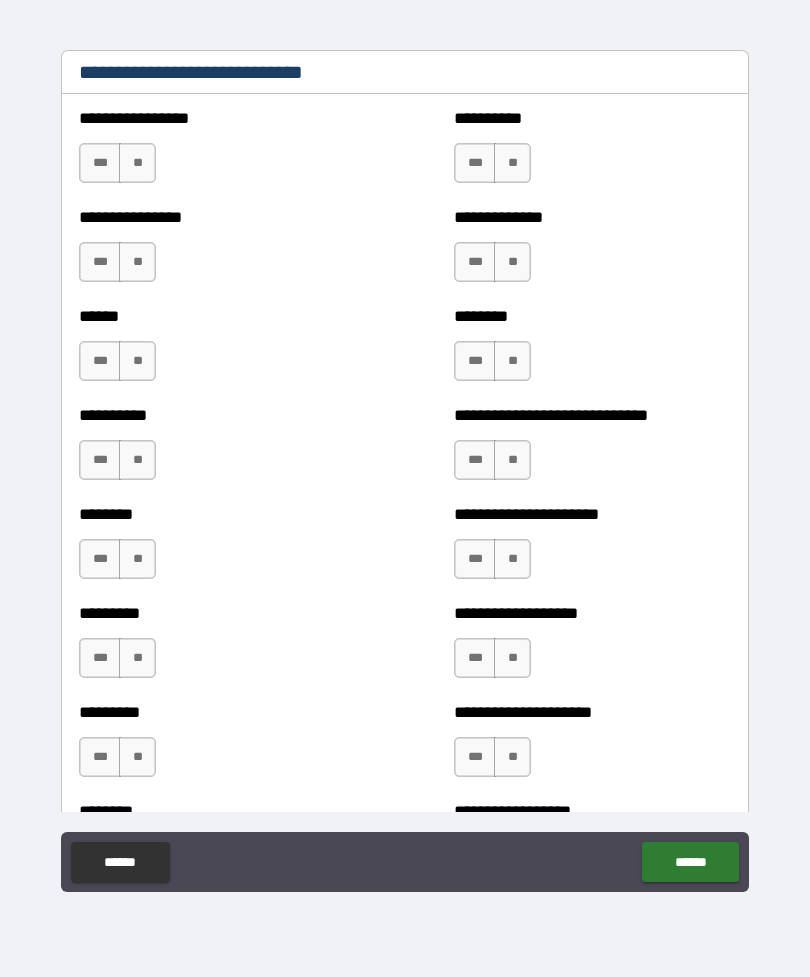 click on "**" at bounding box center (137, 361) 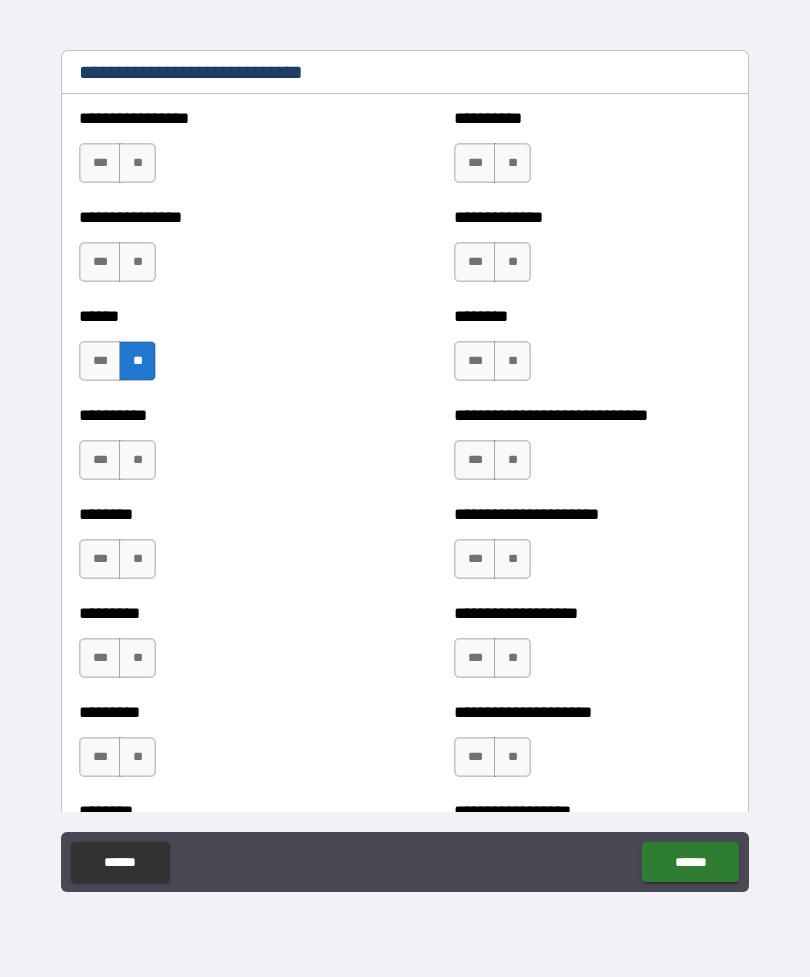 click on "**" at bounding box center [137, 262] 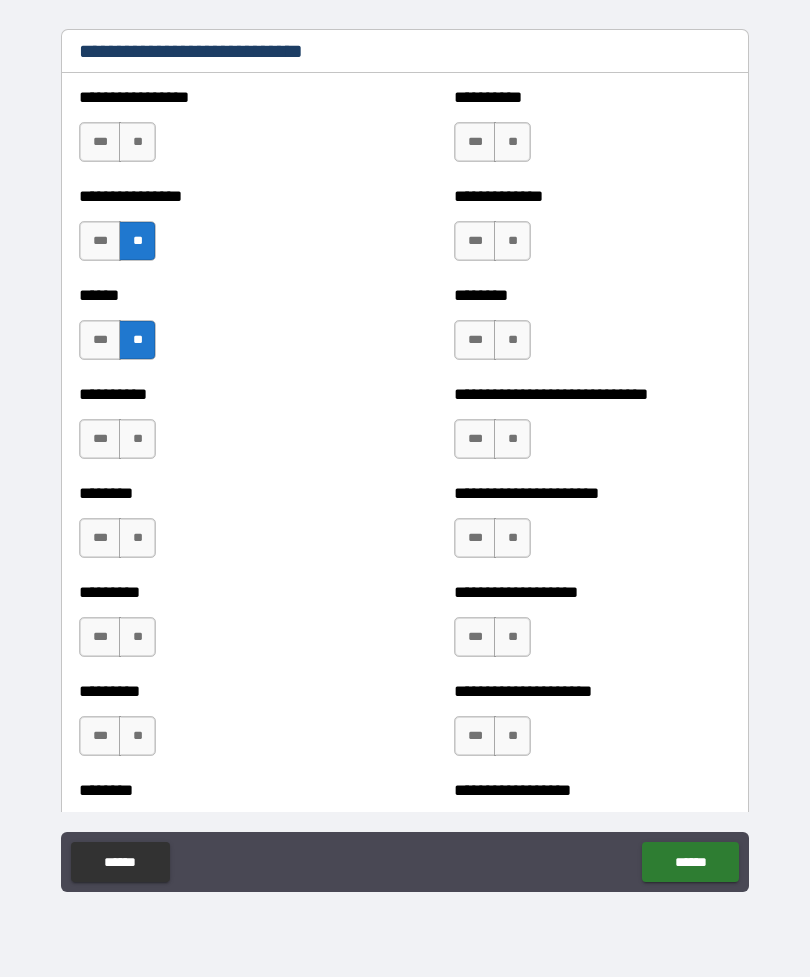 scroll, scrollTop: 6772, scrollLeft: 0, axis: vertical 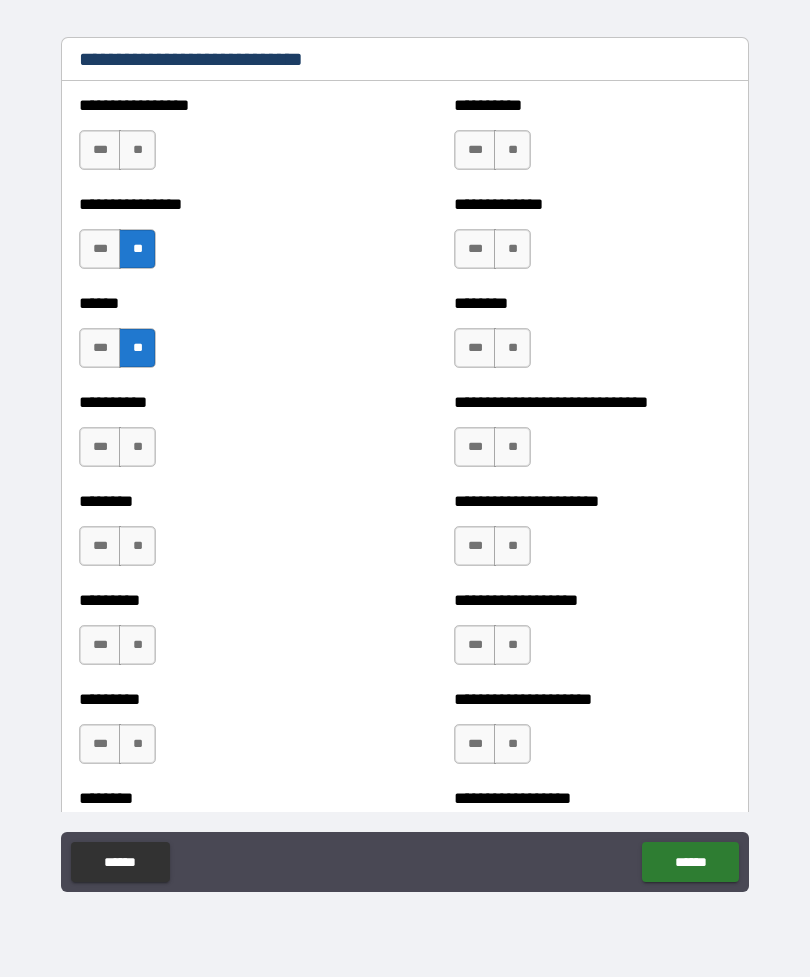 click on "***" at bounding box center [100, 150] 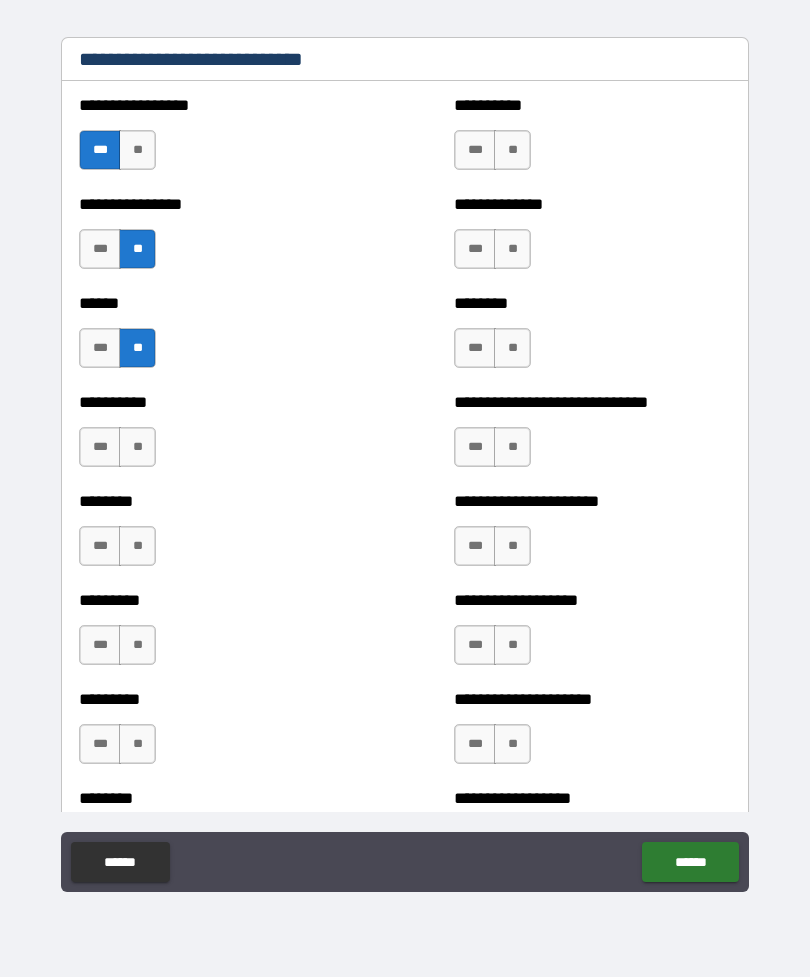 click on "***" at bounding box center (475, 150) 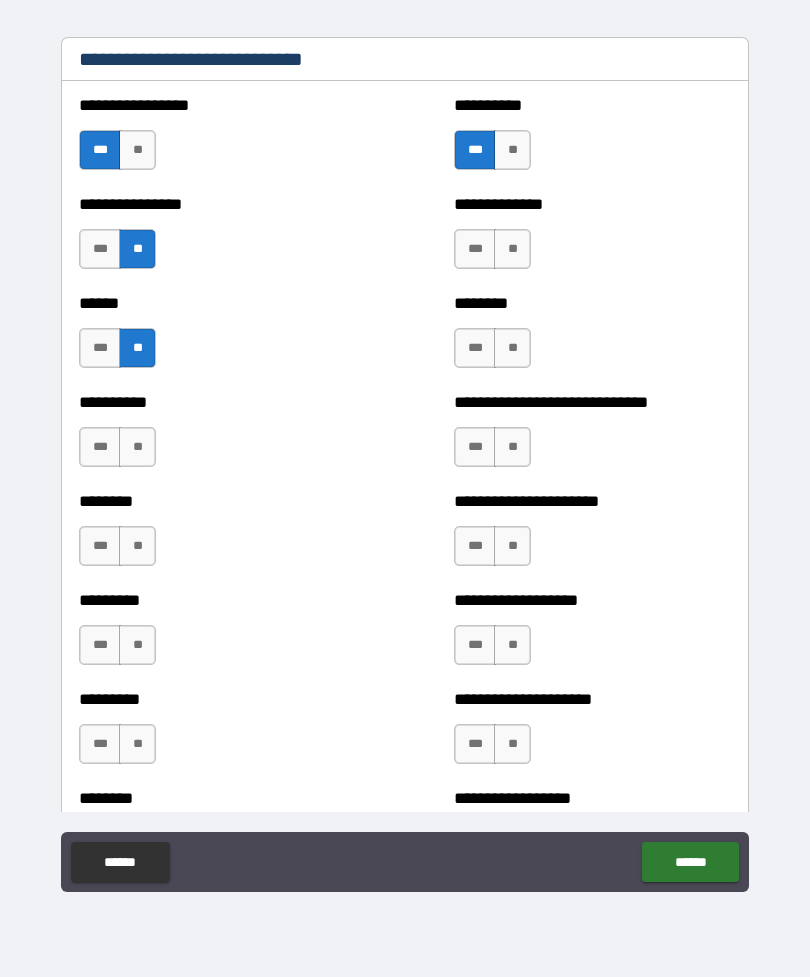 click on "**" at bounding box center [512, 348] 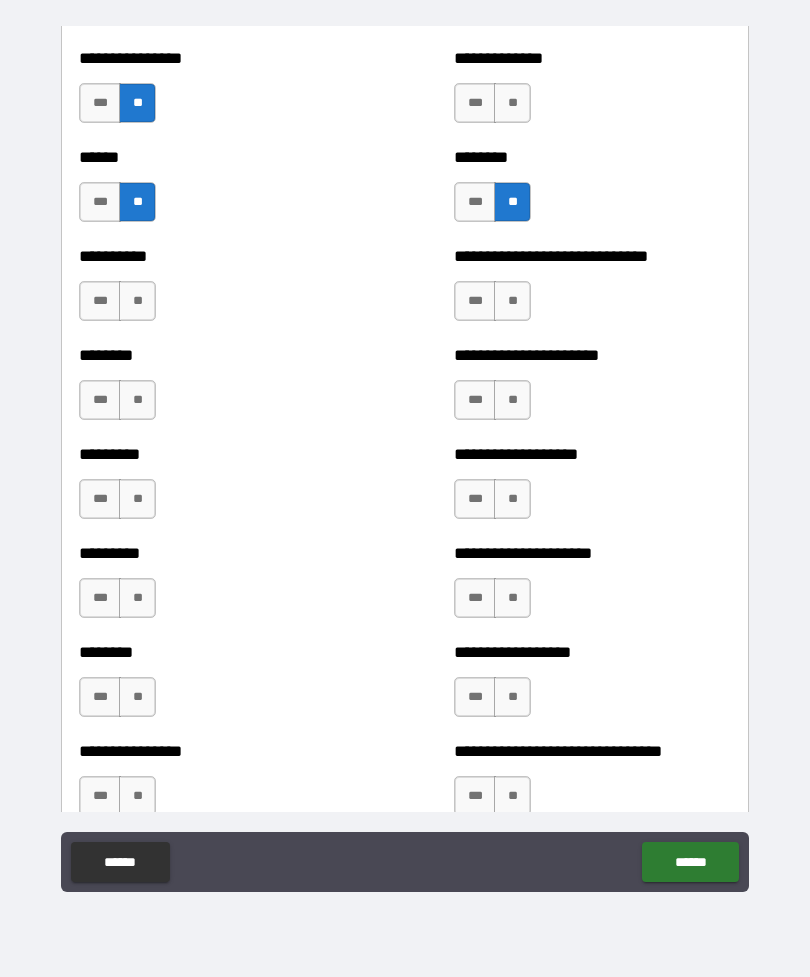 scroll, scrollTop: 6916, scrollLeft: 0, axis: vertical 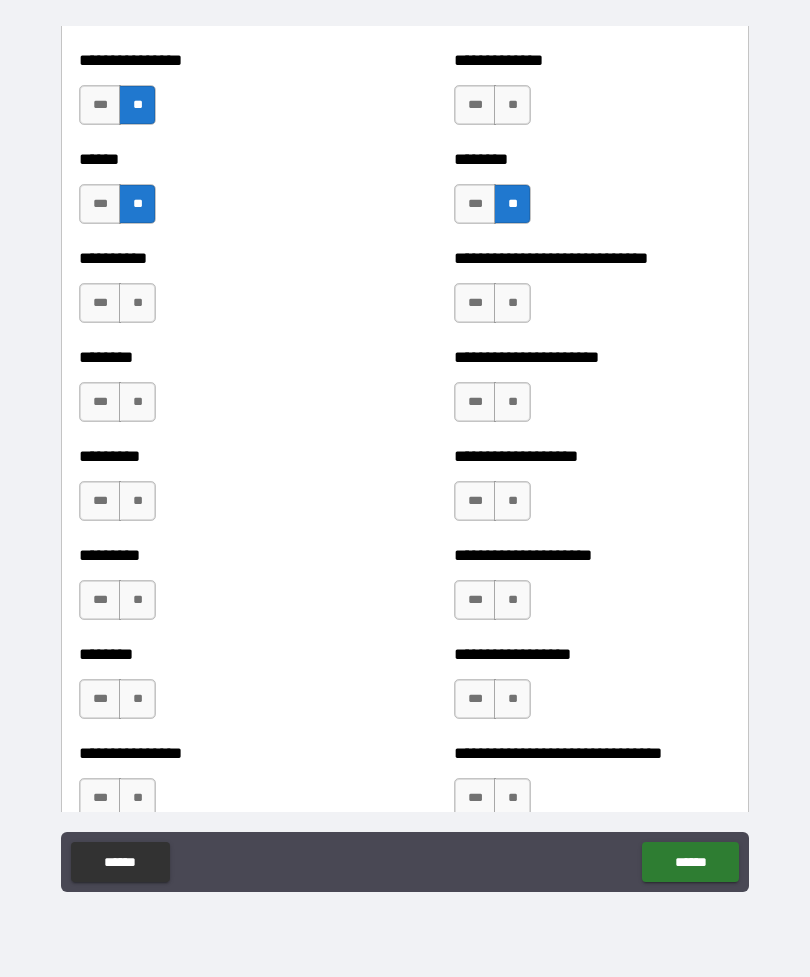 click on "**" at bounding box center (512, 105) 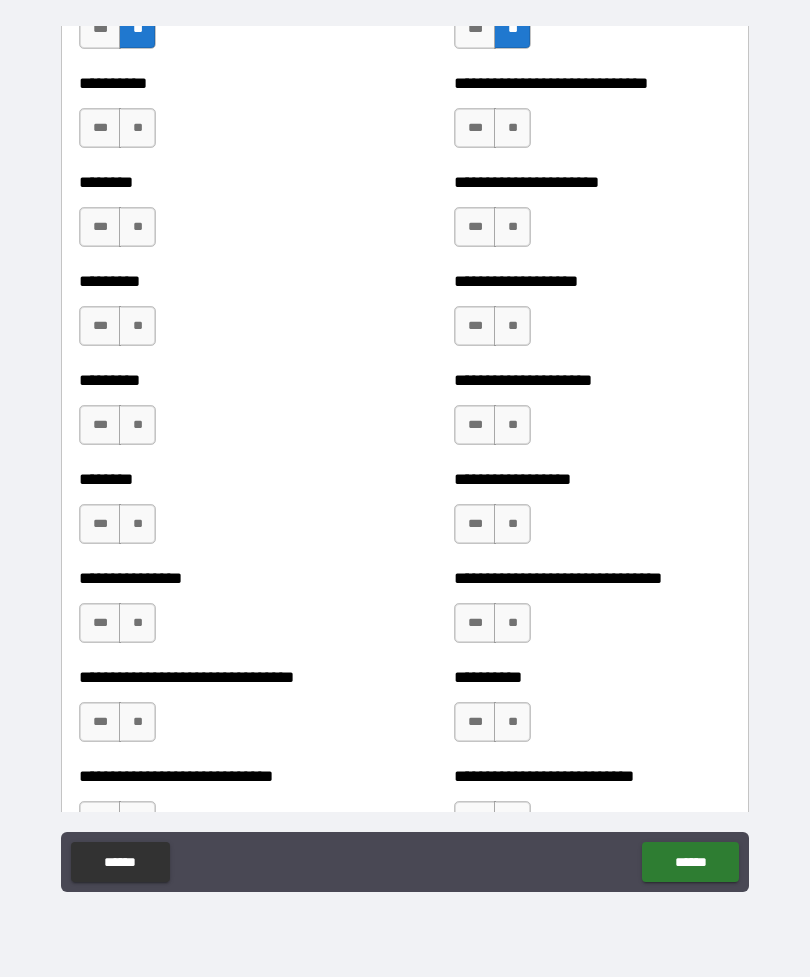 scroll, scrollTop: 7098, scrollLeft: 0, axis: vertical 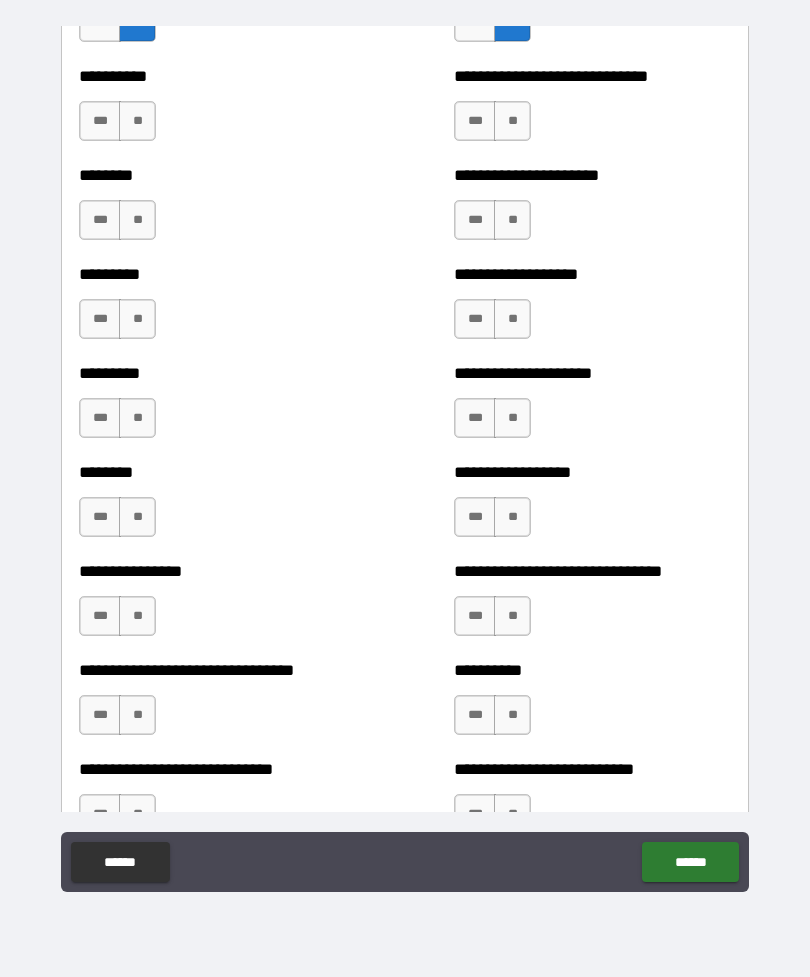 click on "**" at bounding box center [137, 121] 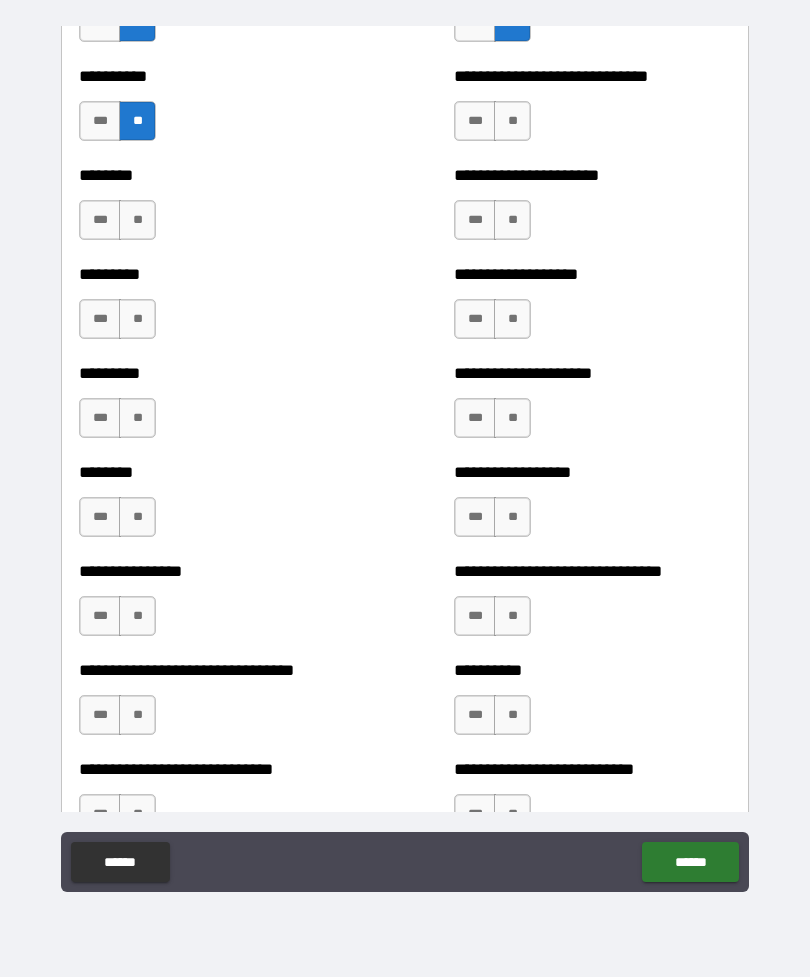 click on "***" at bounding box center [475, 220] 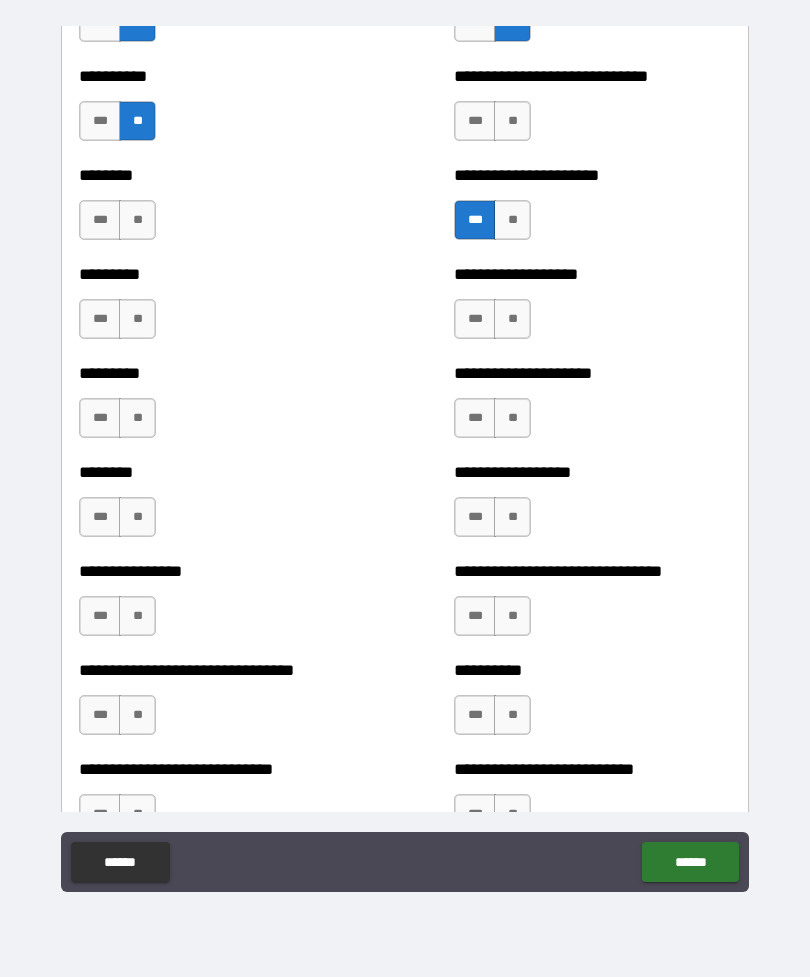 click on "***" at bounding box center (475, 121) 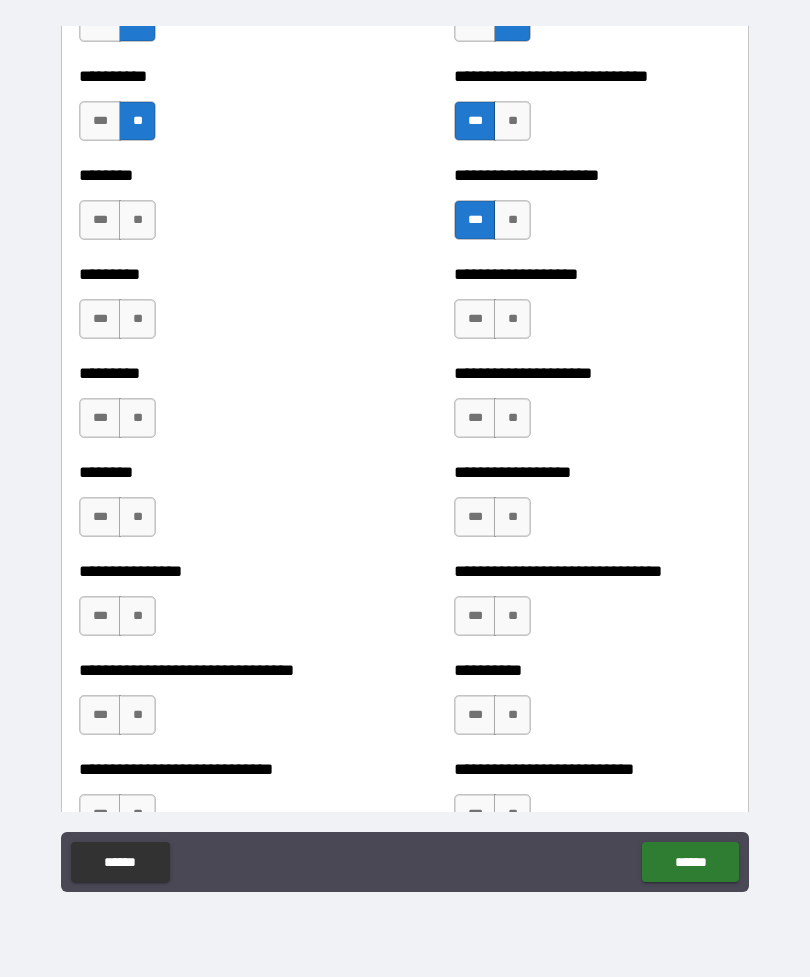 click on "***" at bounding box center [100, 220] 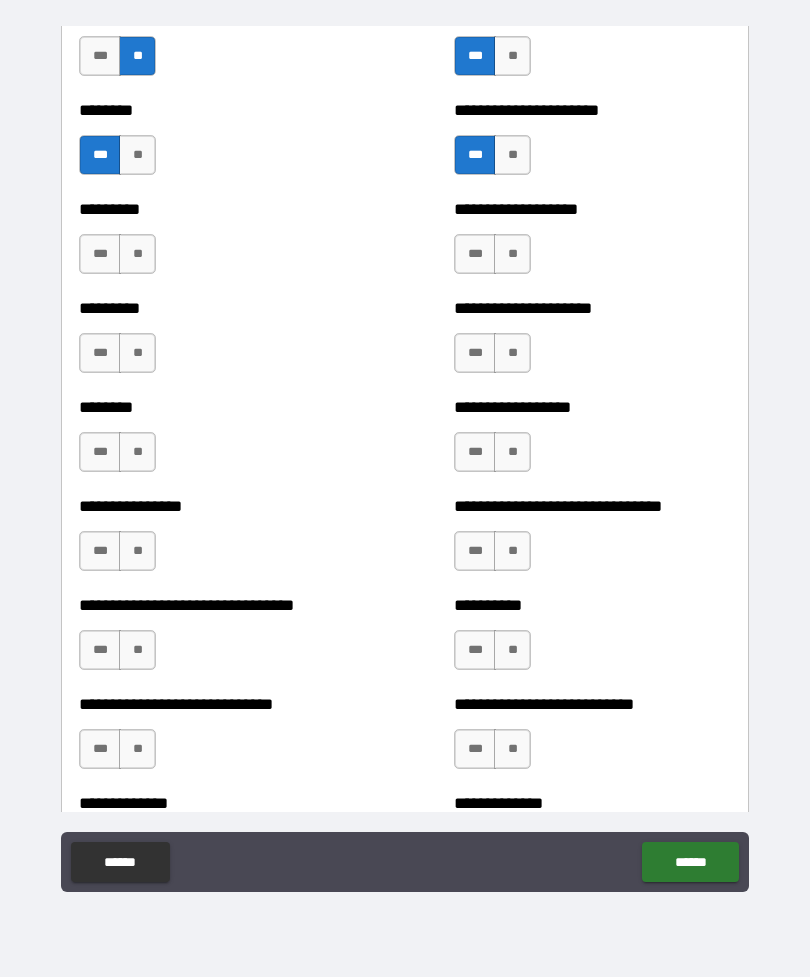 scroll, scrollTop: 7207, scrollLeft: 0, axis: vertical 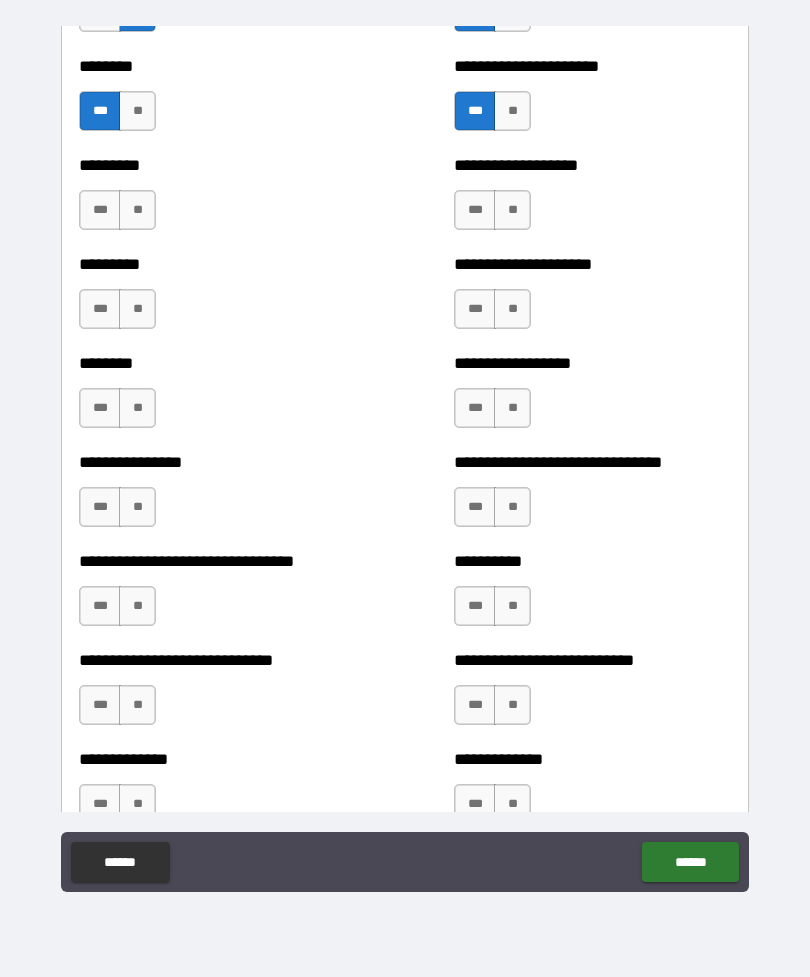 click on "**" at bounding box center [137, 210] 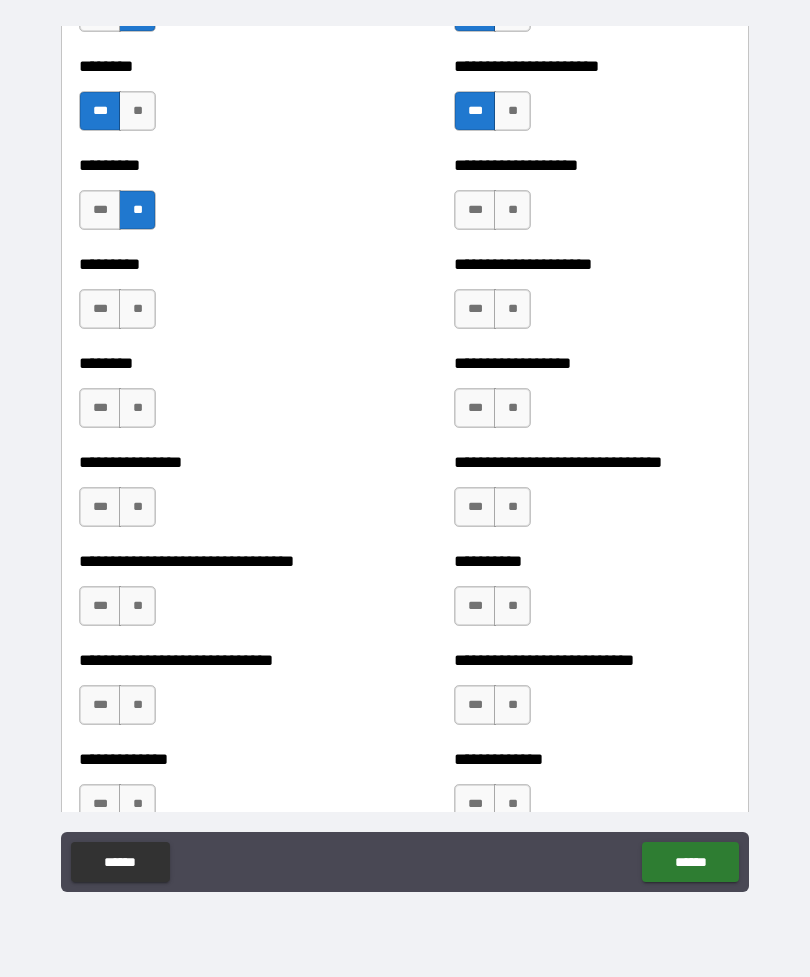 click on "**" at bounding box center [512, 210] 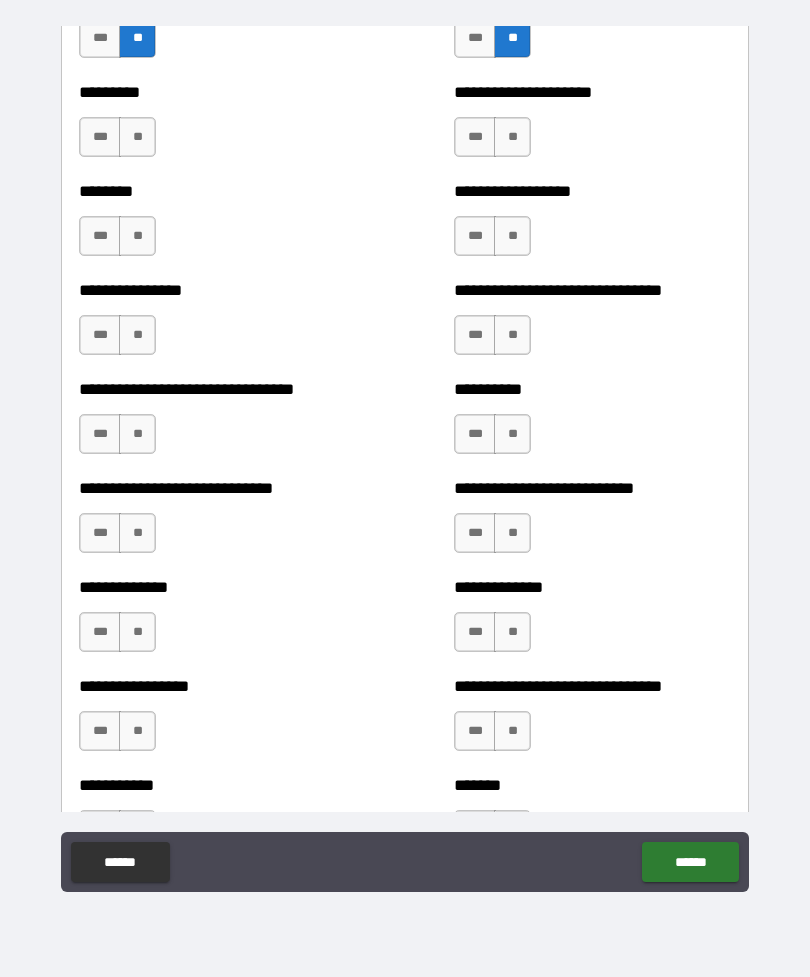 scroll, scrollTop: 7357, scrollLeft: 0, axis: vertical 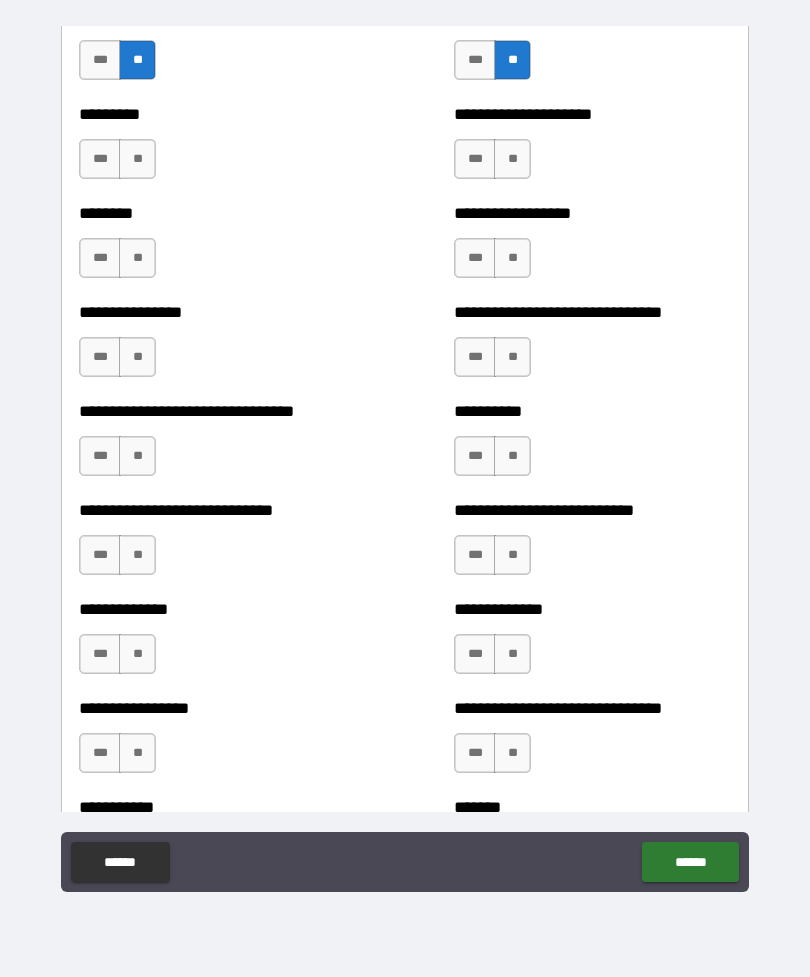 click on "**" at bounding box center [137, 159] 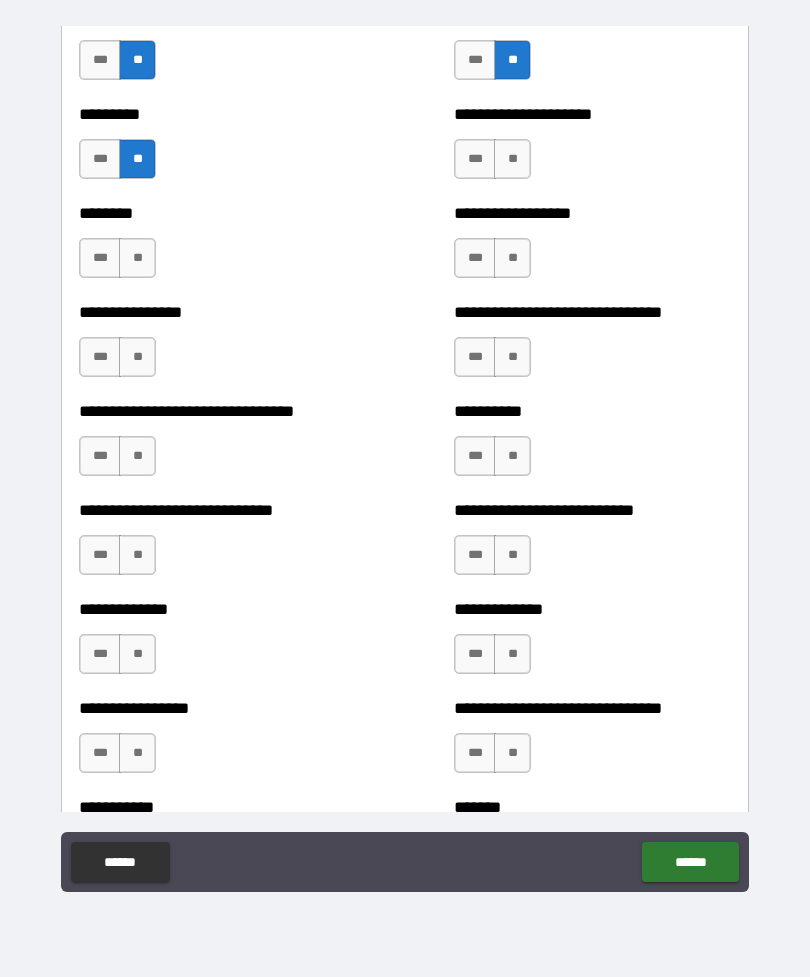 click on "**" at bounding box center (512, 159) 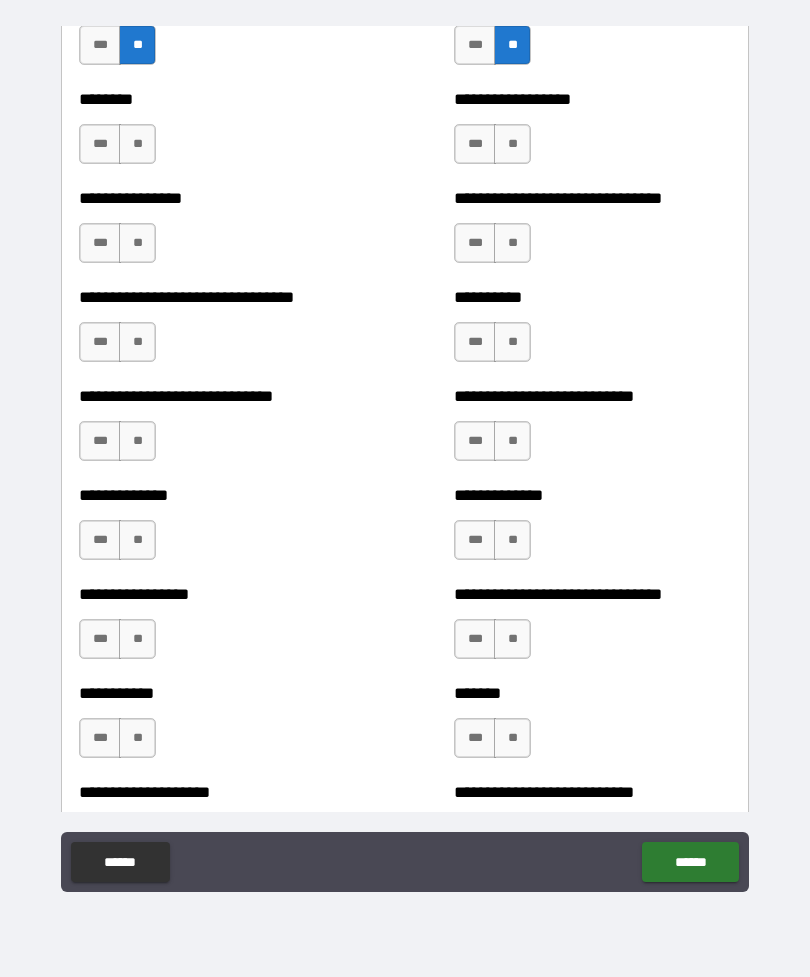 scroll, scrollTop: 7472, scrollLeft: 0, axis: vertical 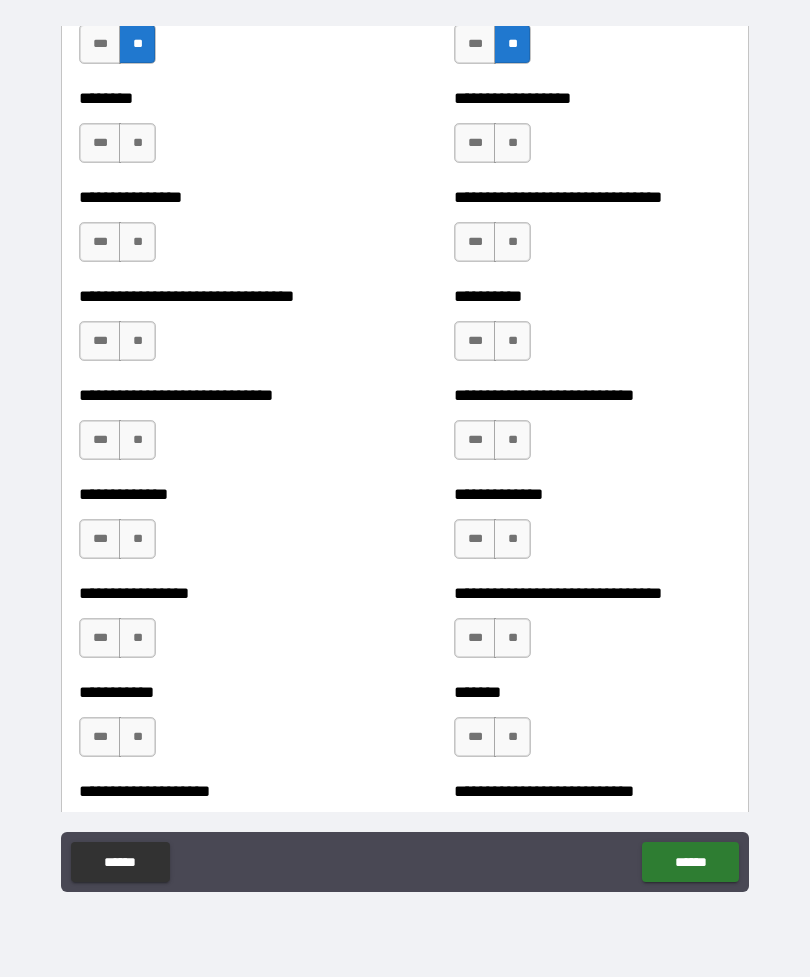 click on "**" at bounding box center [137, 143] 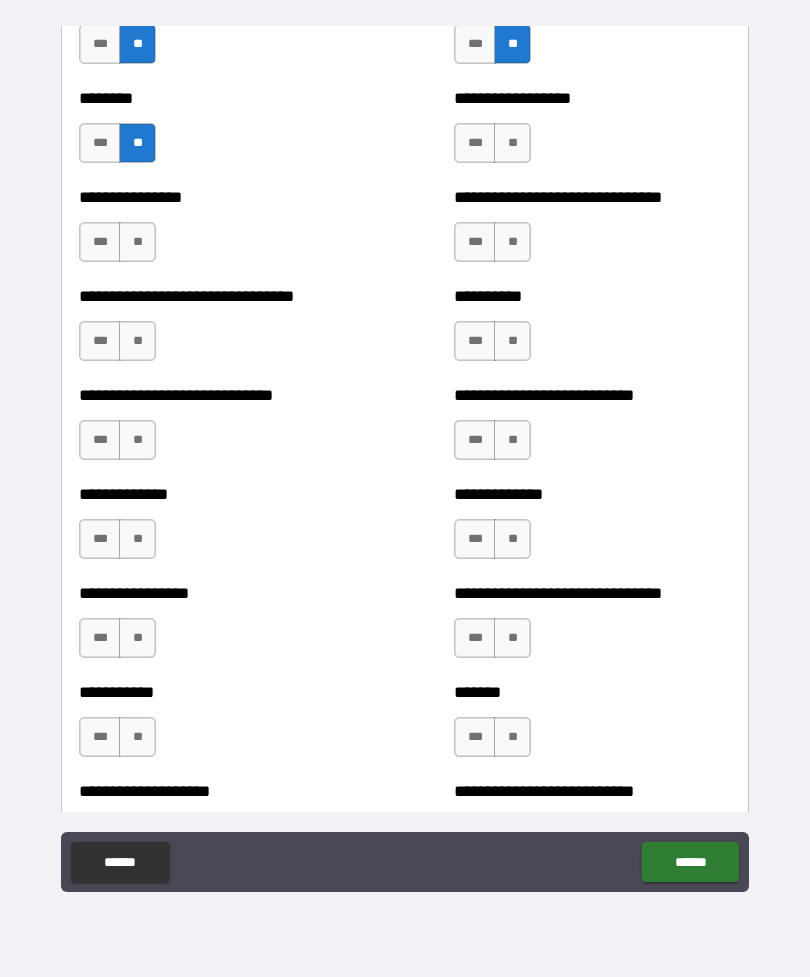 click on "**" at bounding box center [512, 143] 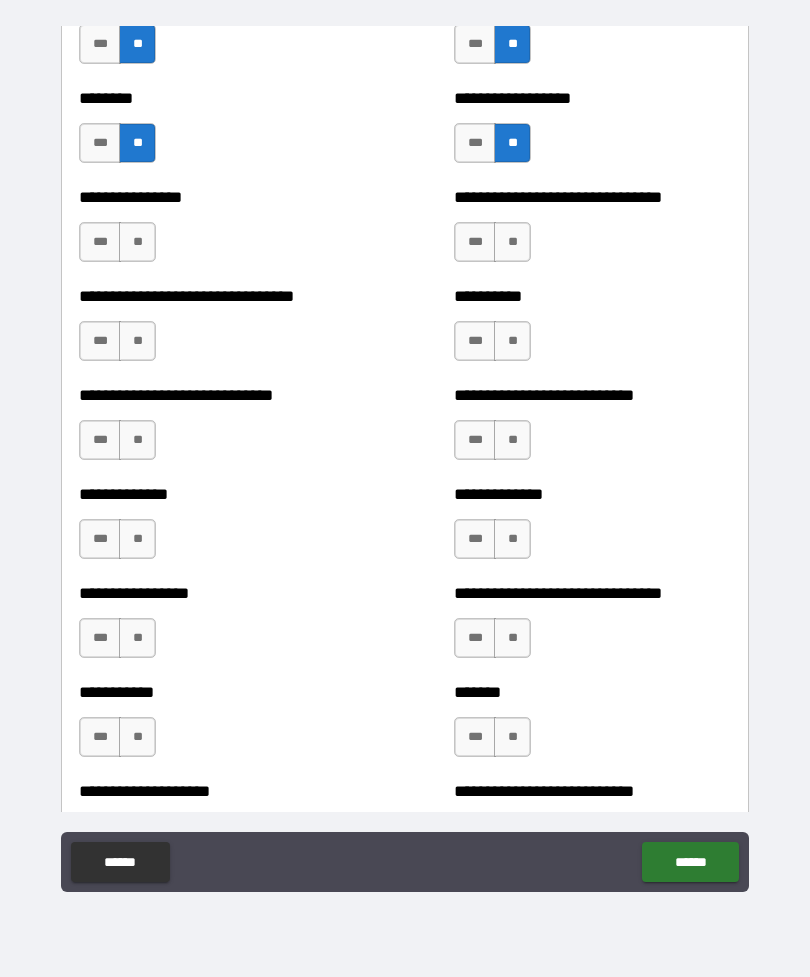 click on "**" at bounding box center (137, 242) 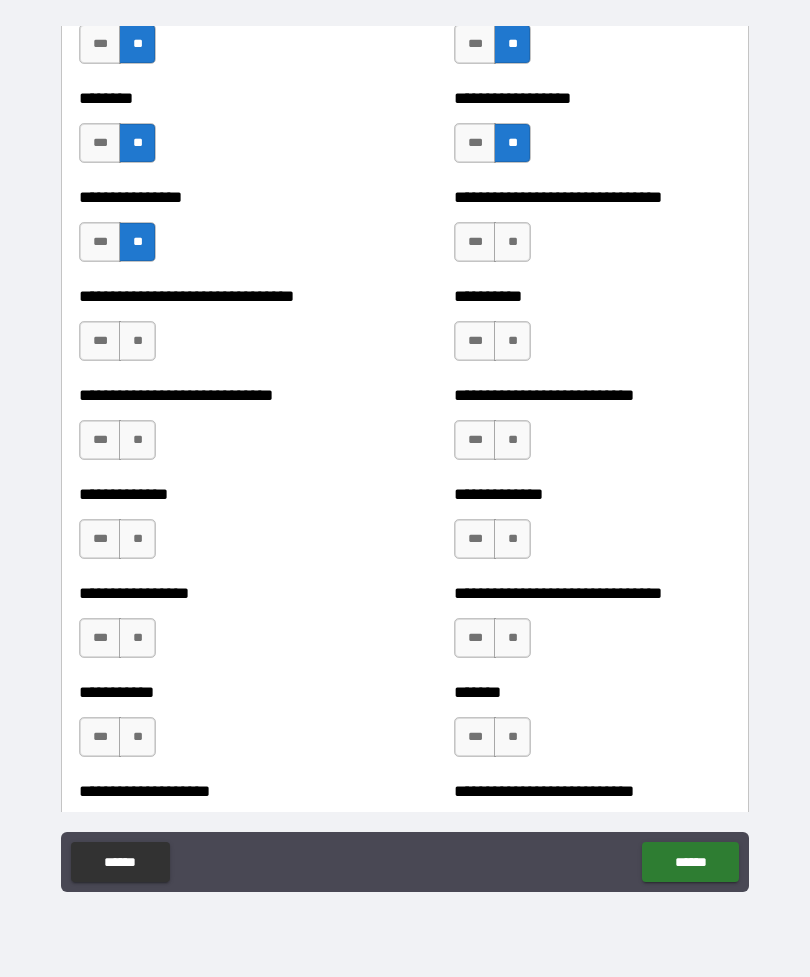 click on "**" at bounding box center (512, 242) 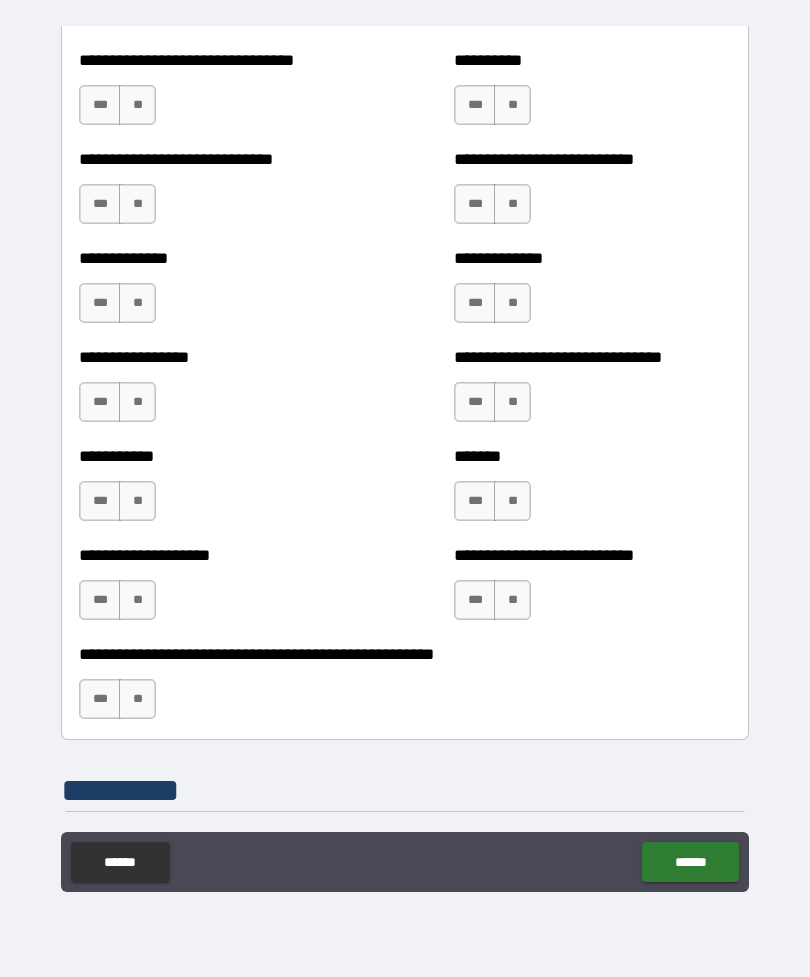 scroll, scrollTop: 7620, scrollLeft: 0, axis: vertical 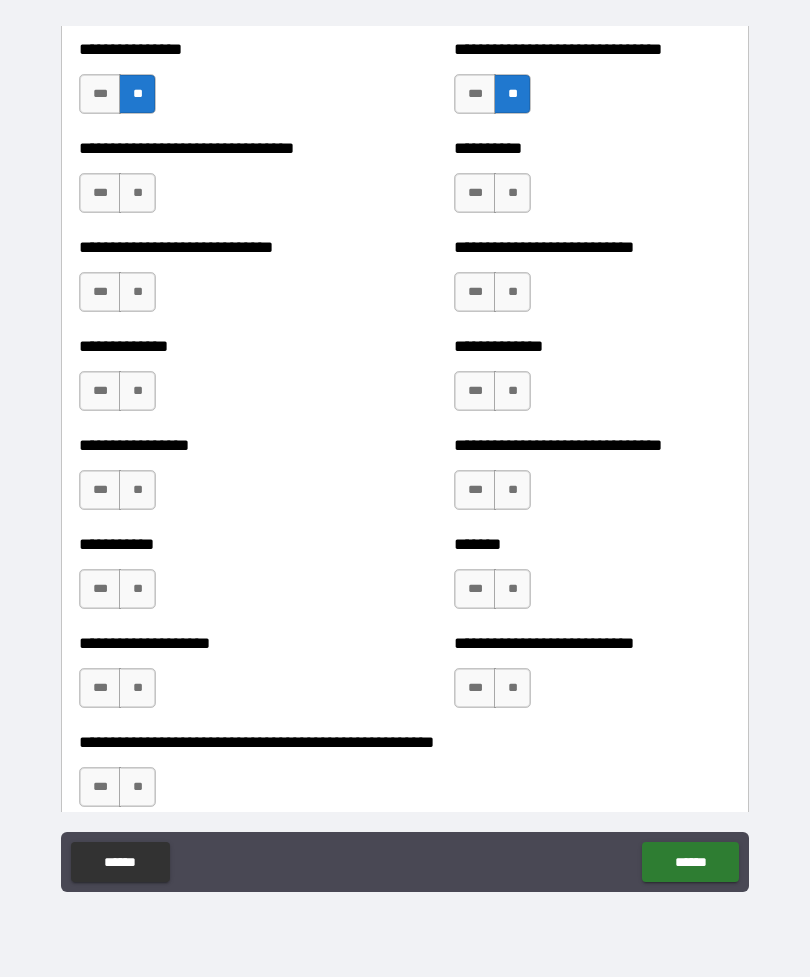 click on "***" at bounding box center [100, 193] 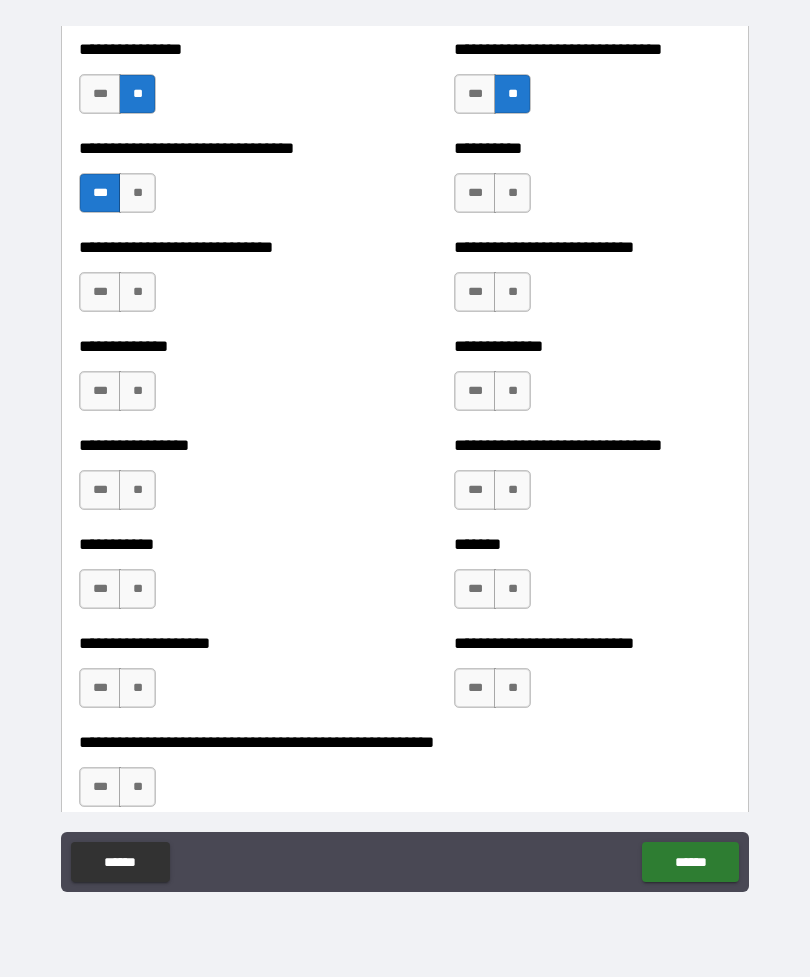 click on "**" at bounding box center [512, 193] 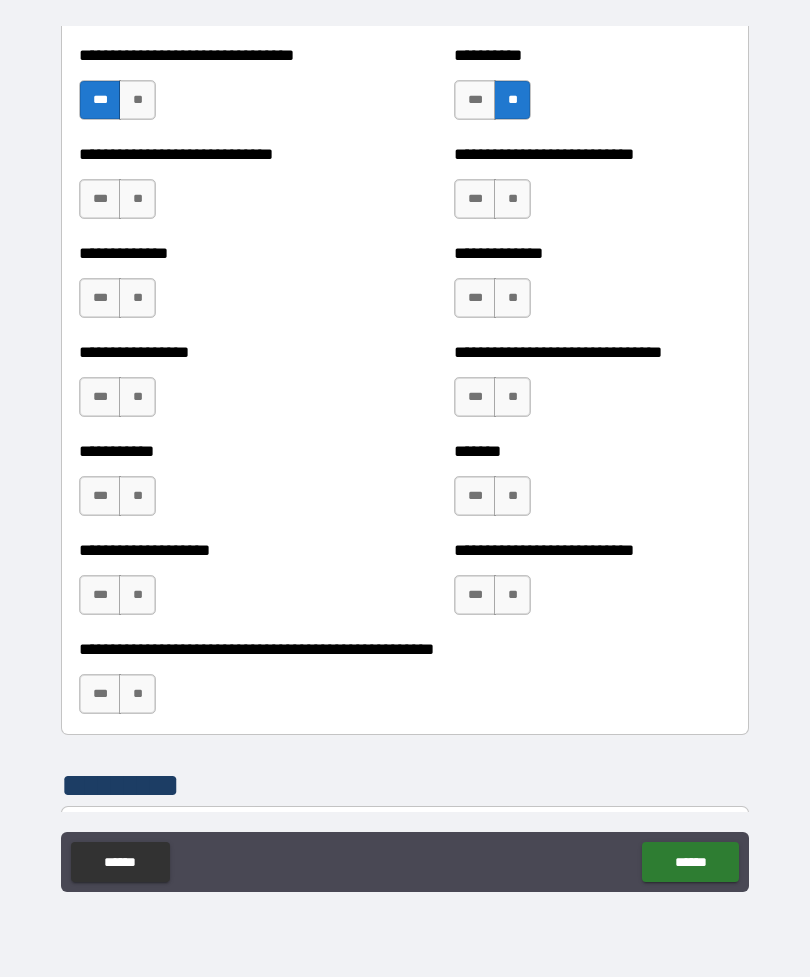 scroll, scrollTop: 7712, scrollLeft: 0, axis: vertical 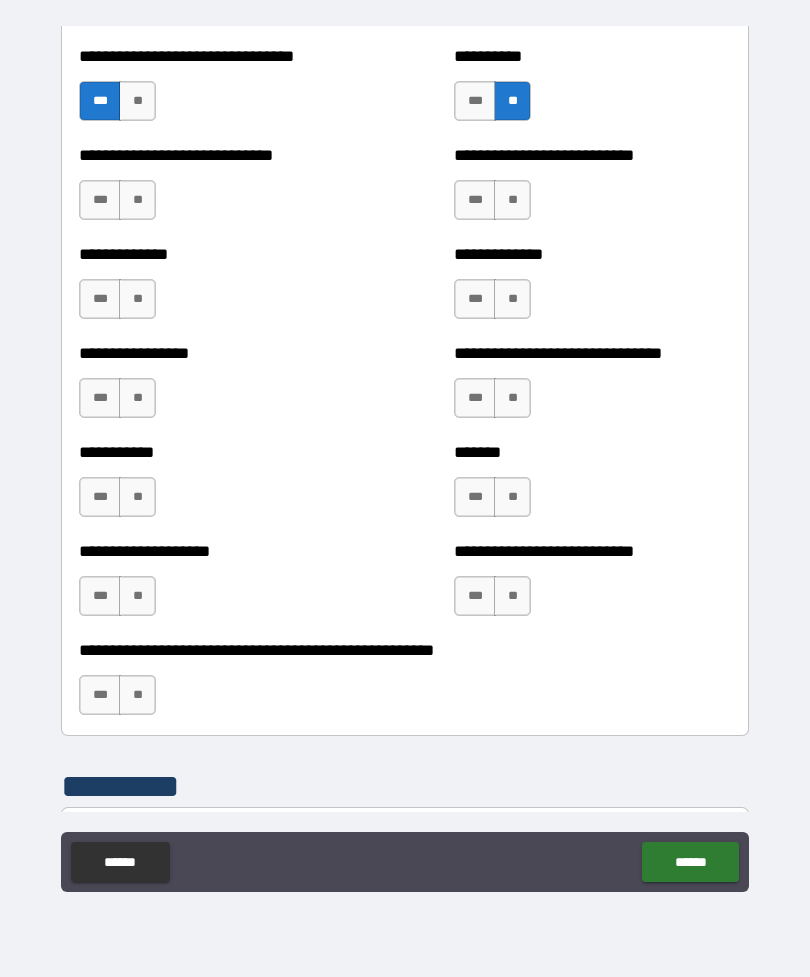 click on "**" at bounding box center (137, 299) 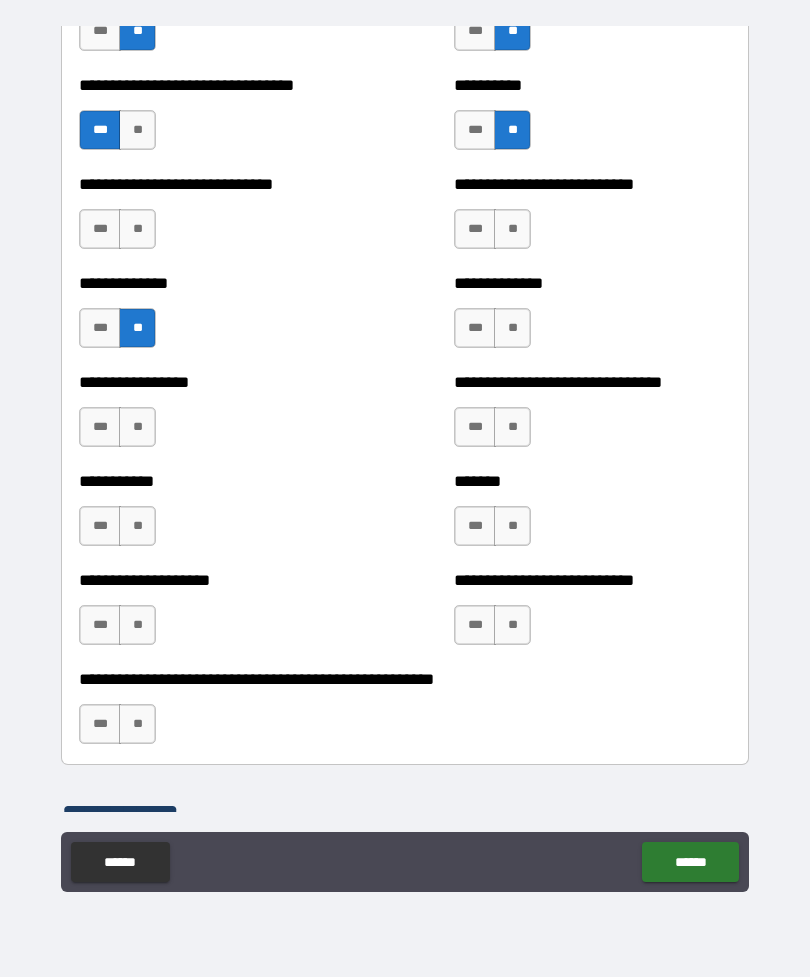 scroll, scrollTop: 7675, scrollLeft: 0, axis: vertical 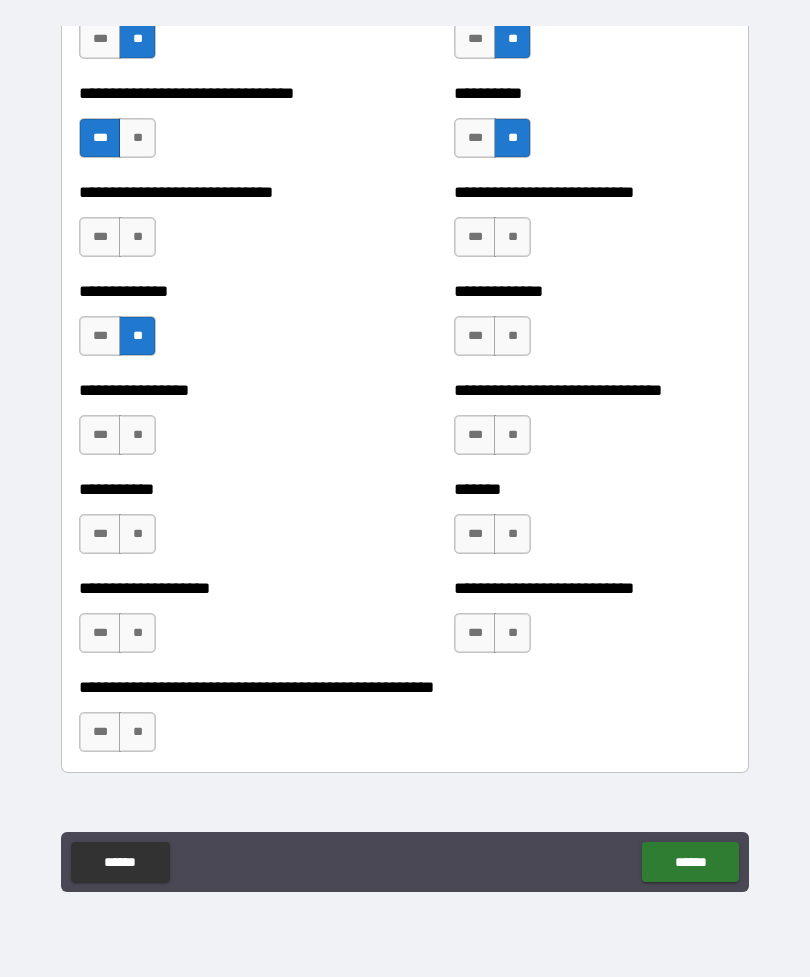 click on "**" at bounding box center [512, 237] 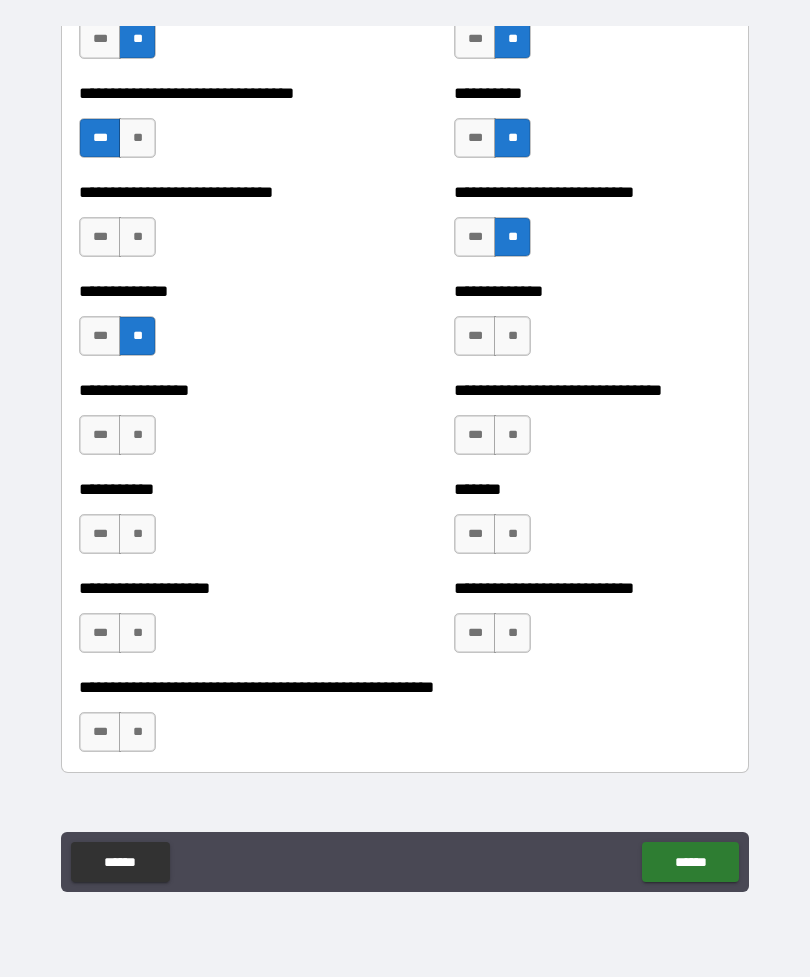click on "**" at bounding box center (137, 237) 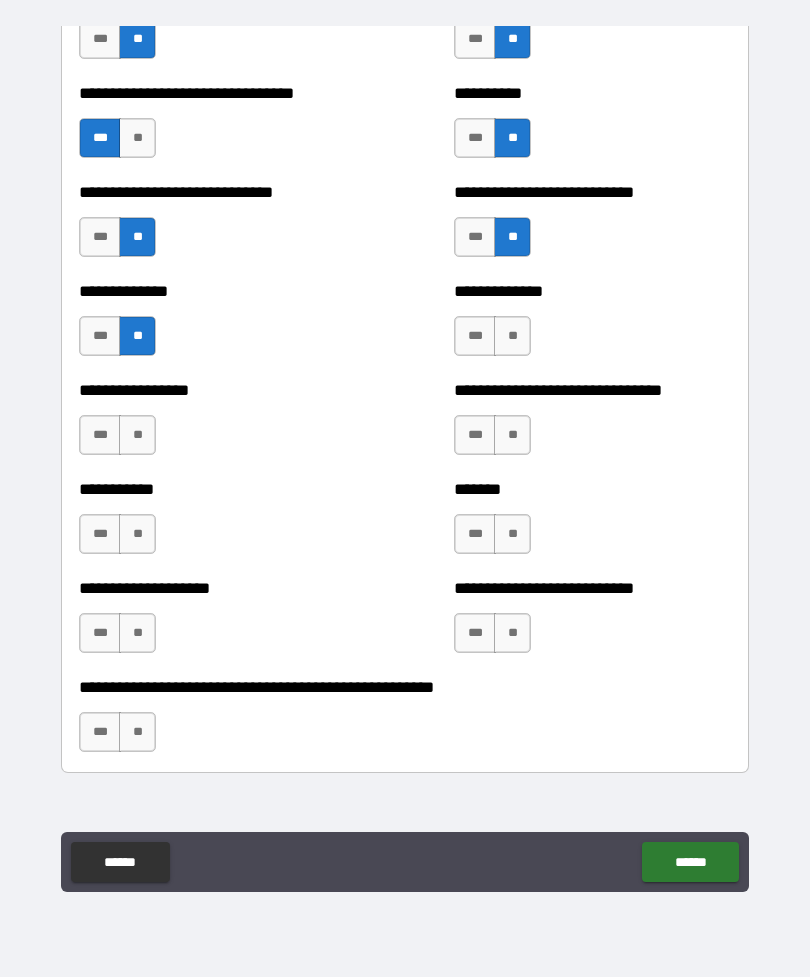 click on "***" at bounding box center (475, 336) 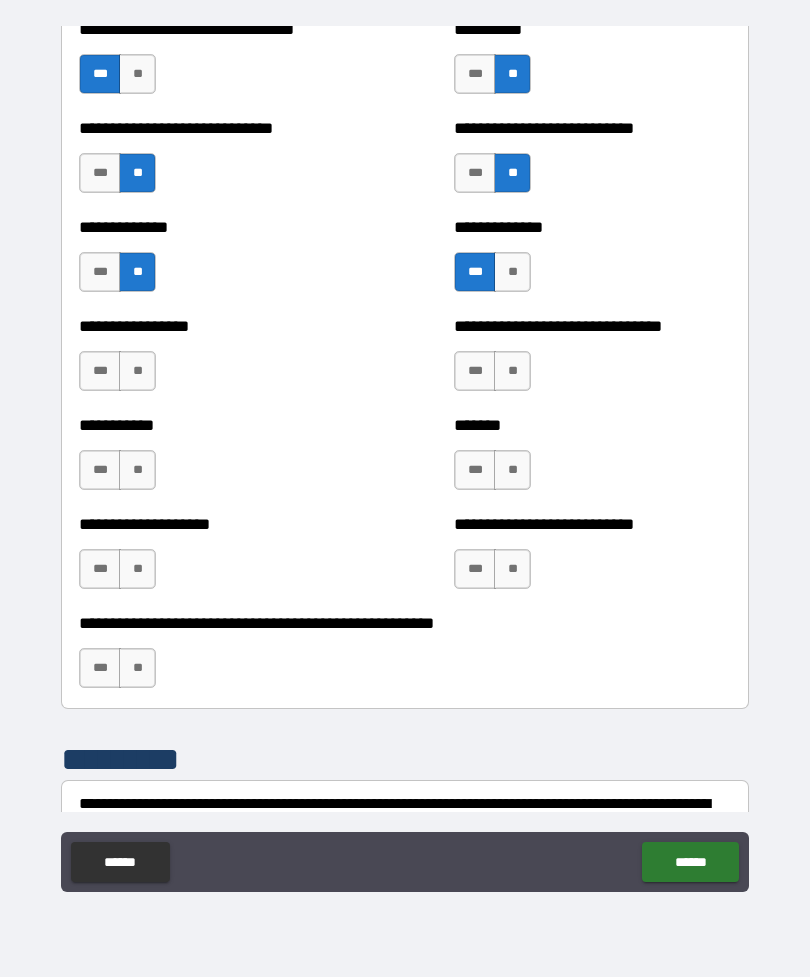 scroll, scrollTop: 7751, scrollLeft: 0, axis: vertical 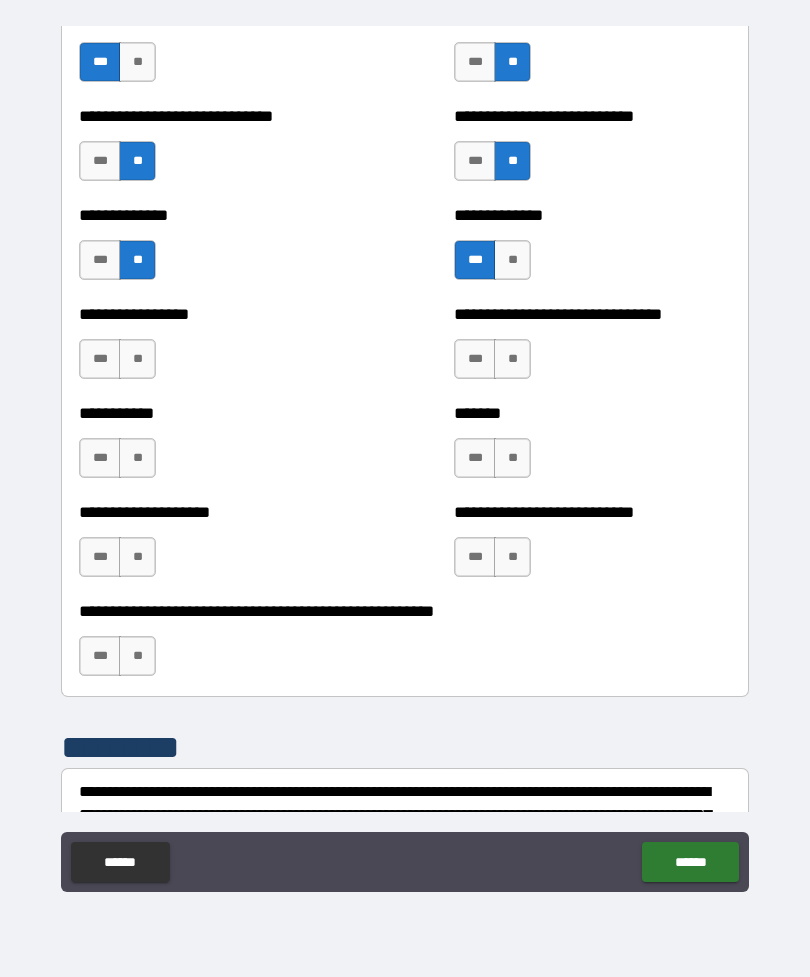 click on "**" at bounding box center (137, 359) 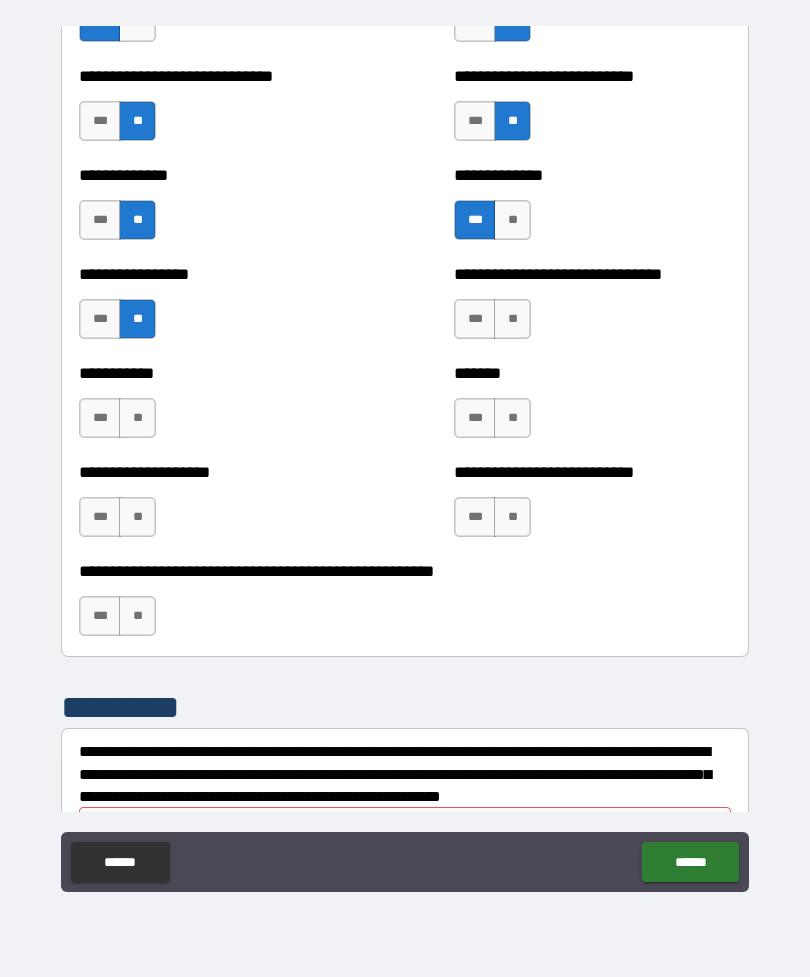 scroll, scrollTop: 7805, scrollLeft: 0, axis: vertical 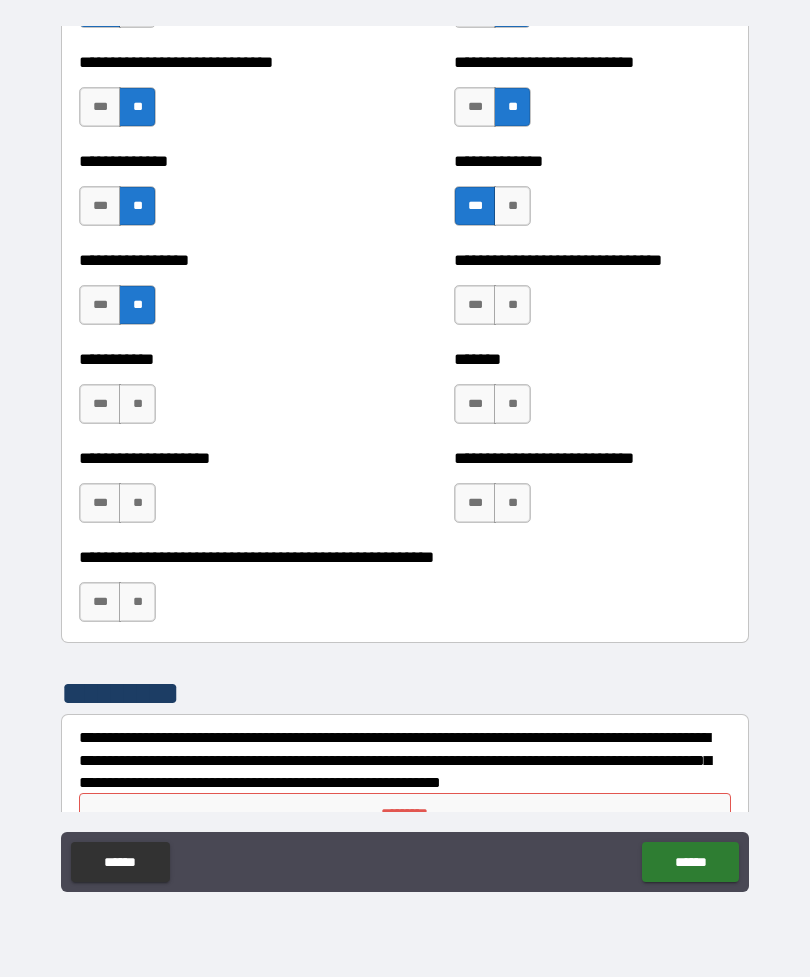 click on "**" at bounding box center (512, 305) 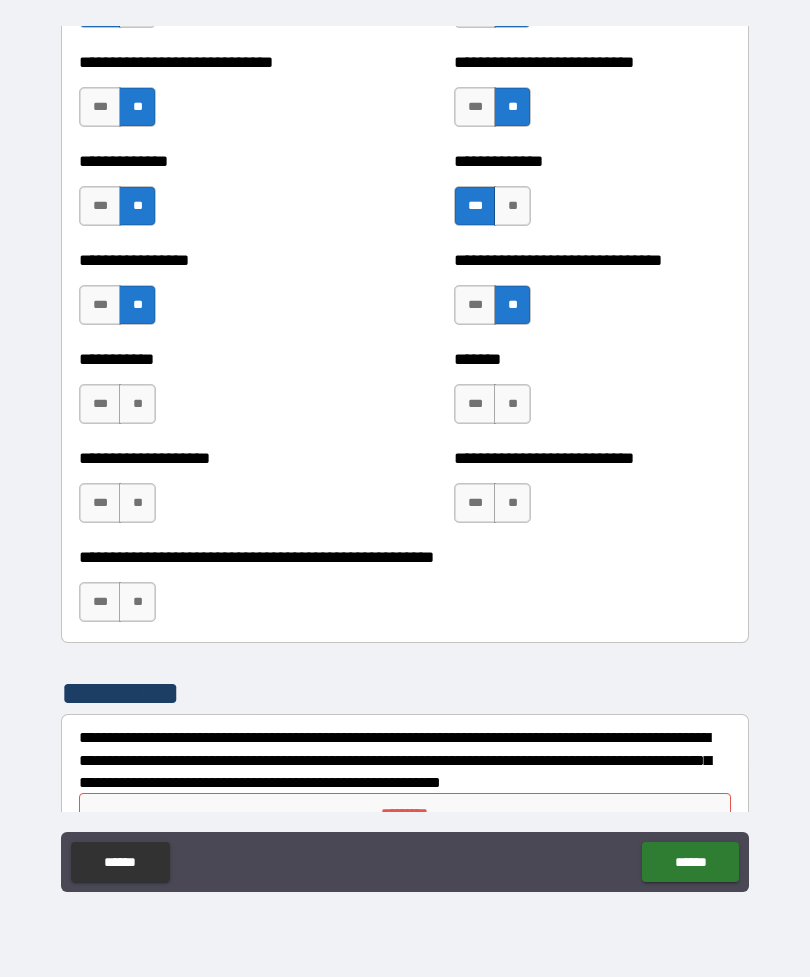 click on "**" at bounding box center (137, 404) 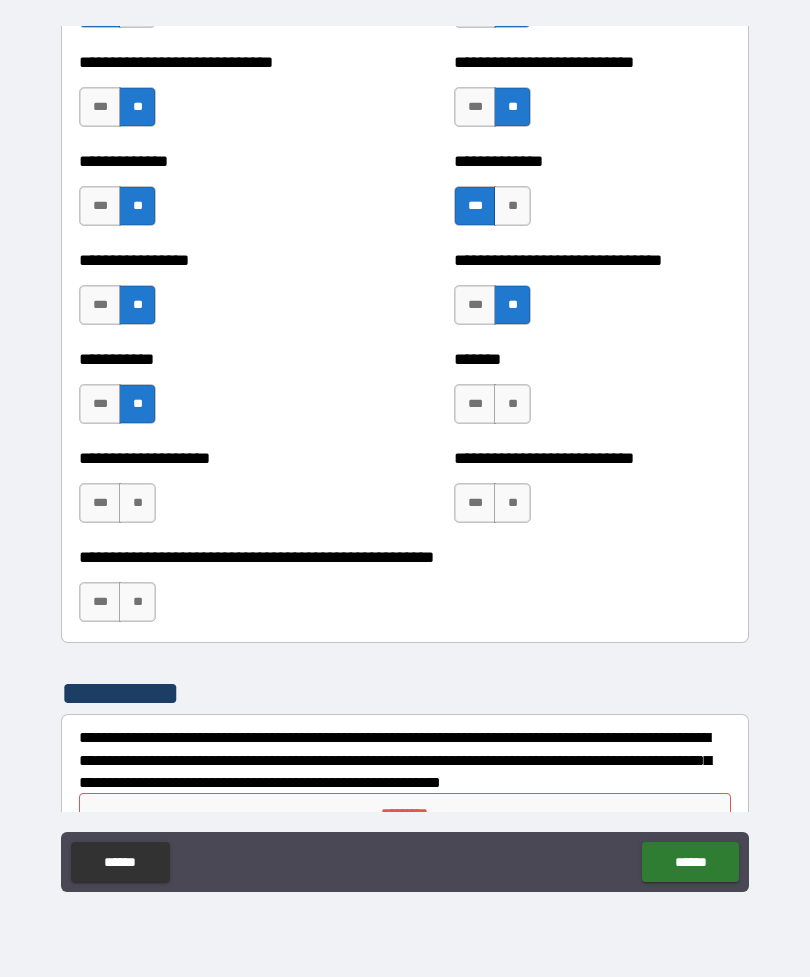 click on "***" at bounding box center (475, 404) 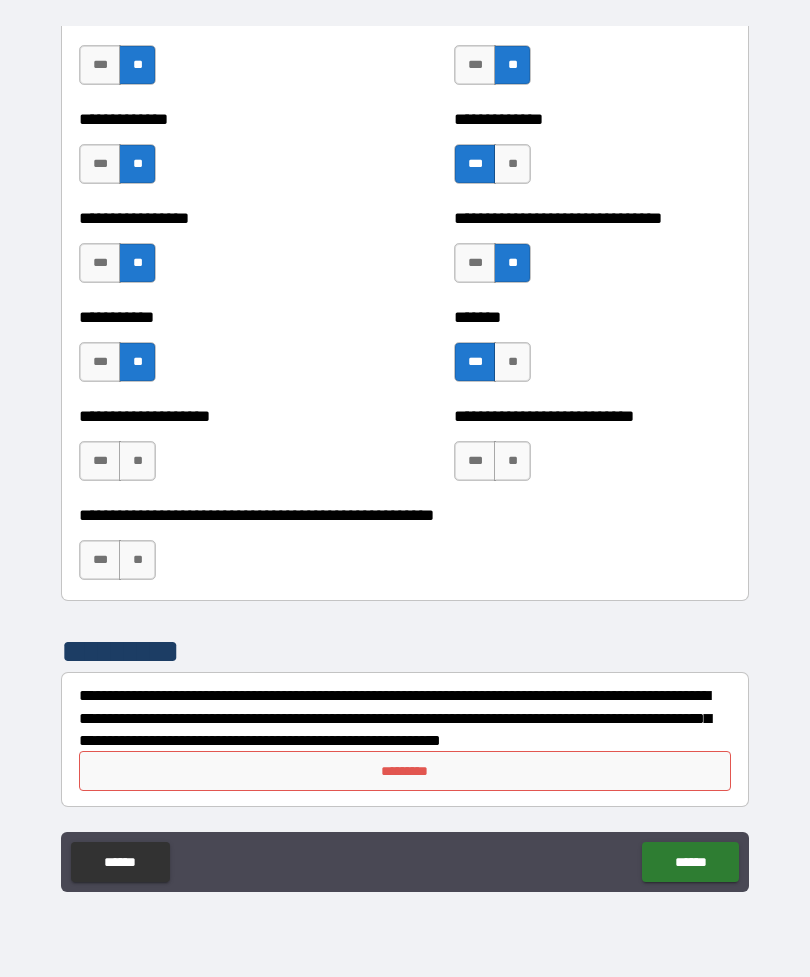 scroll, scrollTop: 7847, scrollLeft: 0, axis: vertical 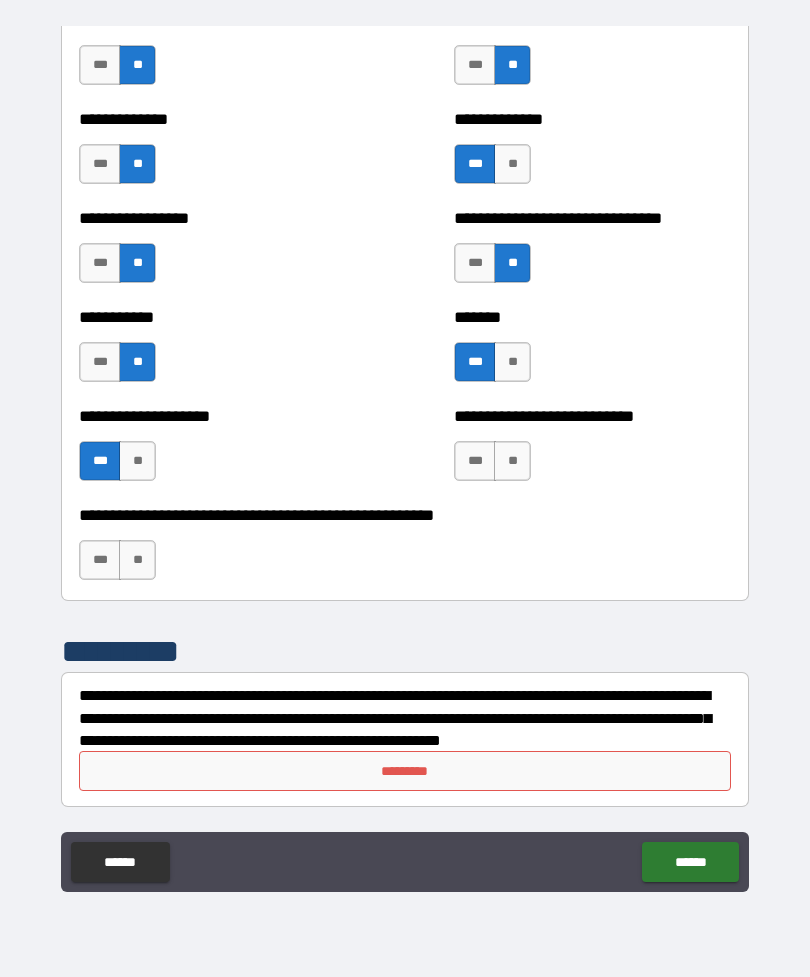 click on "**" at bounding box center (512, 461) 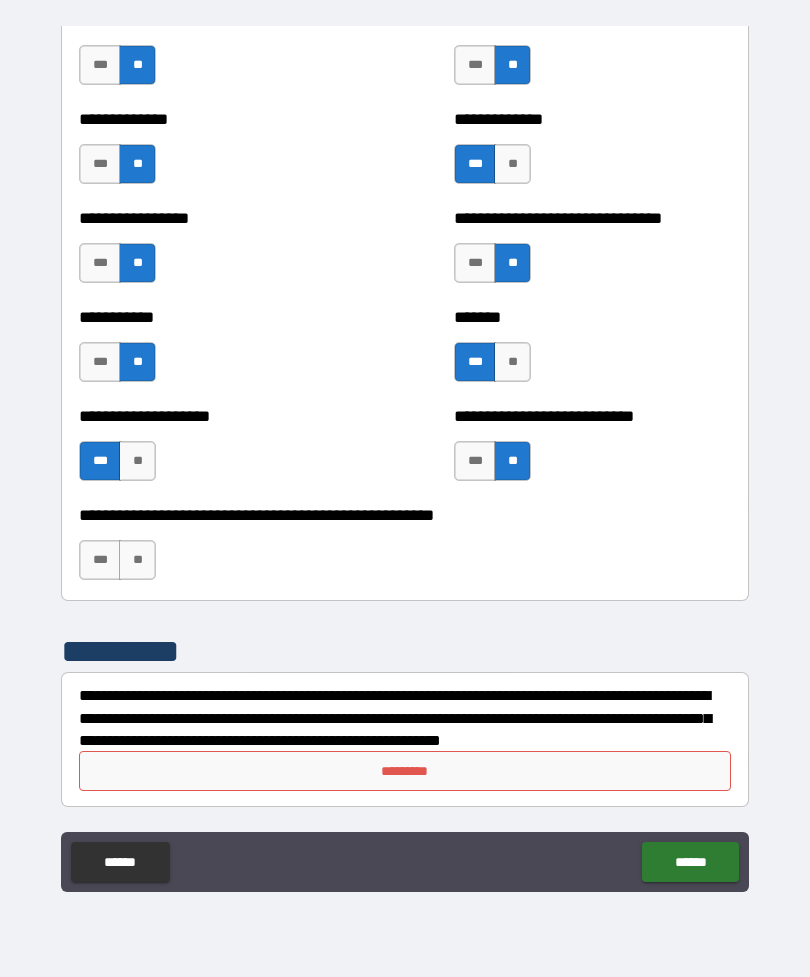click on "**" at bounding box center (137, 560) 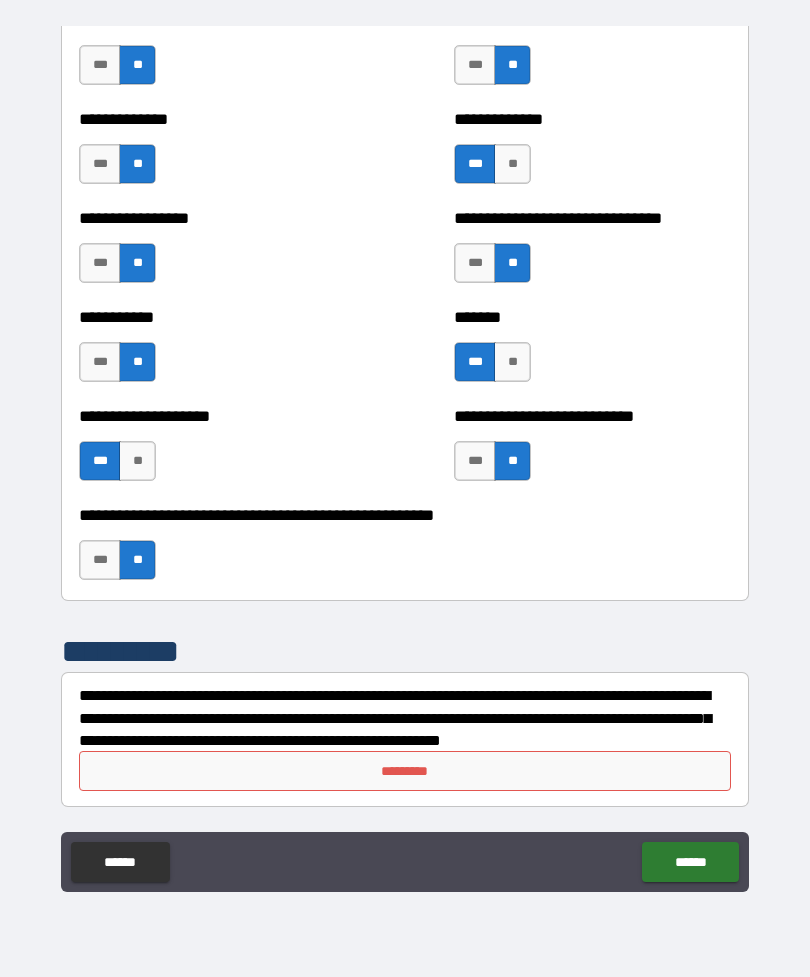 click on "*********" at bounding box center (405, 771) 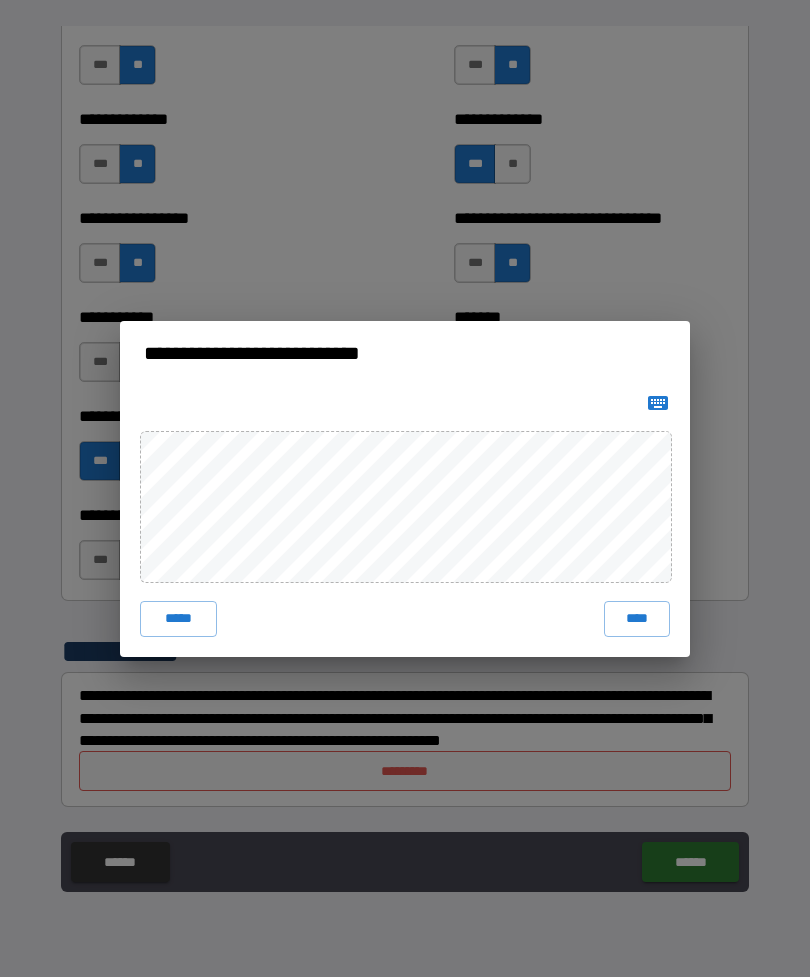 click on "****" at bounding box center (637, 619) 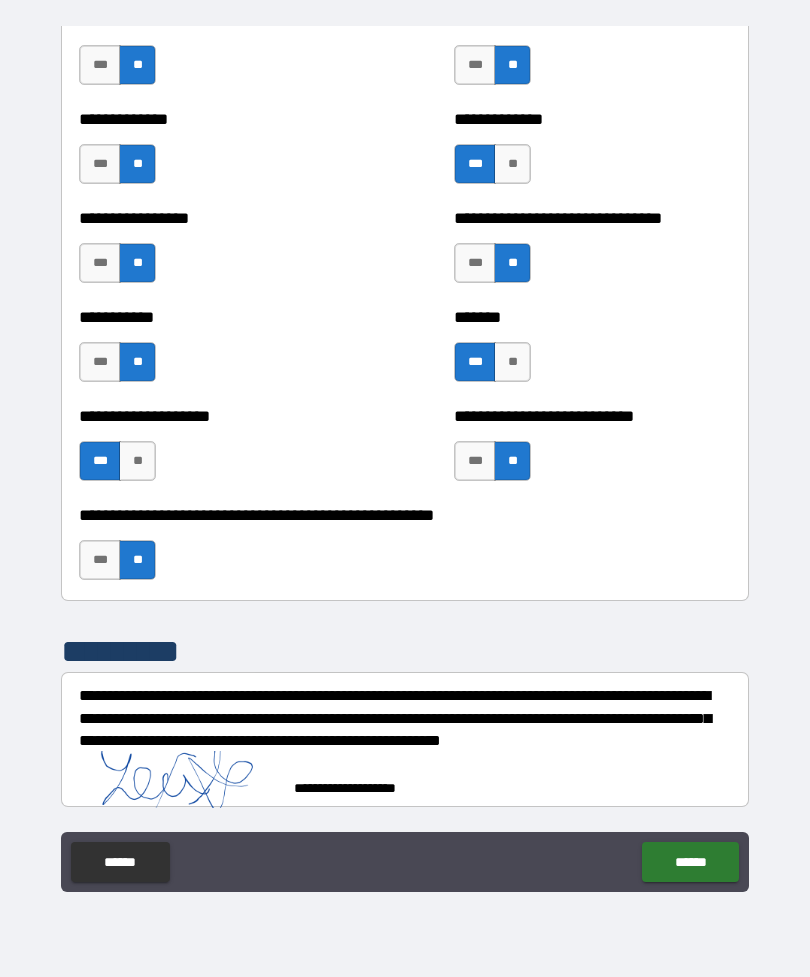 scroll, scrollTop: 7837, scrollLeft: 0, axis: vertical 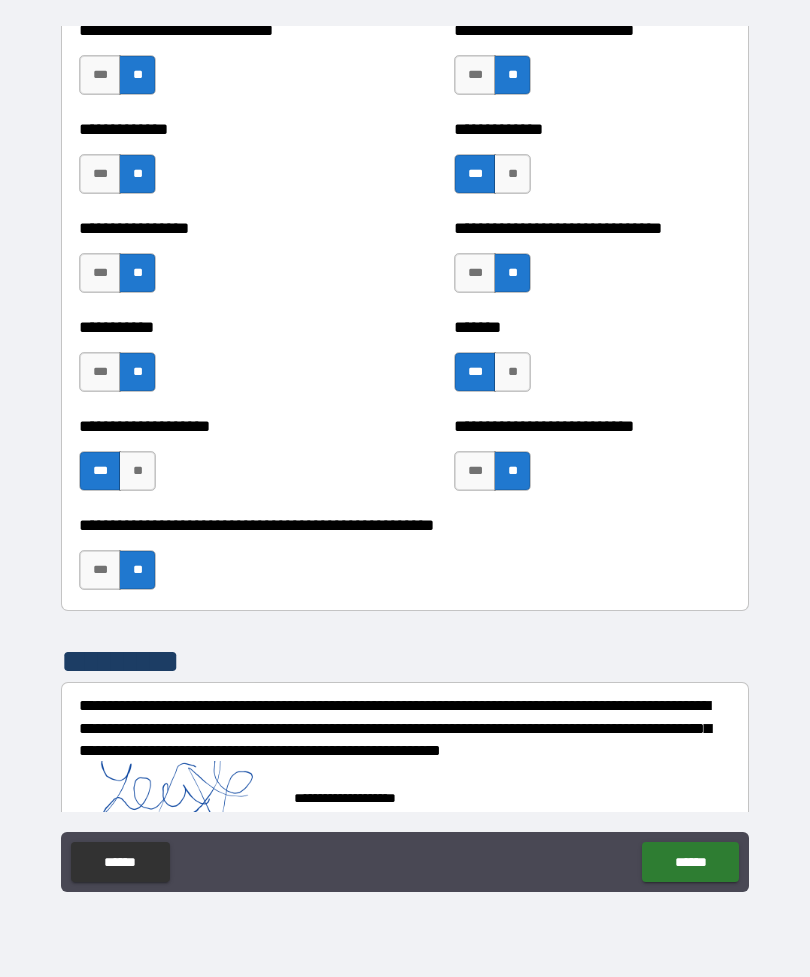 click on "******" at bounding box center (690, 862) 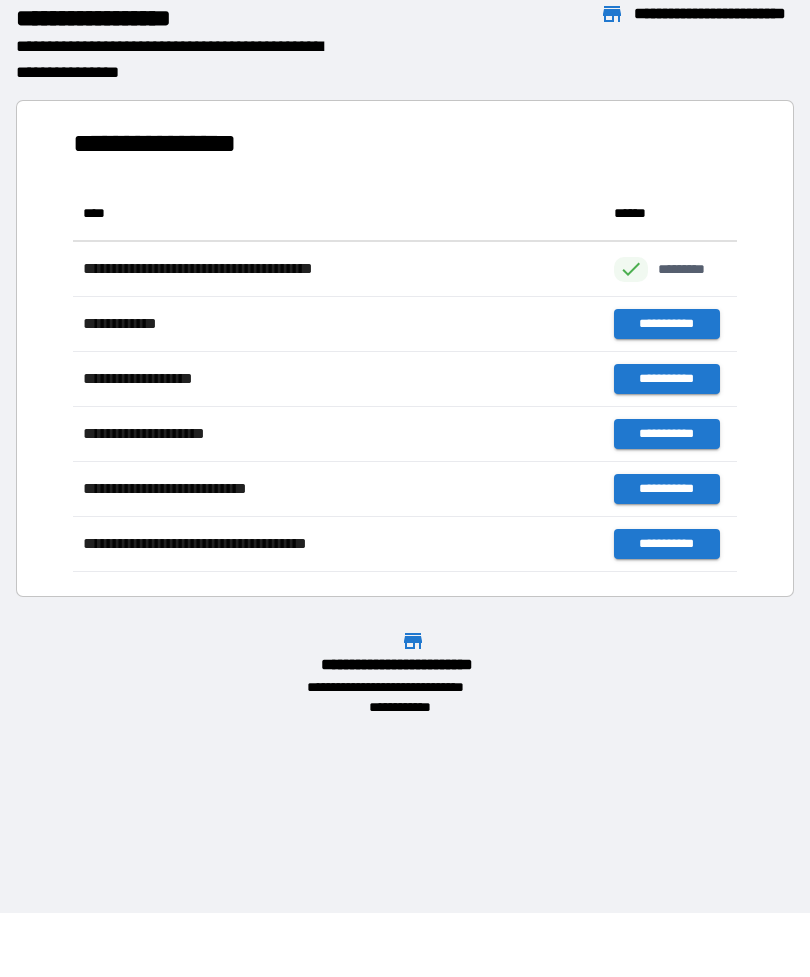 scroll, scrollTop: 1, scrollLeft: 1, axis: both 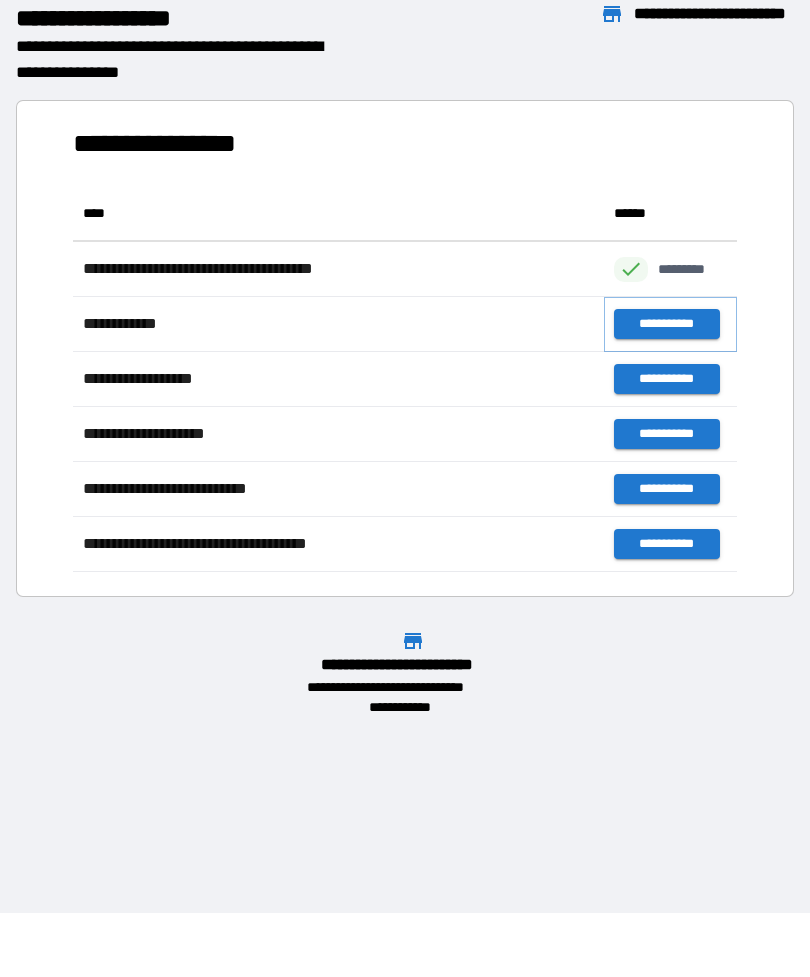 click on "**********" at bounding box center (666, 324) 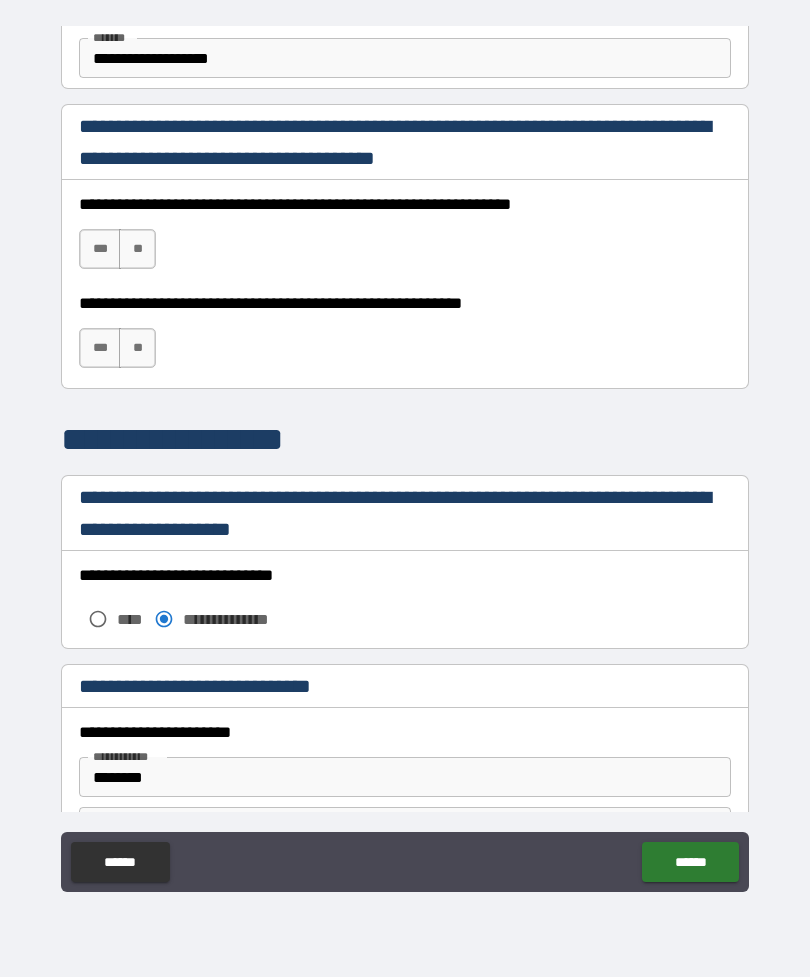 scroll, scrollTop: 1272, scrollLeft: 0, axis: vertical 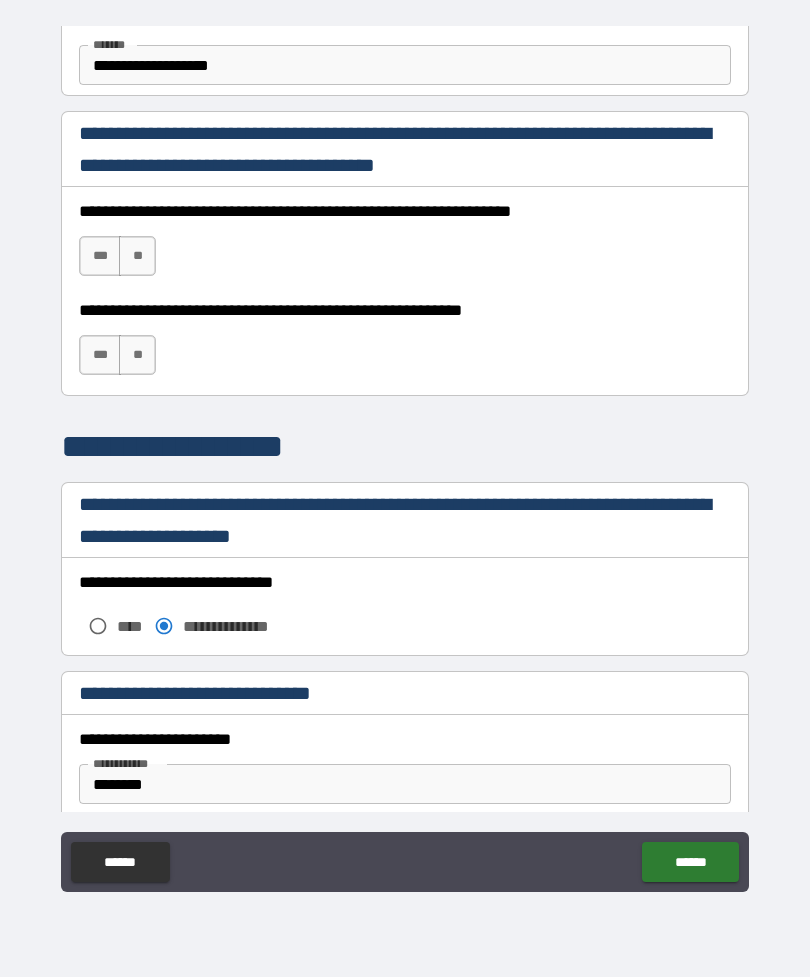 click on "***" at bounding box center (100, 256) 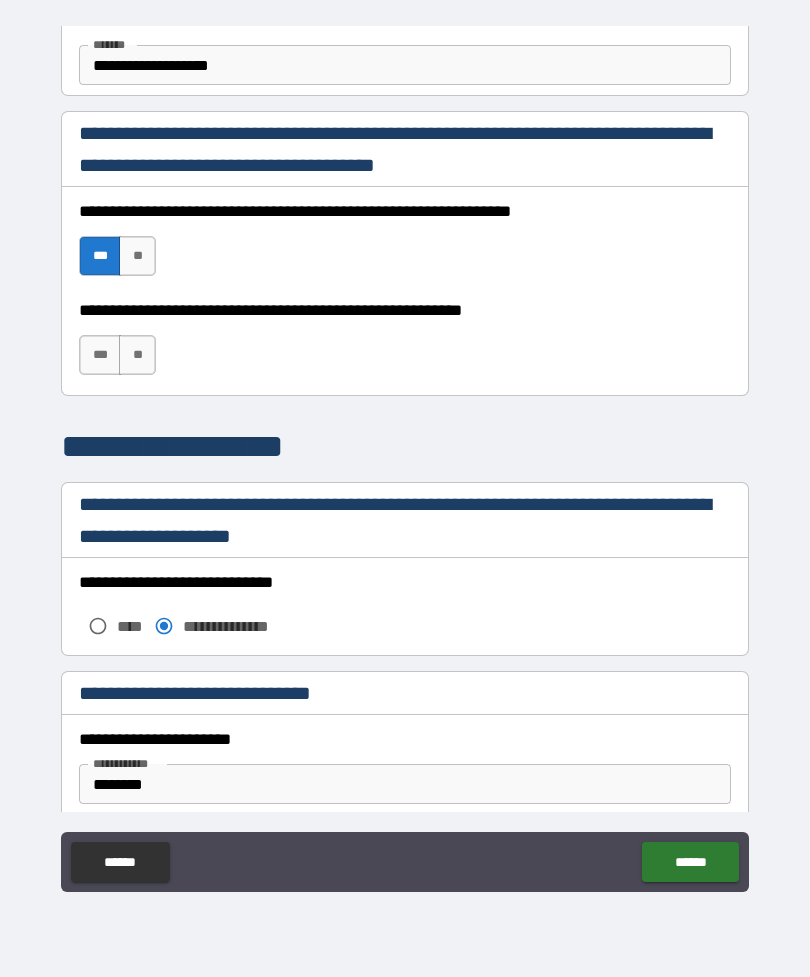 click on "***" at bounding box center [100, 355] 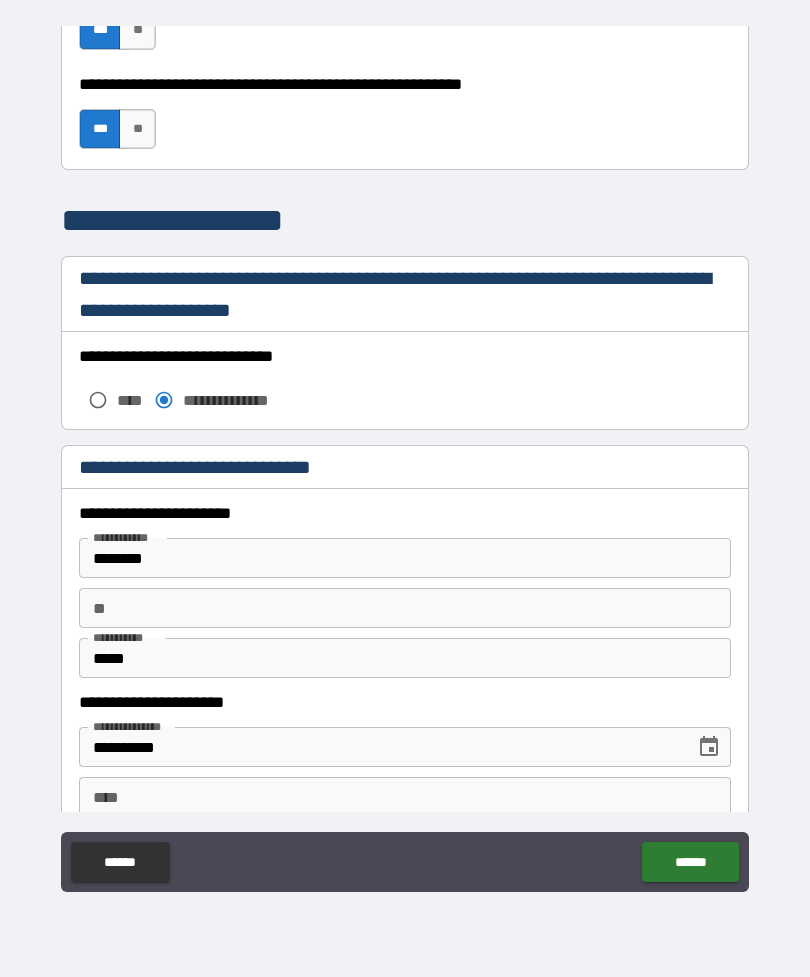 scroll, scrollTop: 1499, scrollLeft: 0, axis: vertical 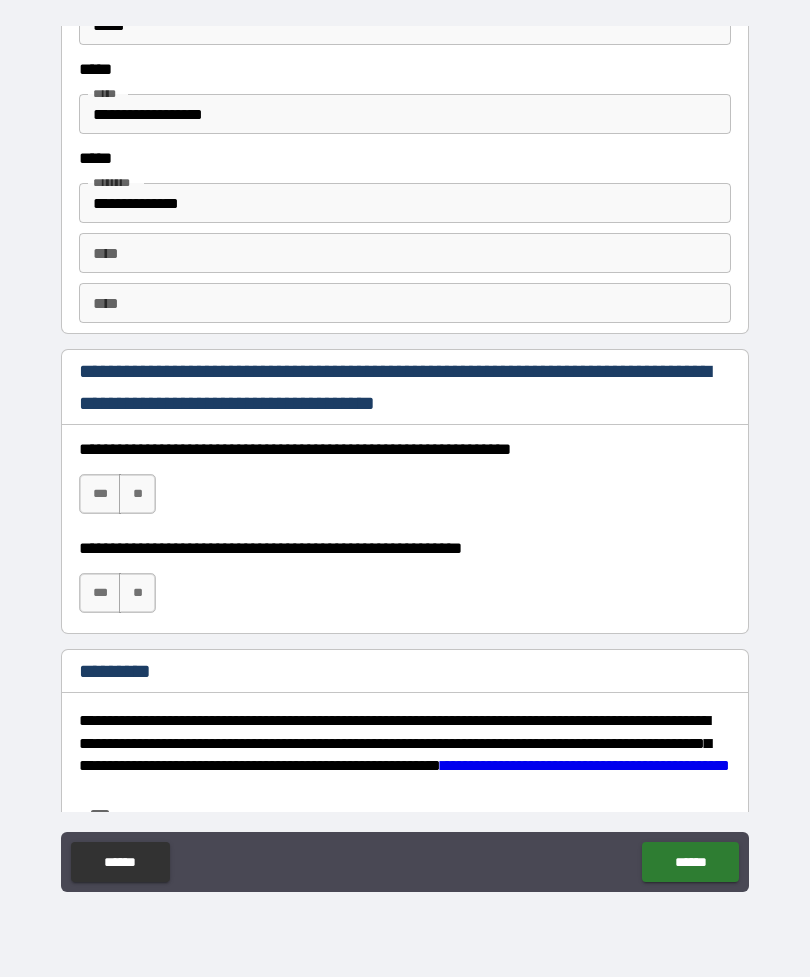 click on "******" at bounding box center (690, 862) 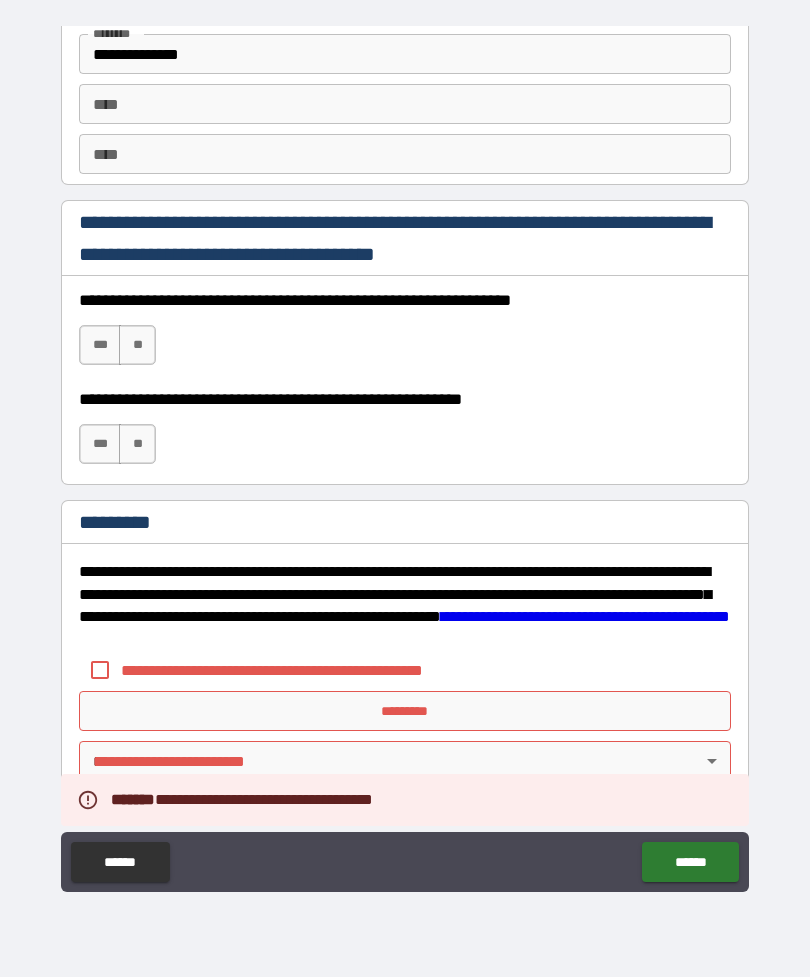 scroll, scrollTop: 2820, scrollLeft: 0, axis: vertical 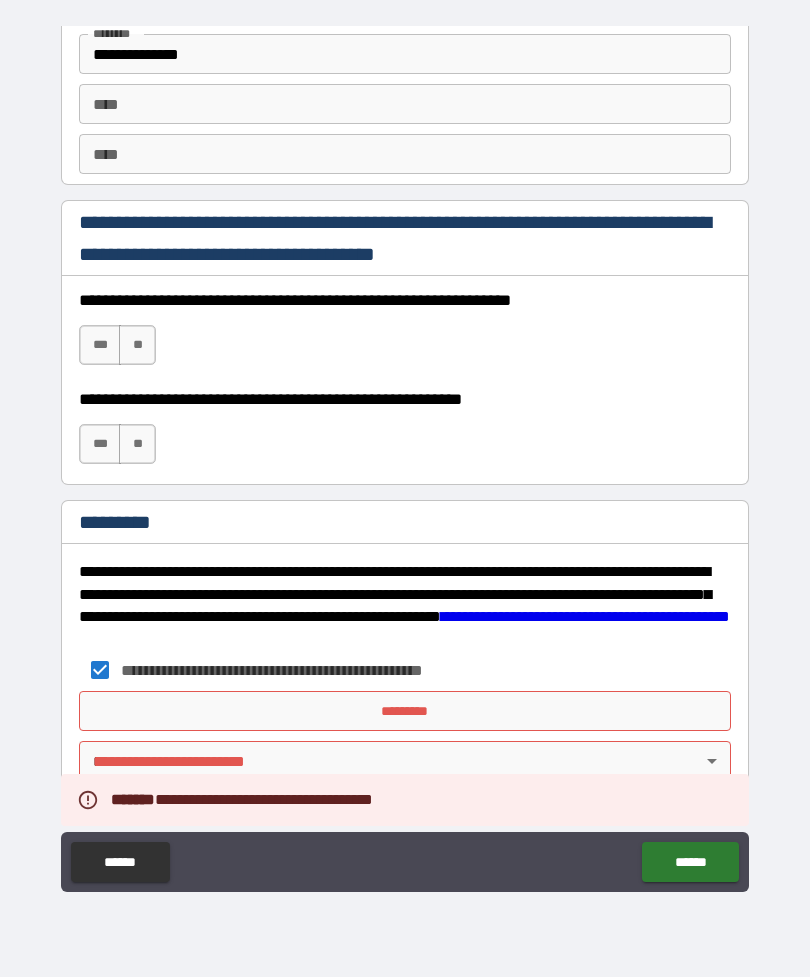 click on "*********" at bounding box center (405, 711) 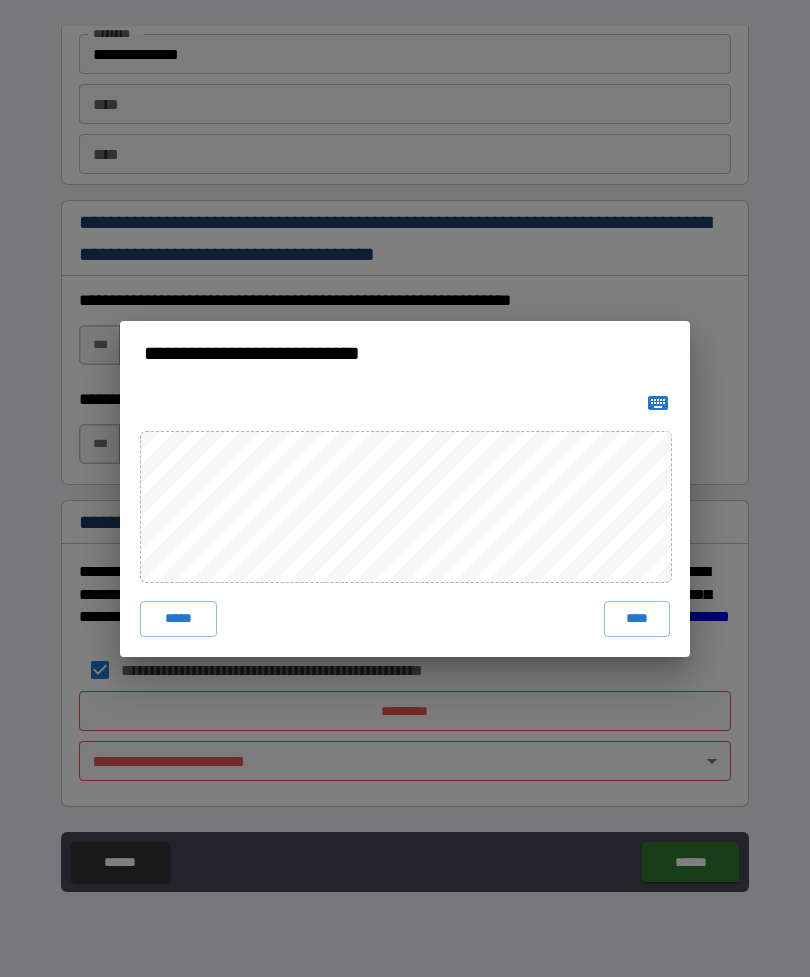 click on "****" at bounding box center [637, 619] 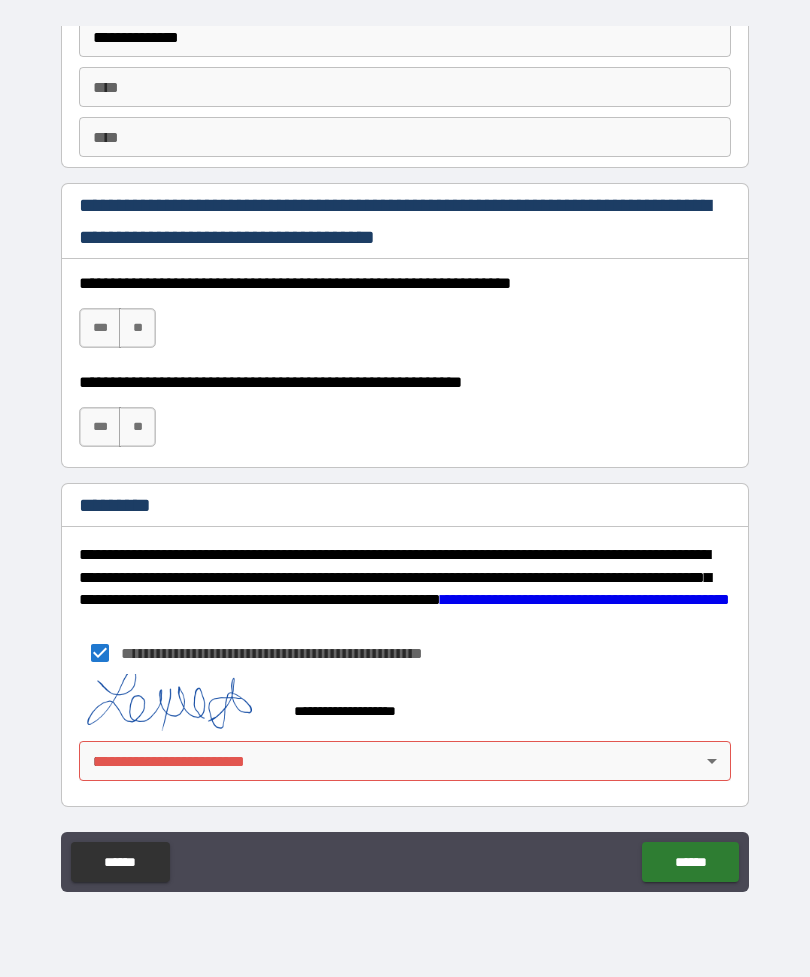 scroll, scrollTop: 2837, scrollLeft: 0, axis: vertical 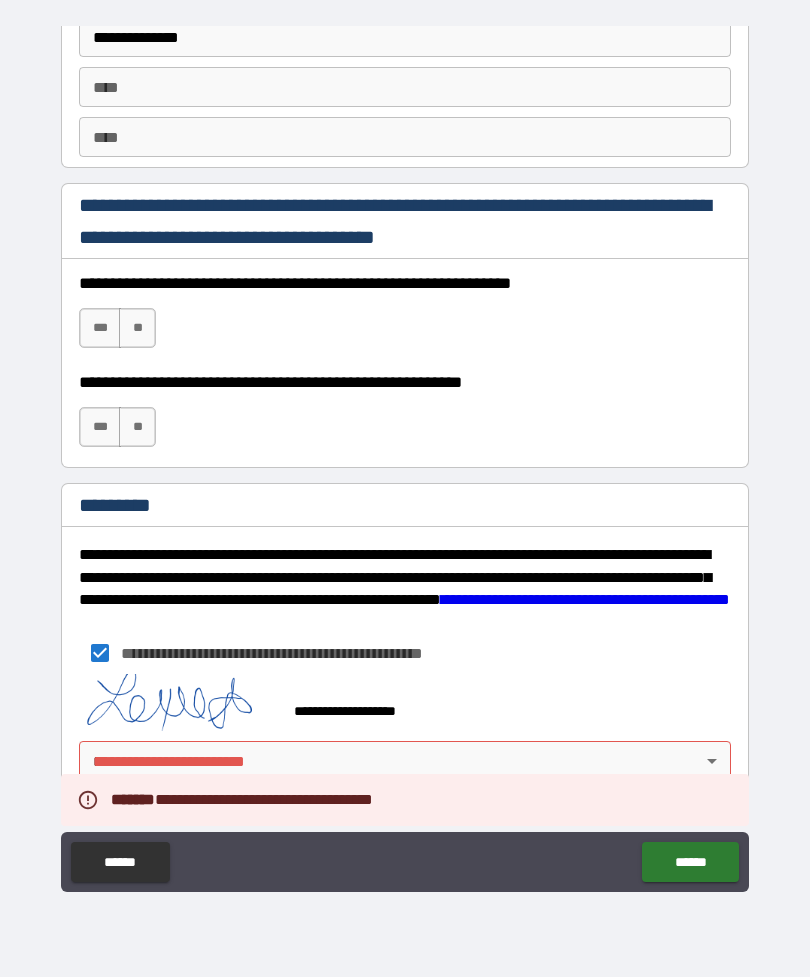 click on "**********" at bounding box center [405, 456] 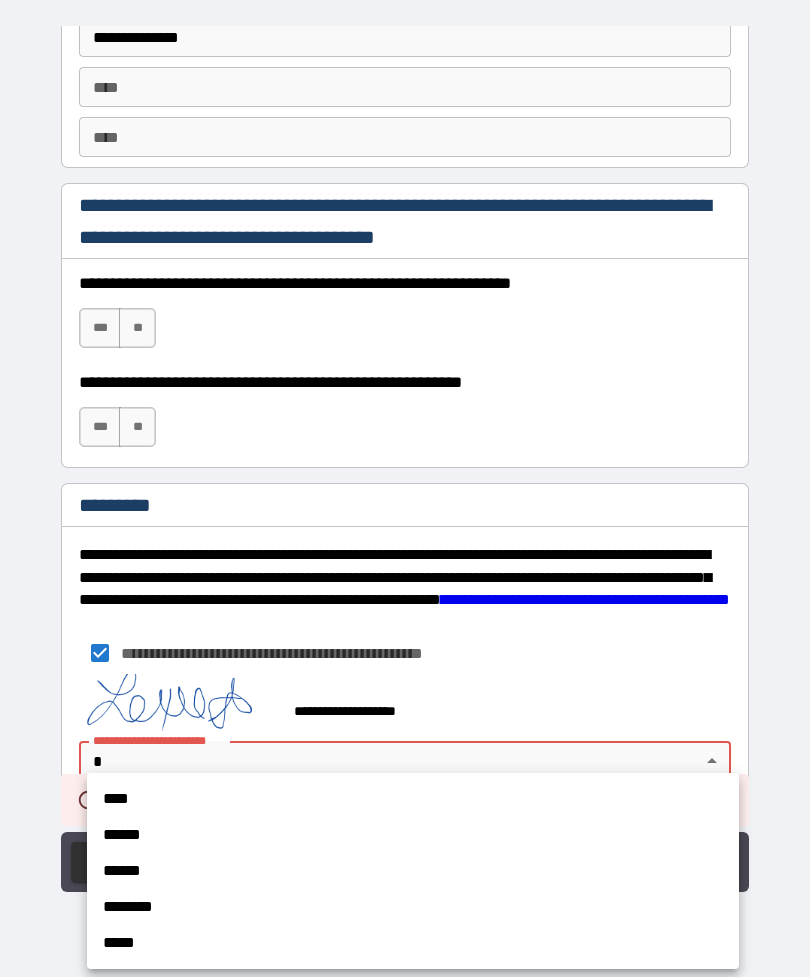 click on "****" at bounding box center [413, 799] 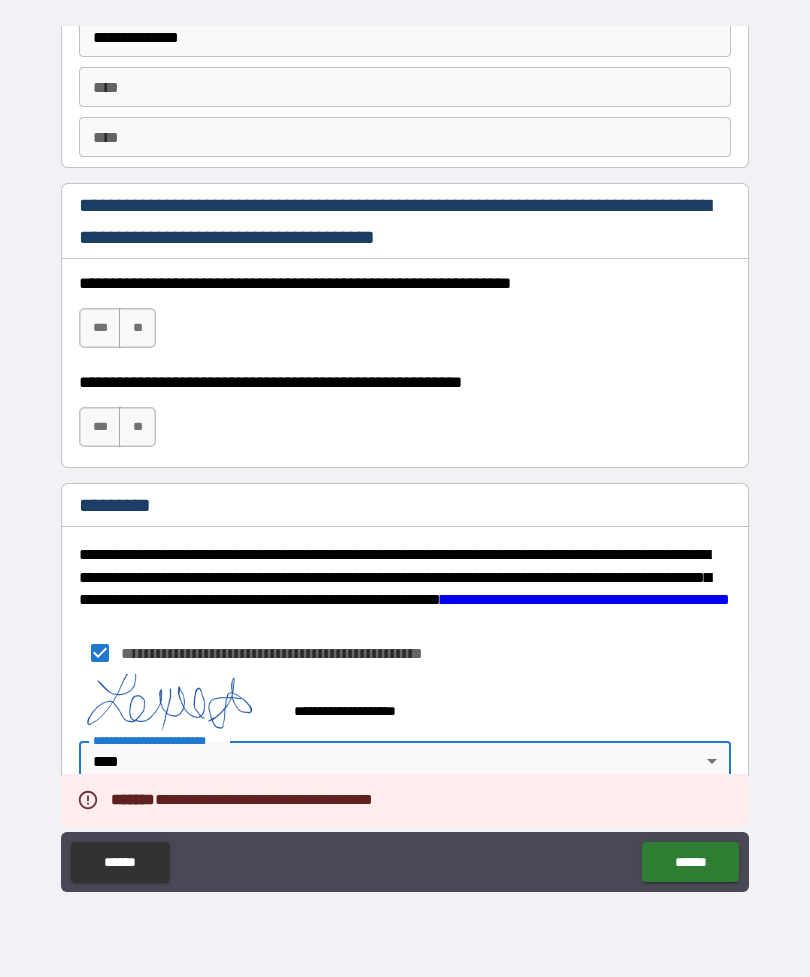 click on "******" at bounding box center [690, 862] 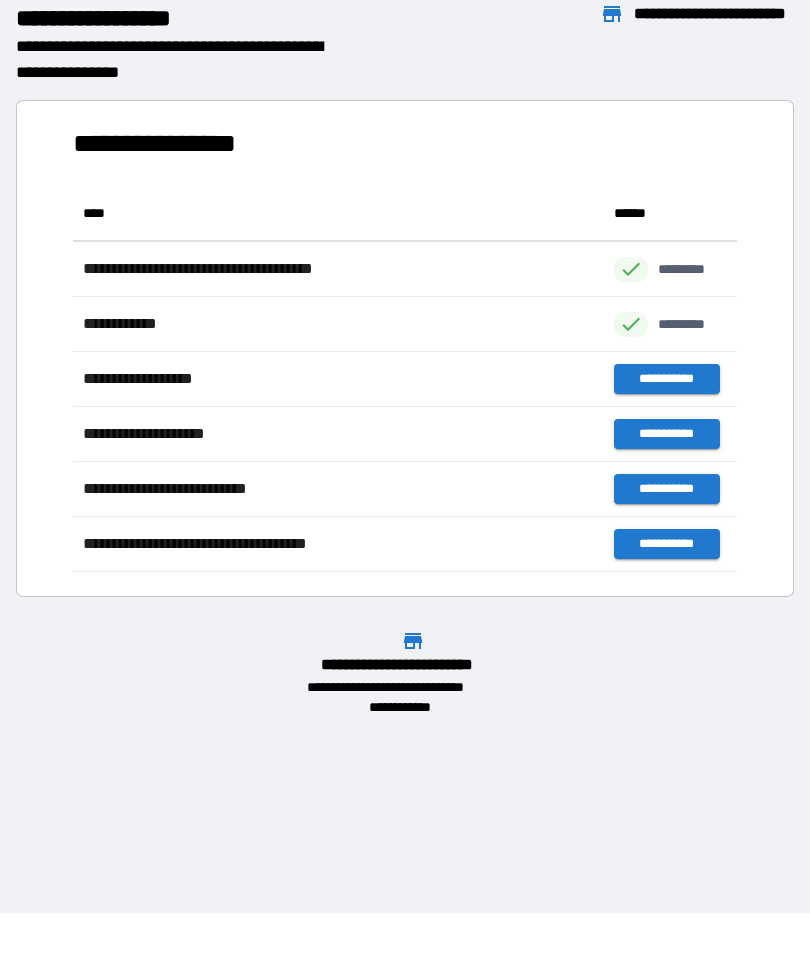 scroll, scrollTop: 1, scrollLeft: 1, axis: both 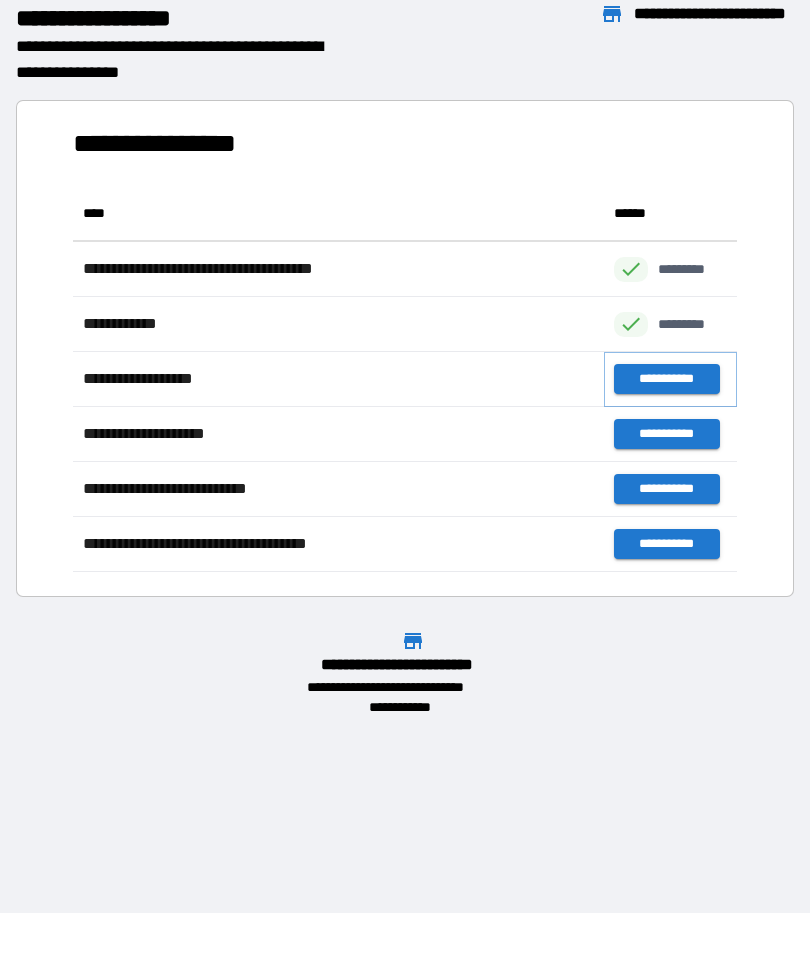 click on "**********" at bounding box center (666, 379) 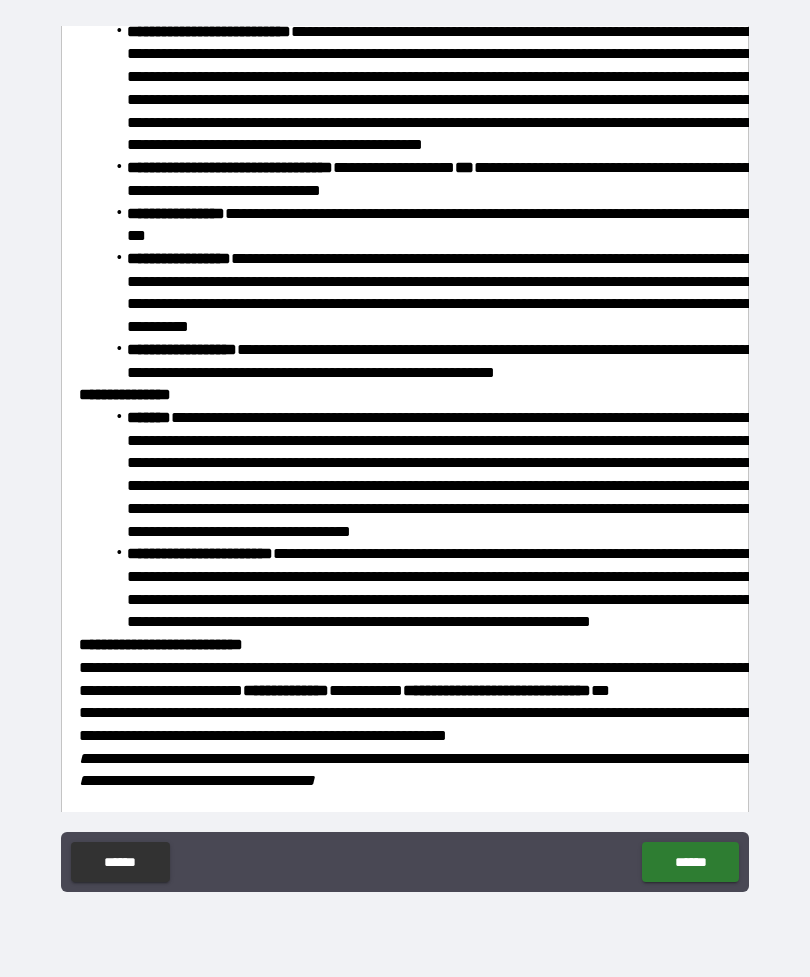 click on "**********" at bounding box center [405, 459] 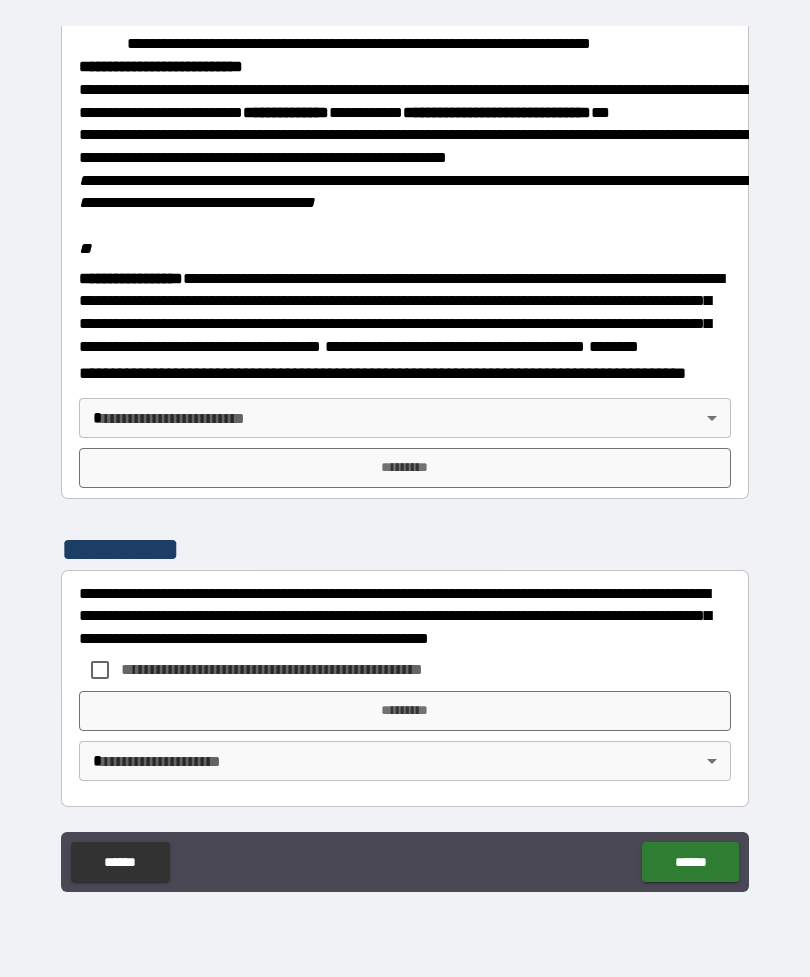 scroll, scrollTop: 2345, scrollLeft: 0, axis: vertical 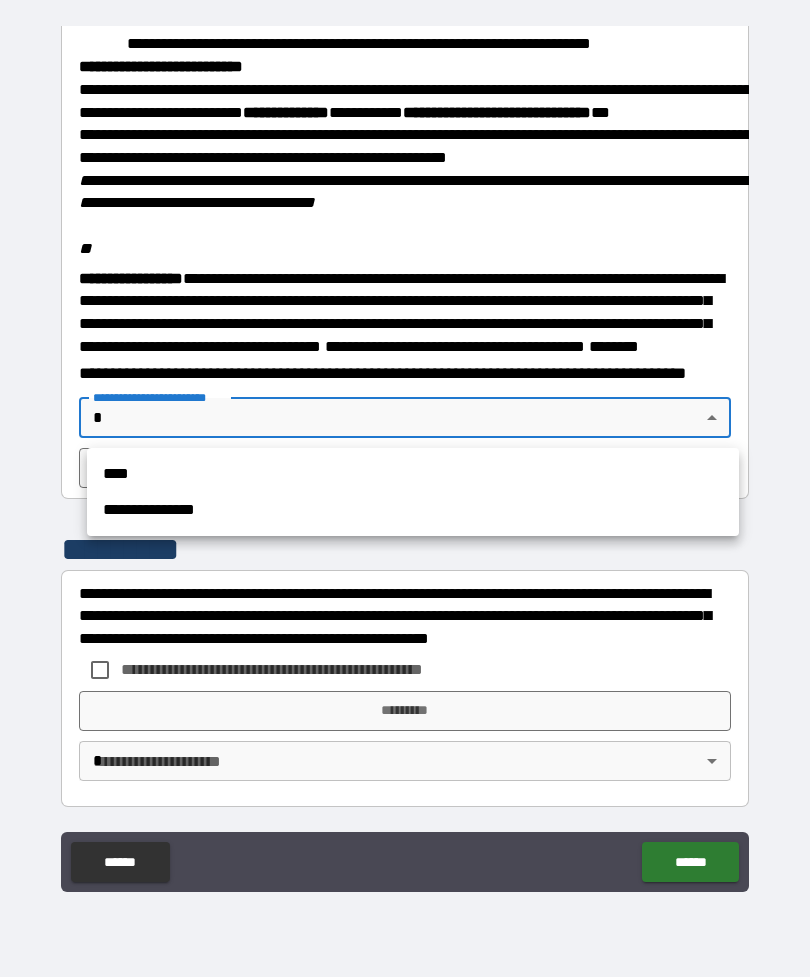 click on "****" at bounding box center (413, 474) 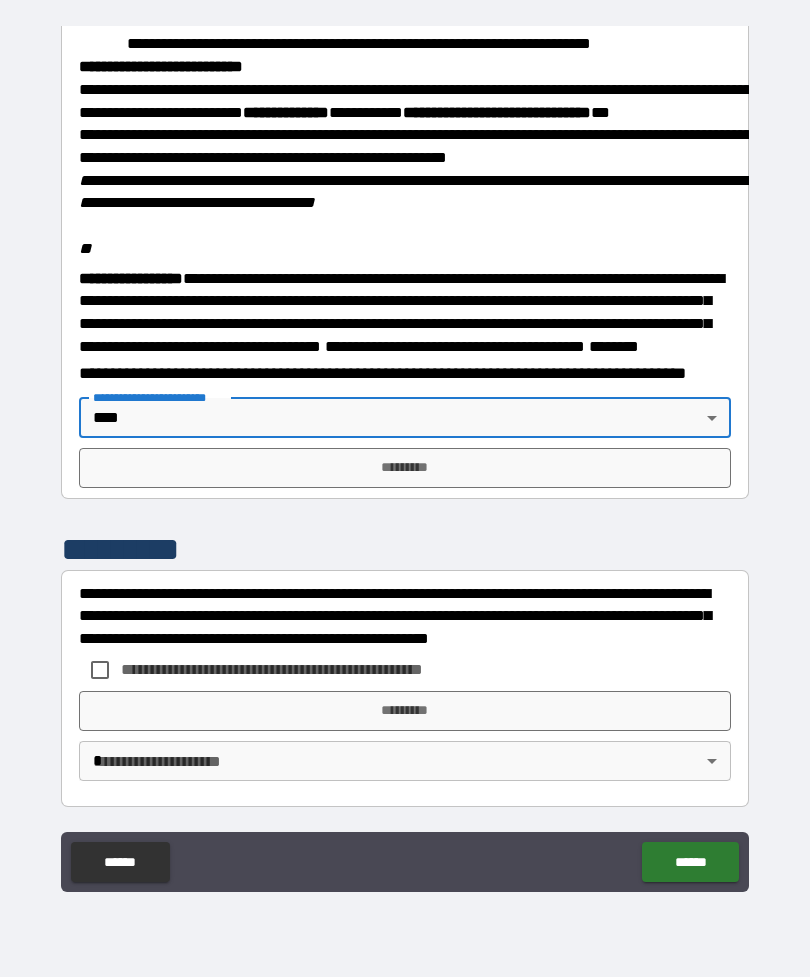 click on "*********" at bounding box center [405, 468] 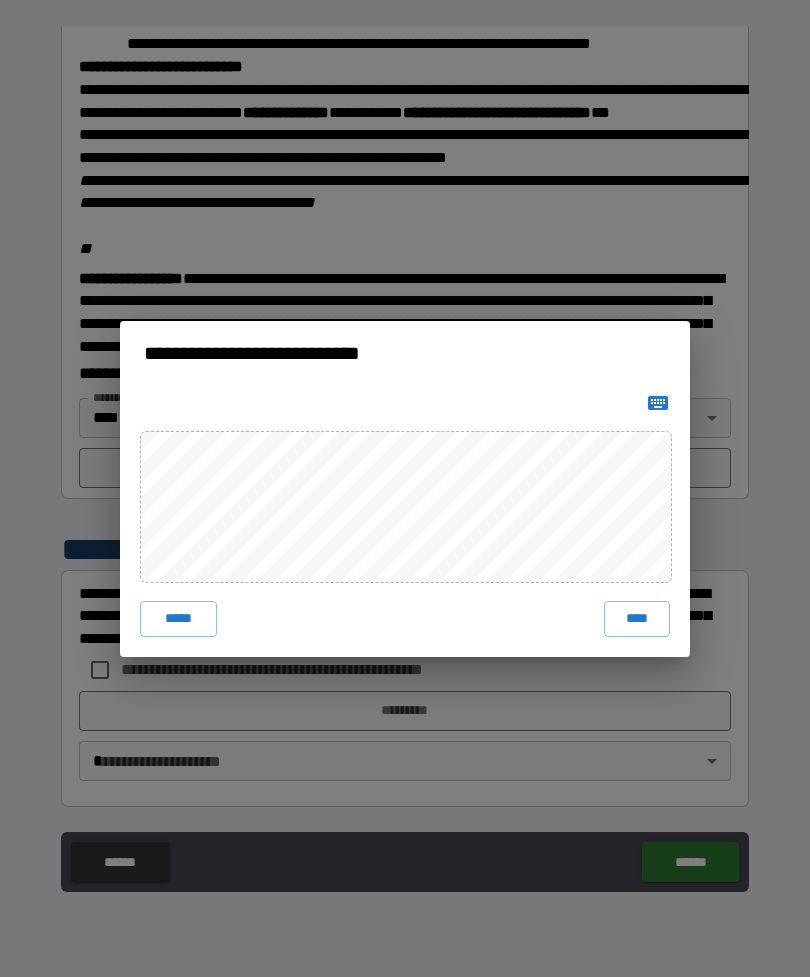 click on "****" at bounding box center [637, 619] 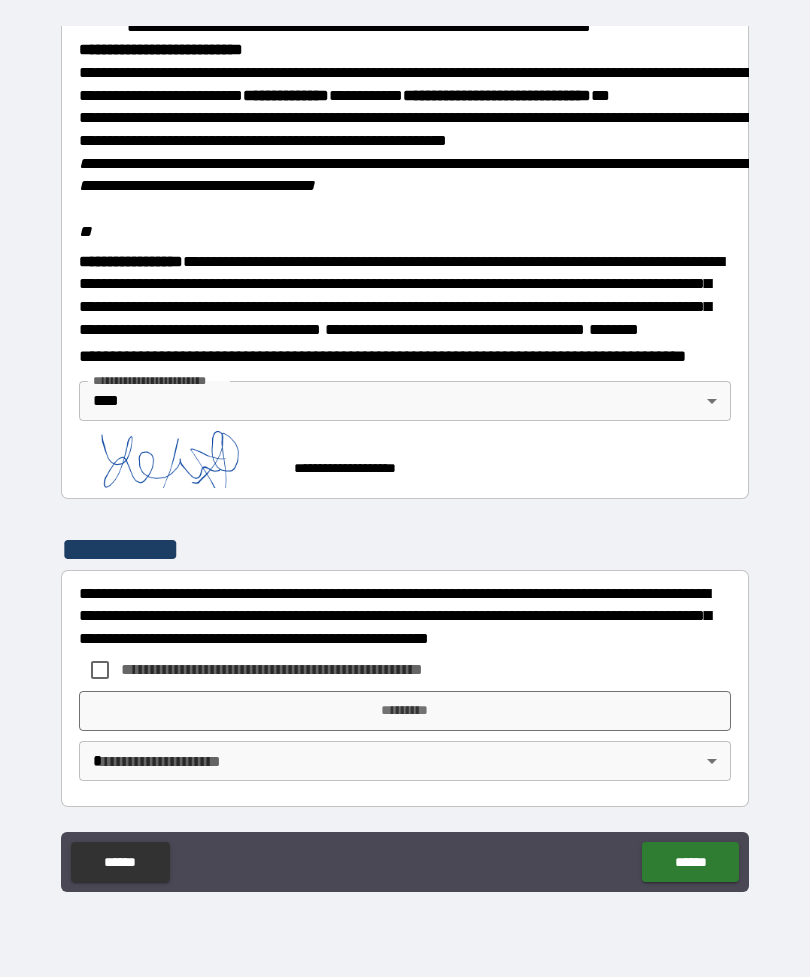 scroll, scrollTop: 2362, scrollLeft: 0, axis: vertical 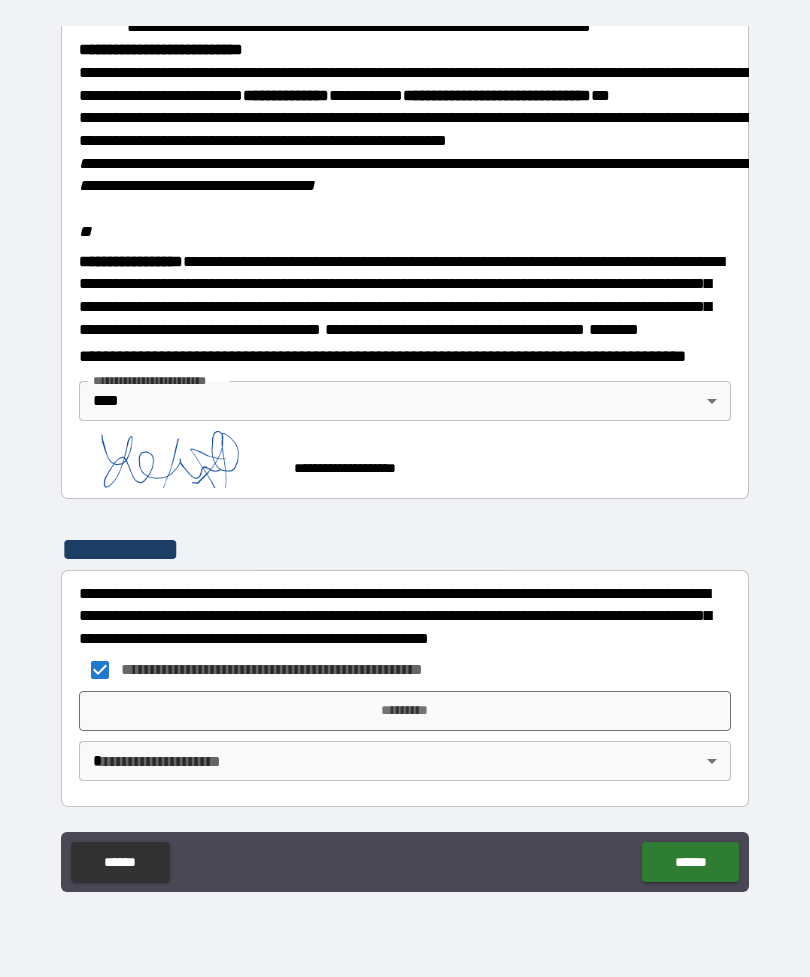 click on "*********" at bounding box center [405, 711] 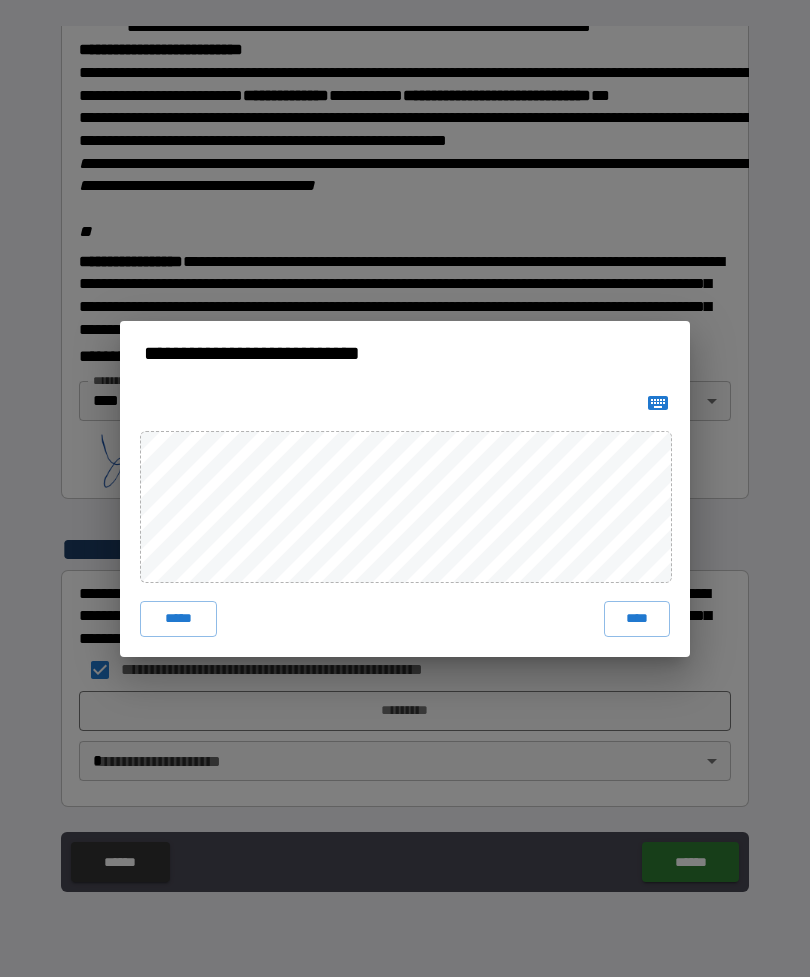 click on "****" at bounding box center (637, 619) 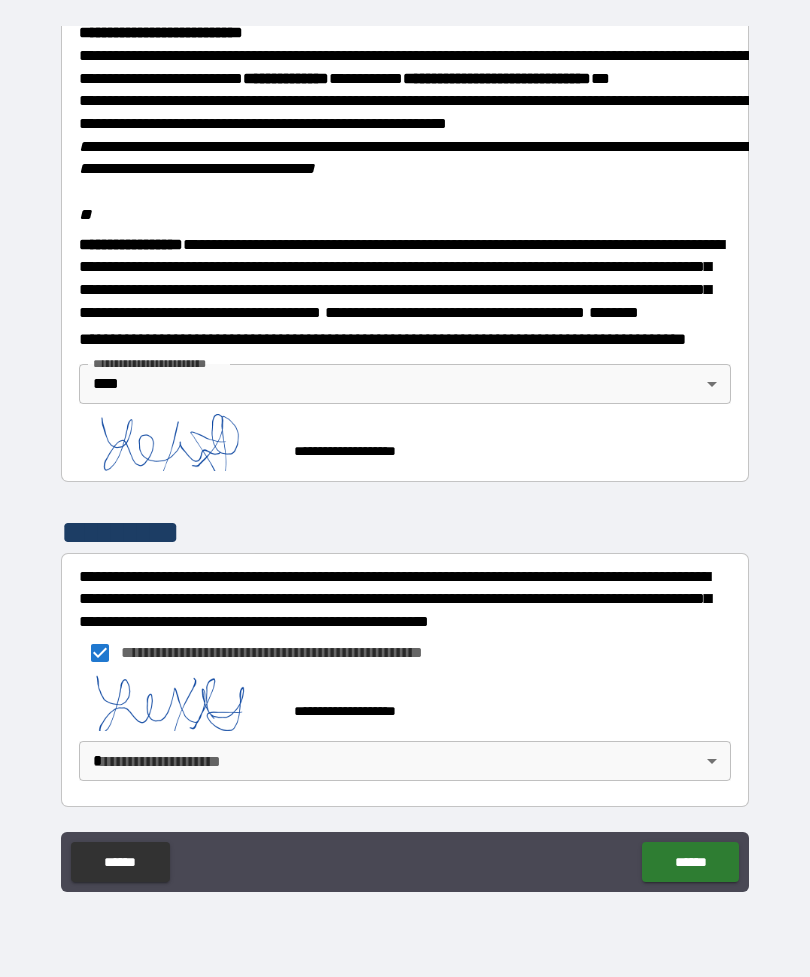 scroll, scrollTop: 2379, scrollLeft: 0, axis: vertical 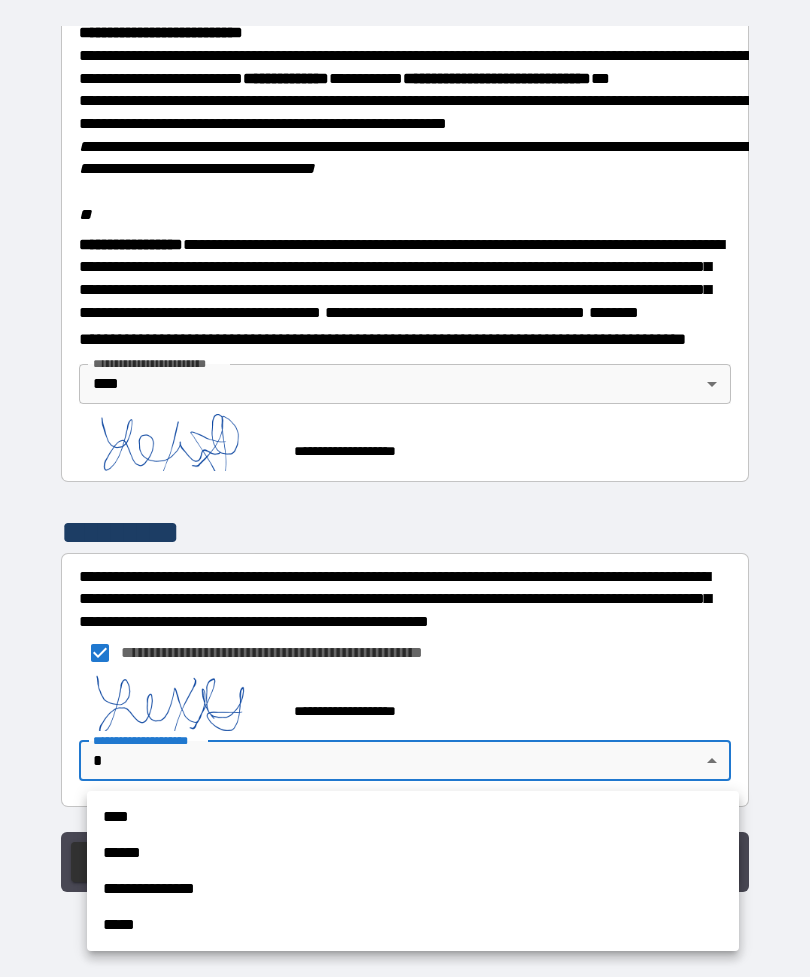 click on "****" at bounding box center [413, 817] 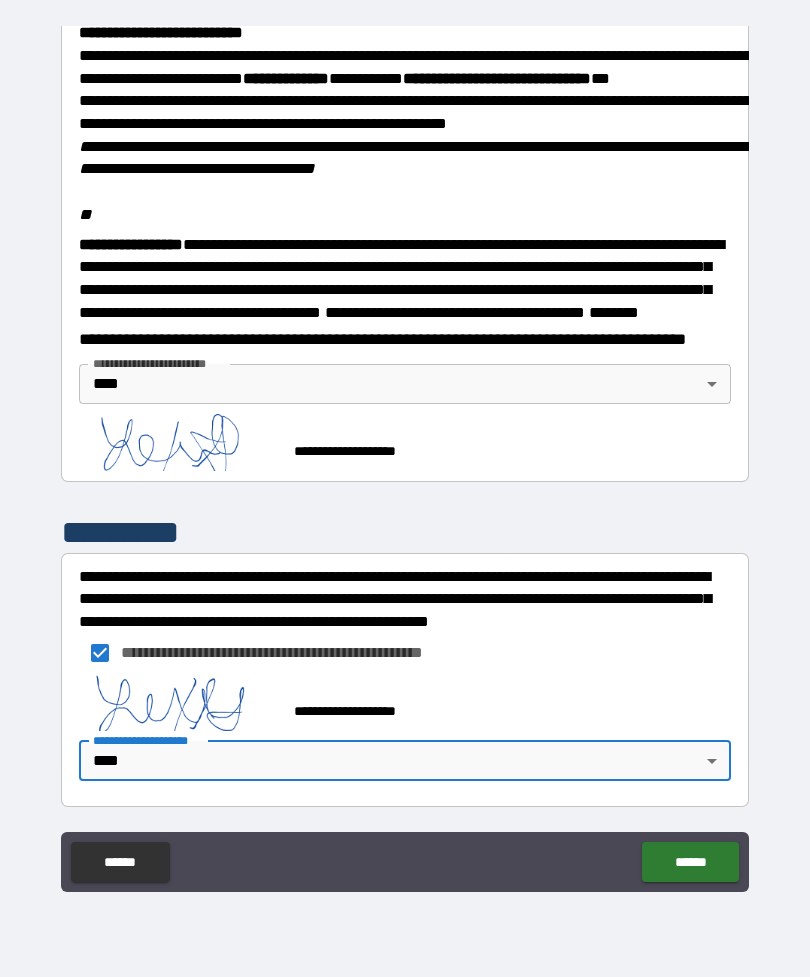 click on "******" at bounding box center [690, 862] 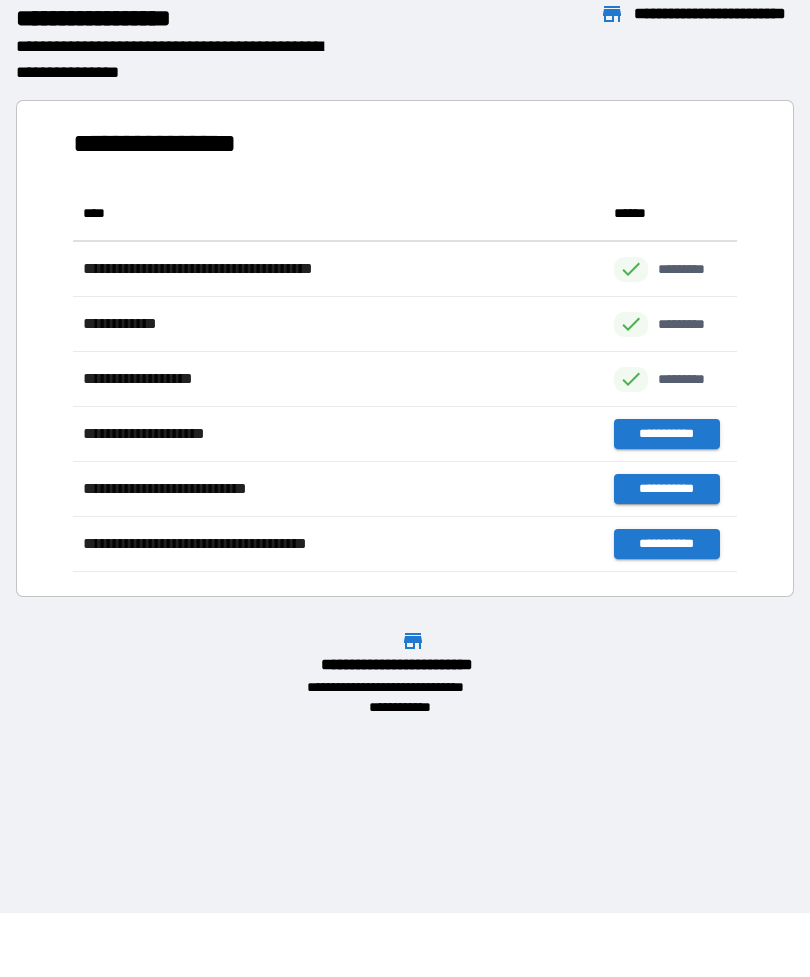scroll, scrollTop: 1, scrollLeft: 1, axis: both 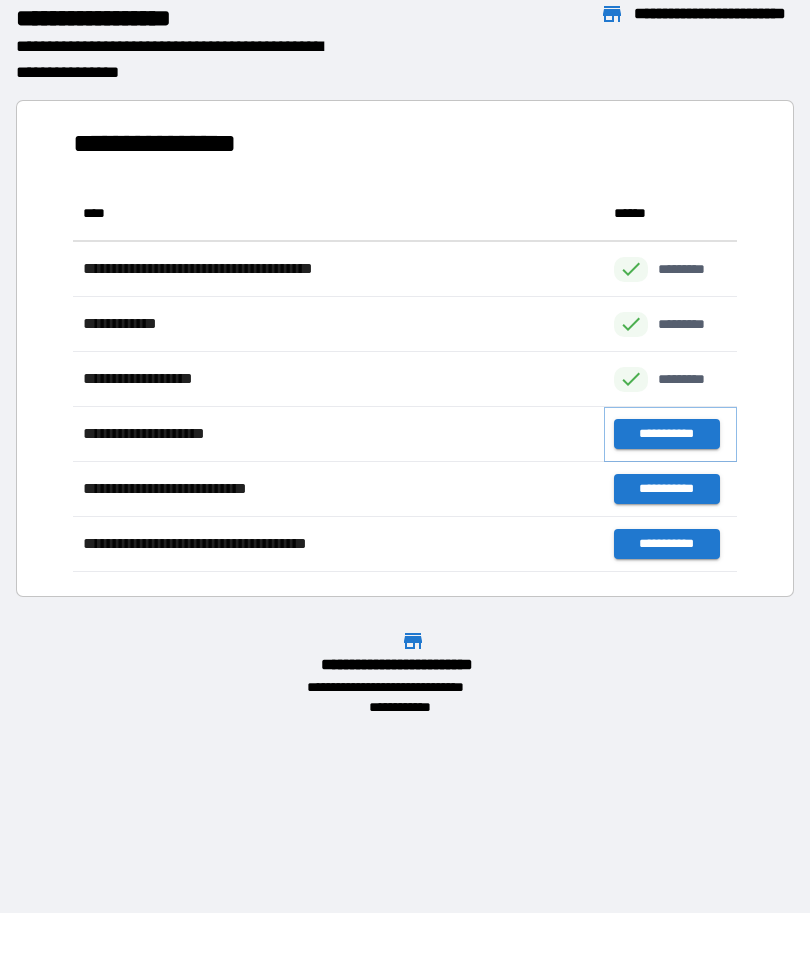 click on "**********" at bounding box center (666, 434) 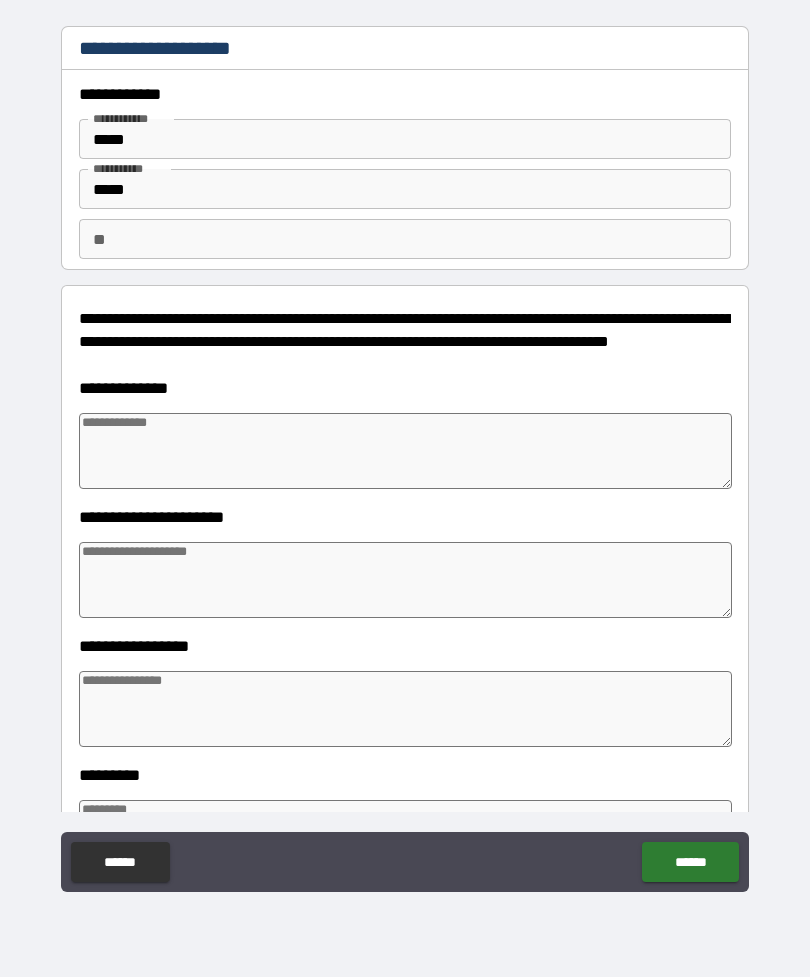 type on "*" 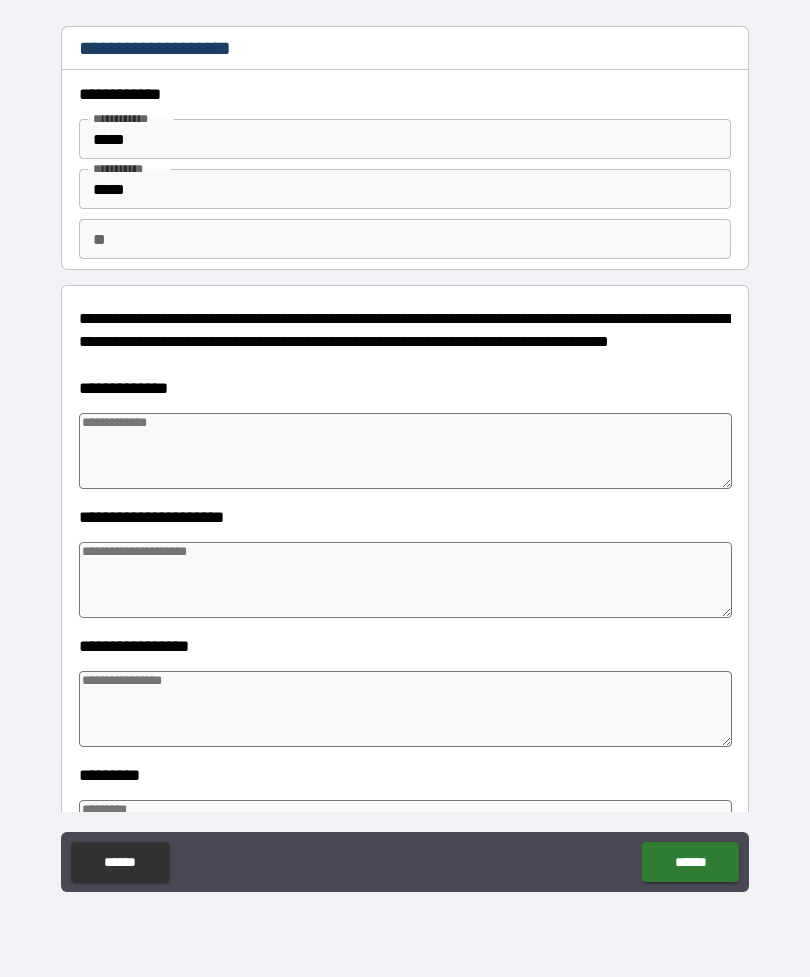 type on "*" 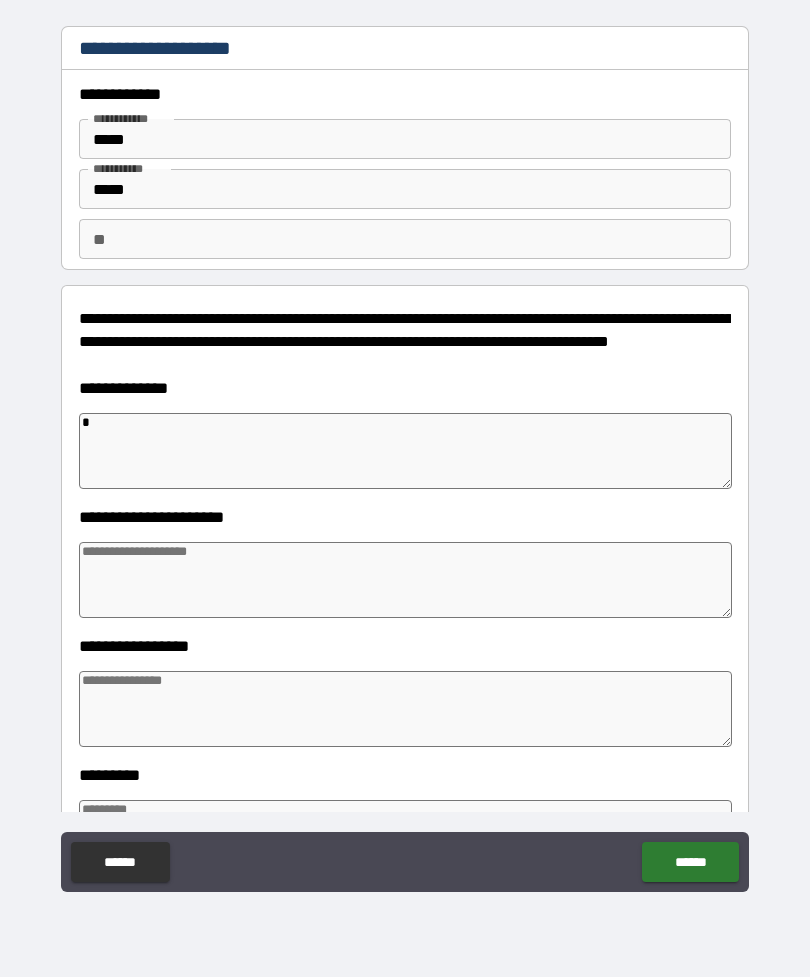 type on "**" 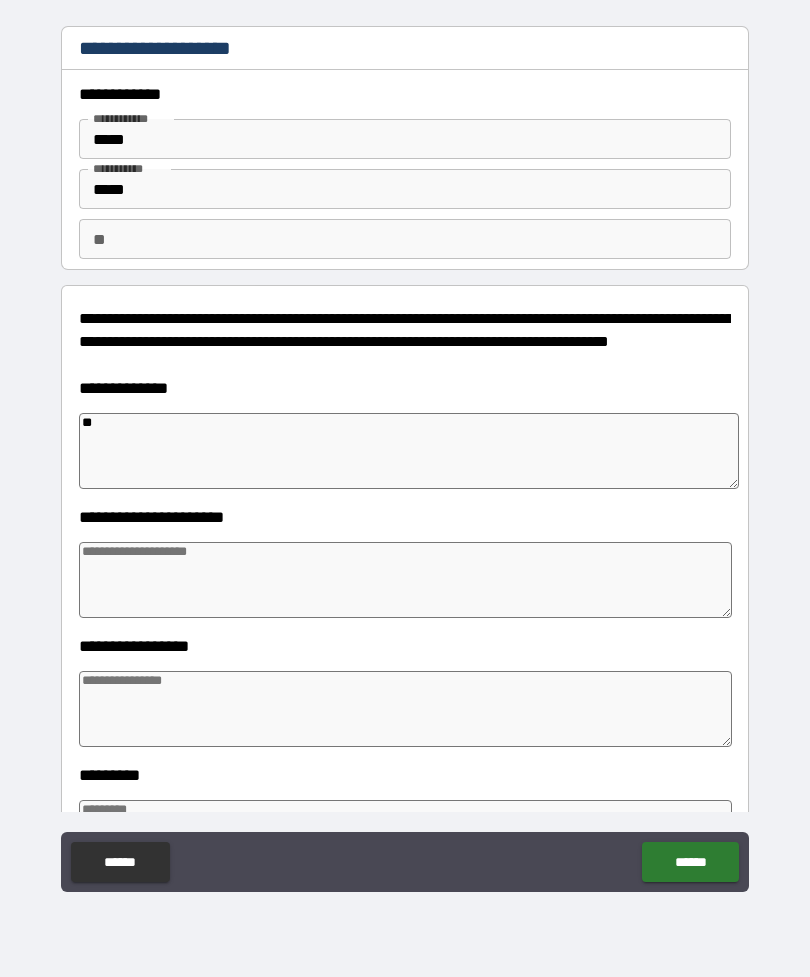 type on "***" 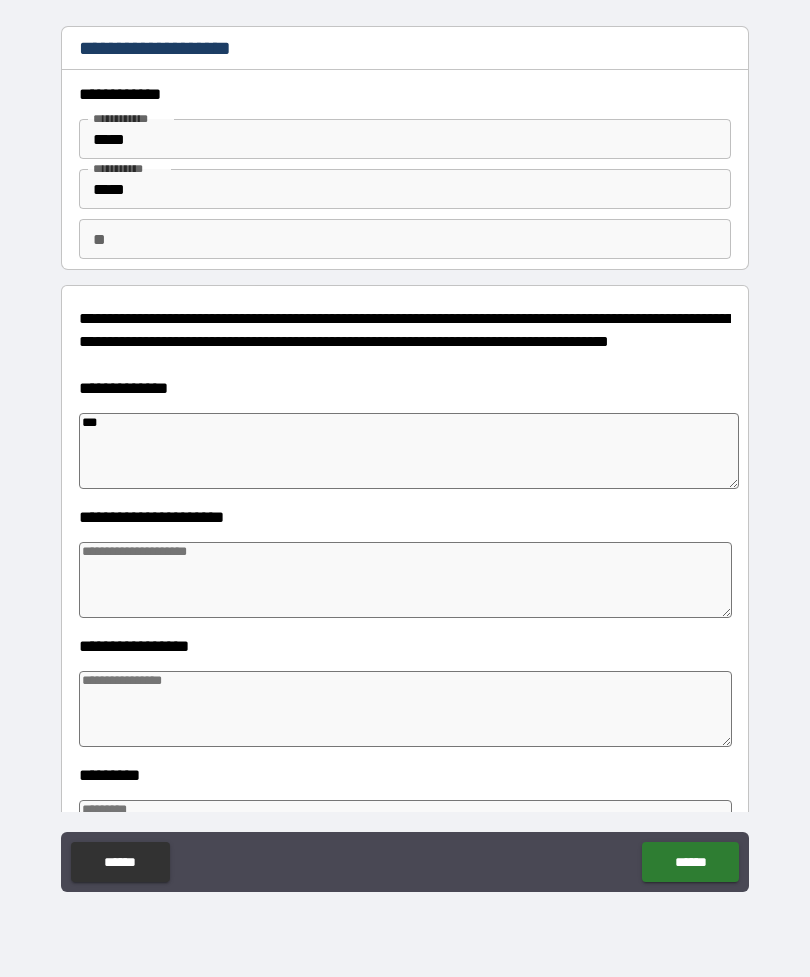 type on "*" 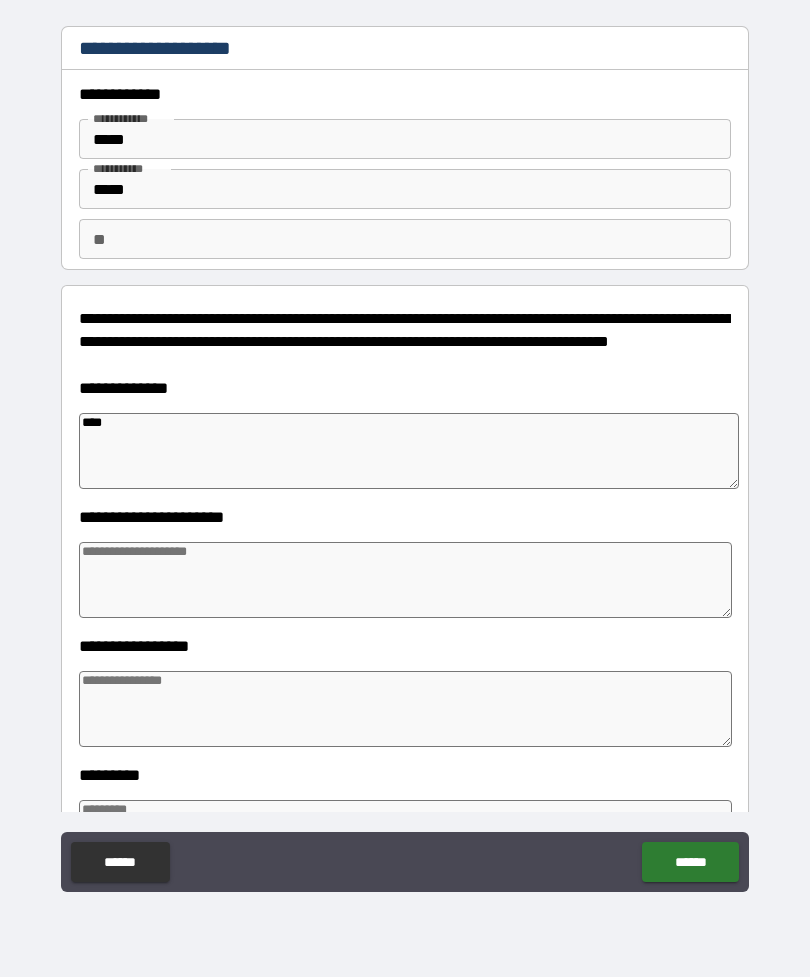 type on "*" 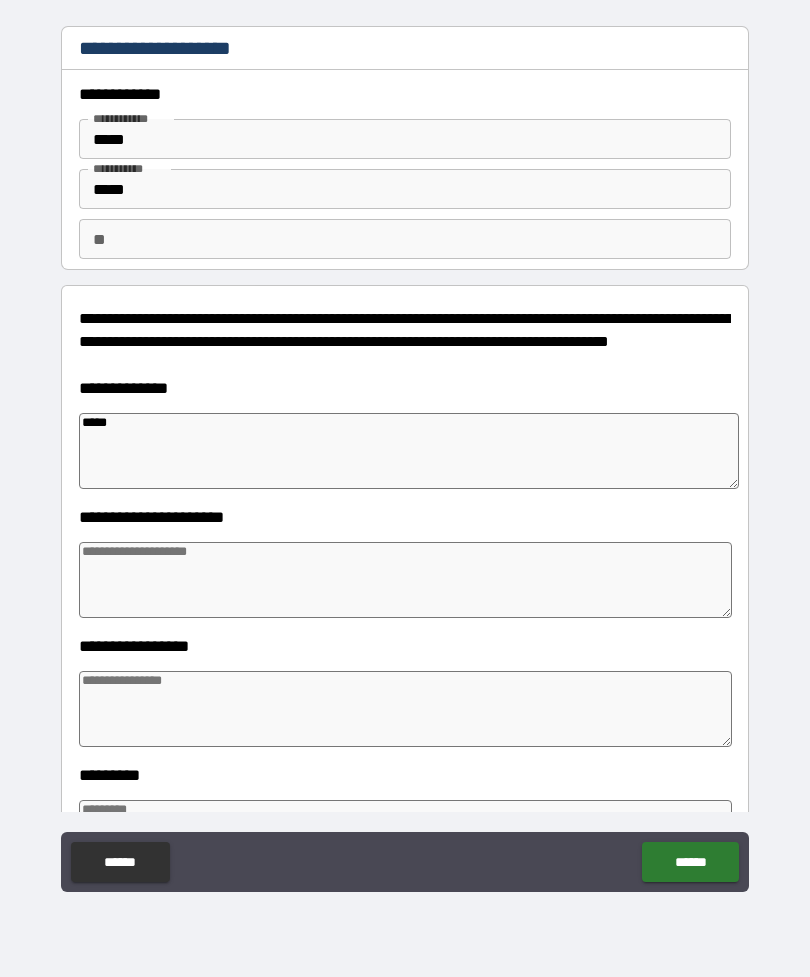 type on "*" 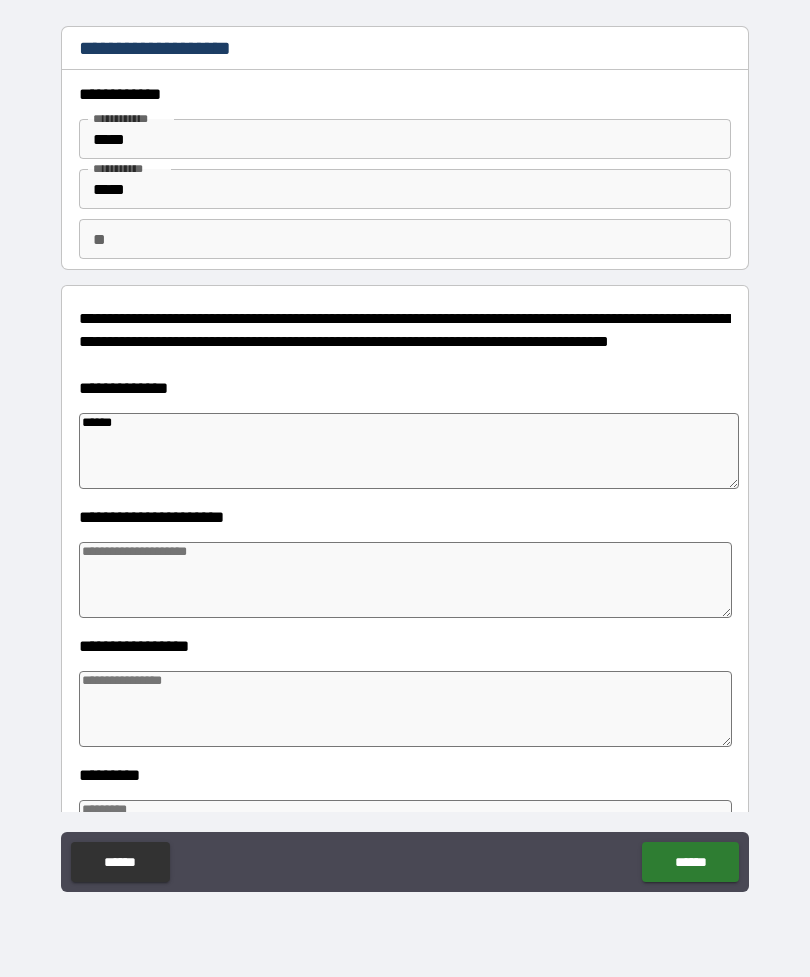 type on "*" 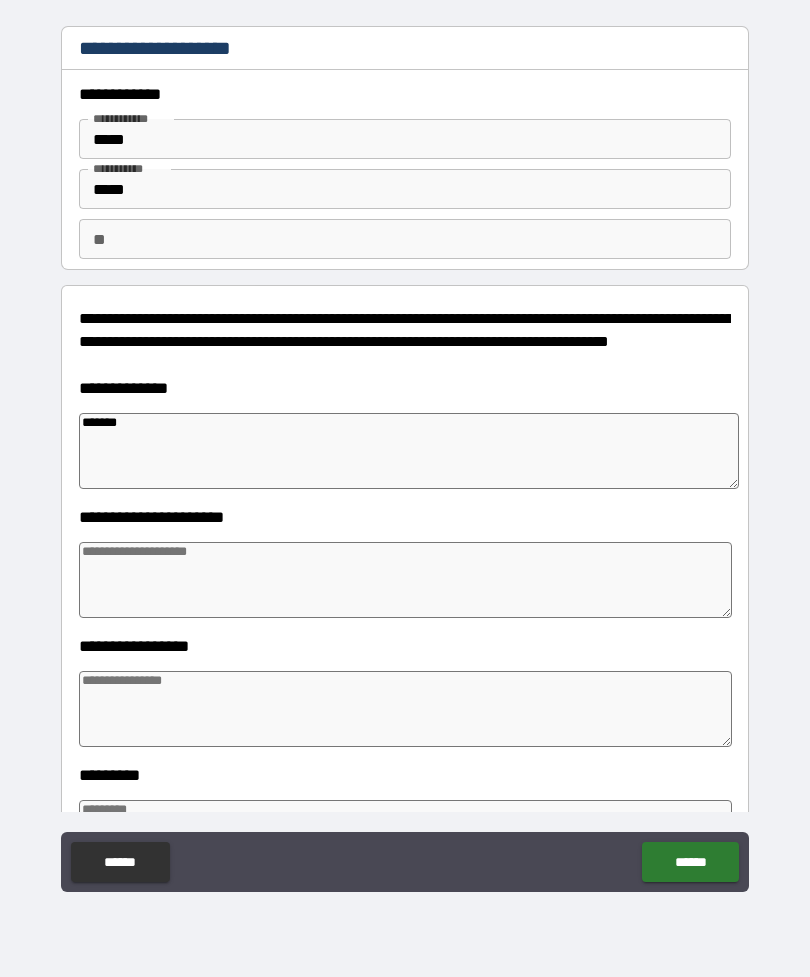 type on "*" 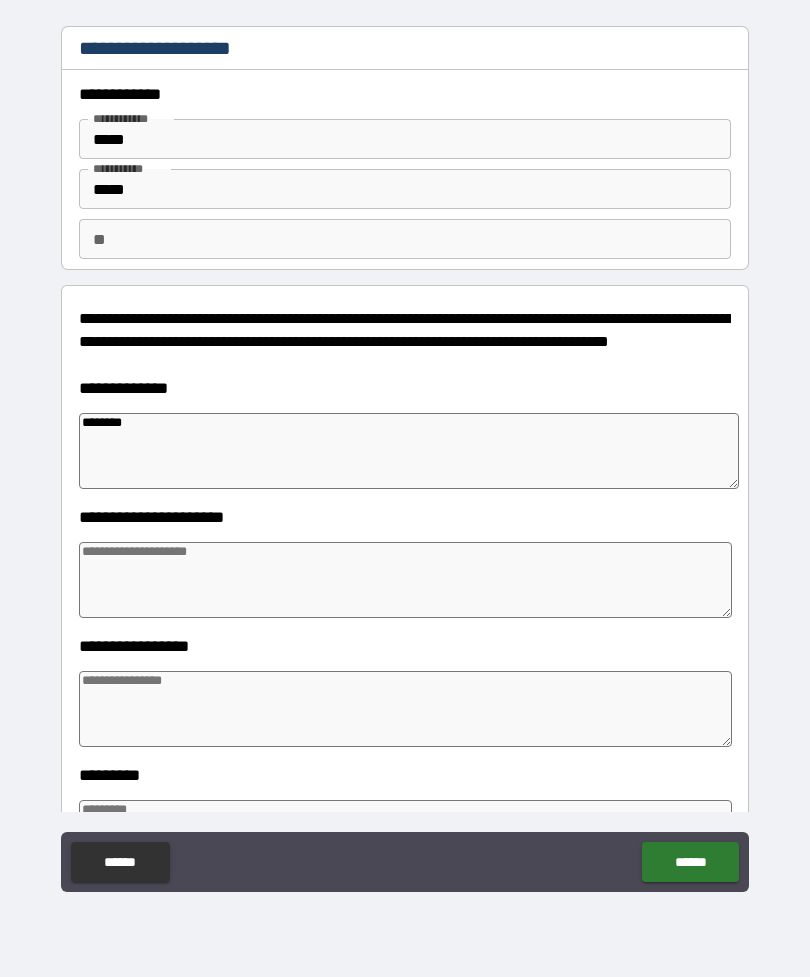 type on "*" 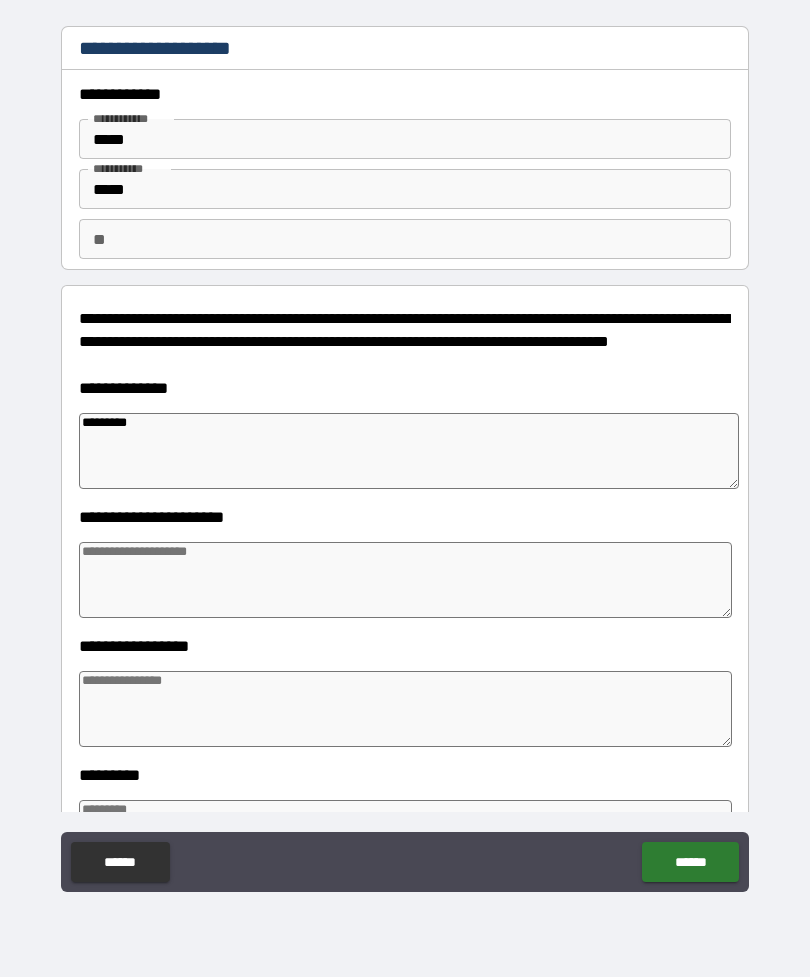 type on "*" 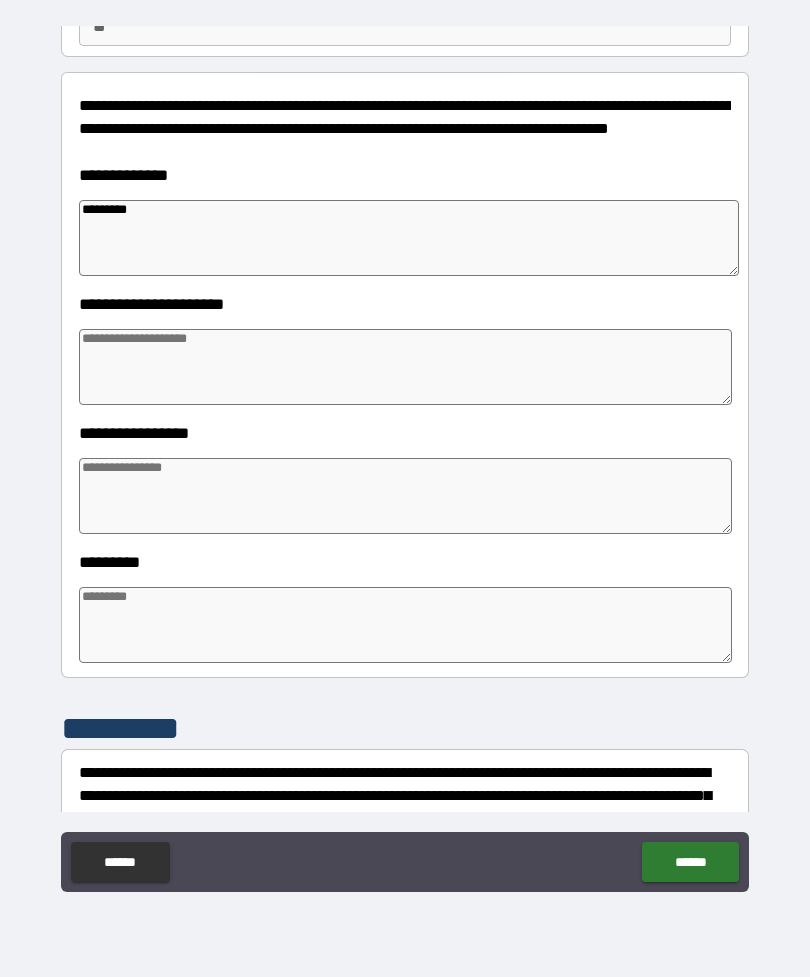 scroll, scrollTop: 214, scrollLeft: 0, axis: vertical 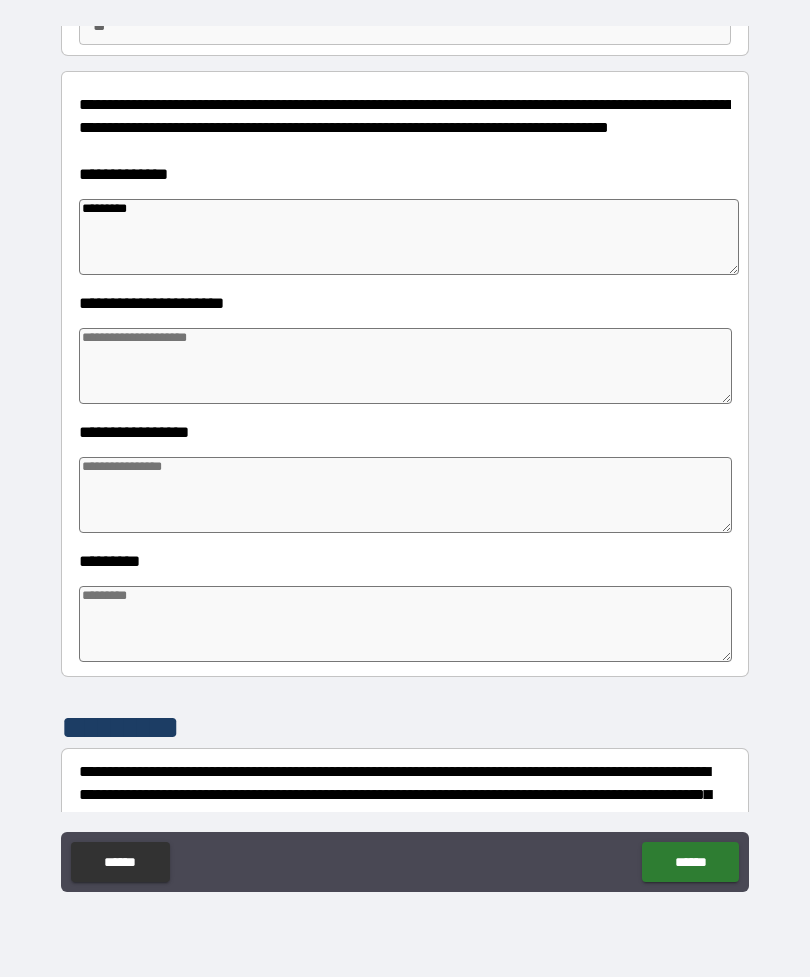 type on "*********" 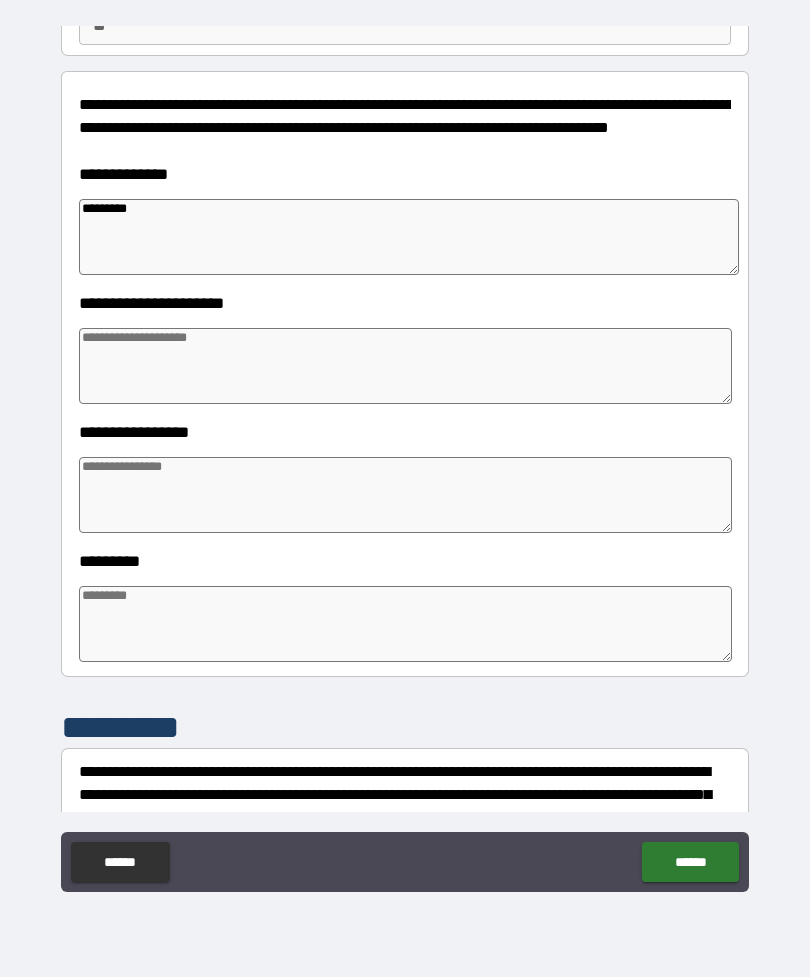 click at bounding box center (405, 366) 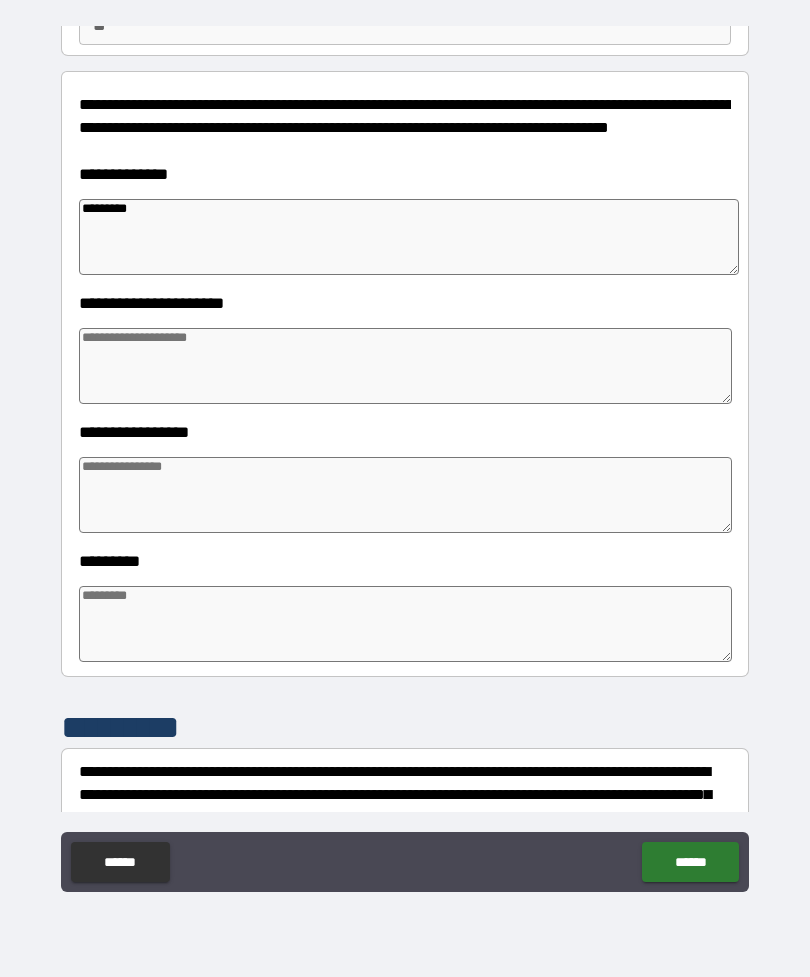 type on "*" 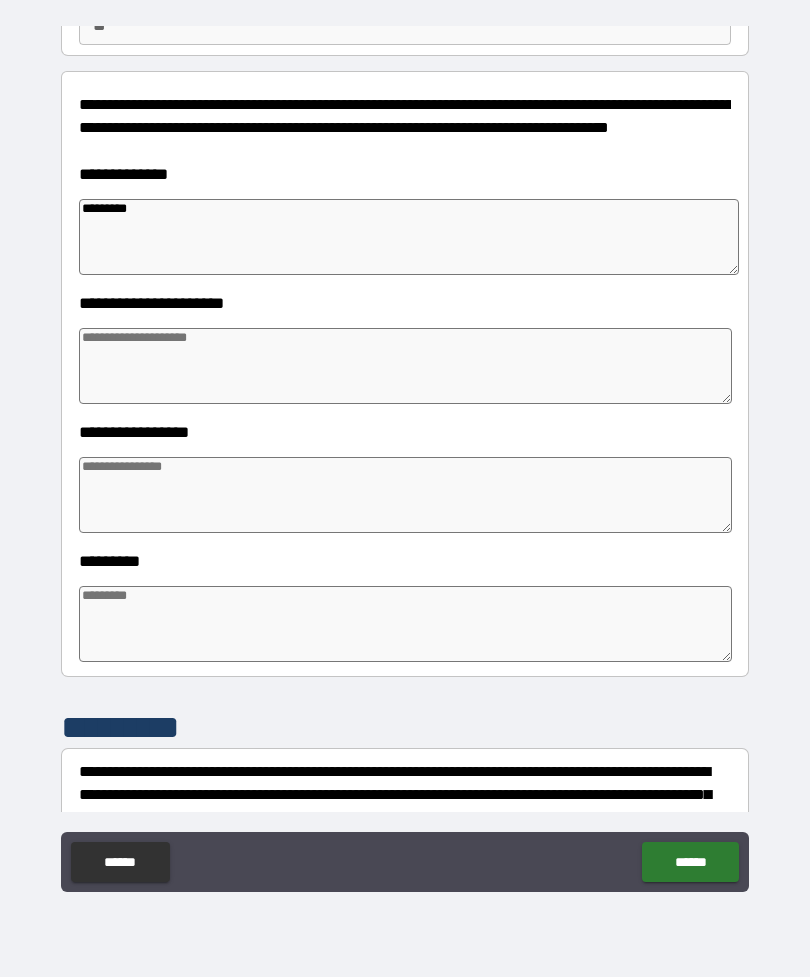 type on "*" 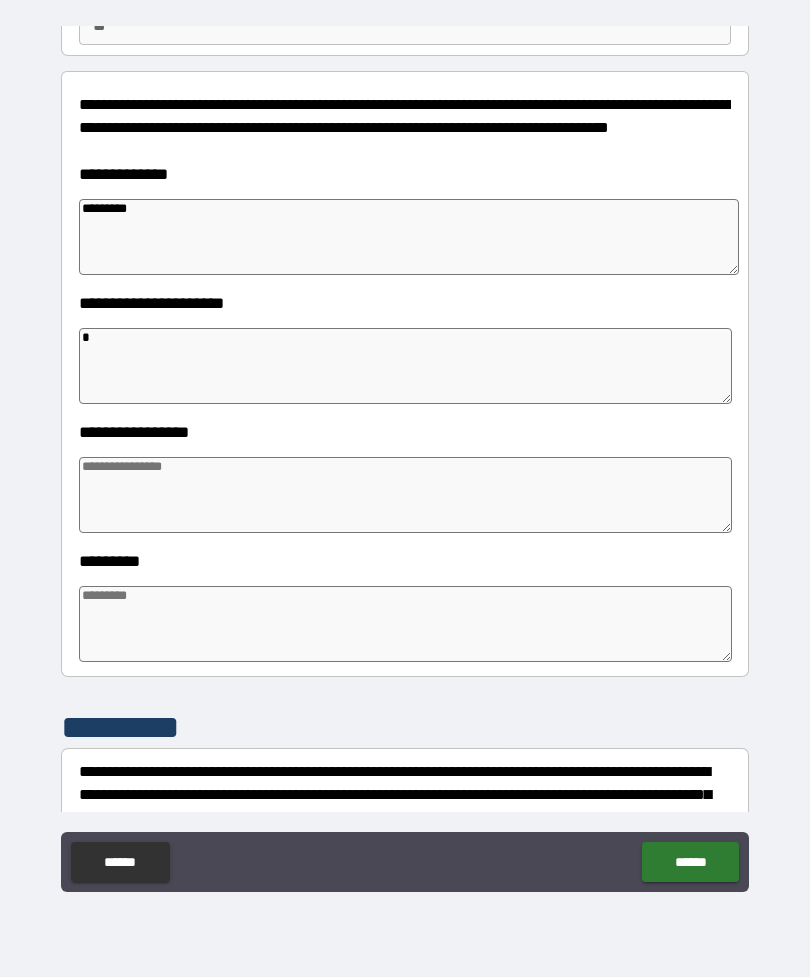 type on "*" 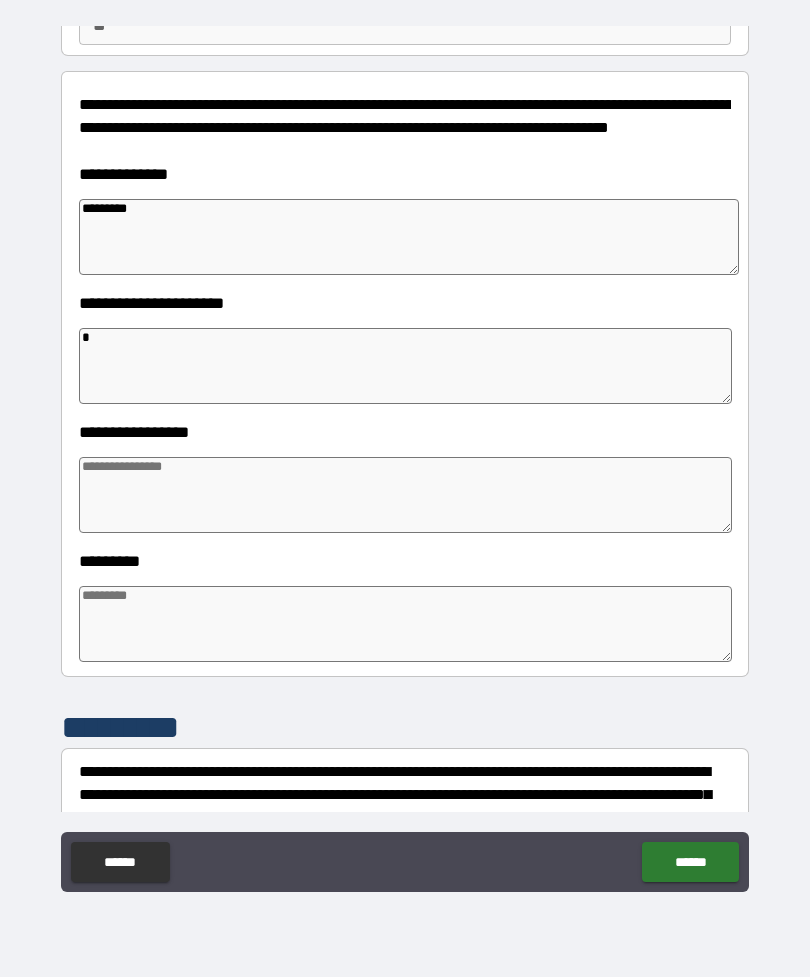 type on "*" 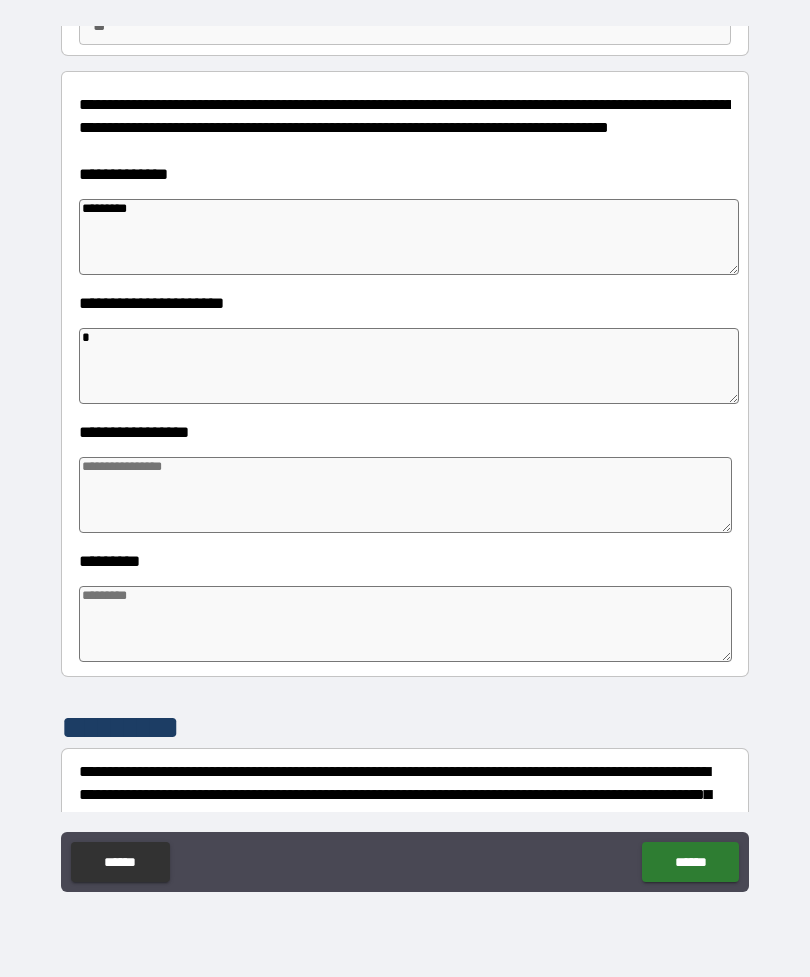 type on "**" 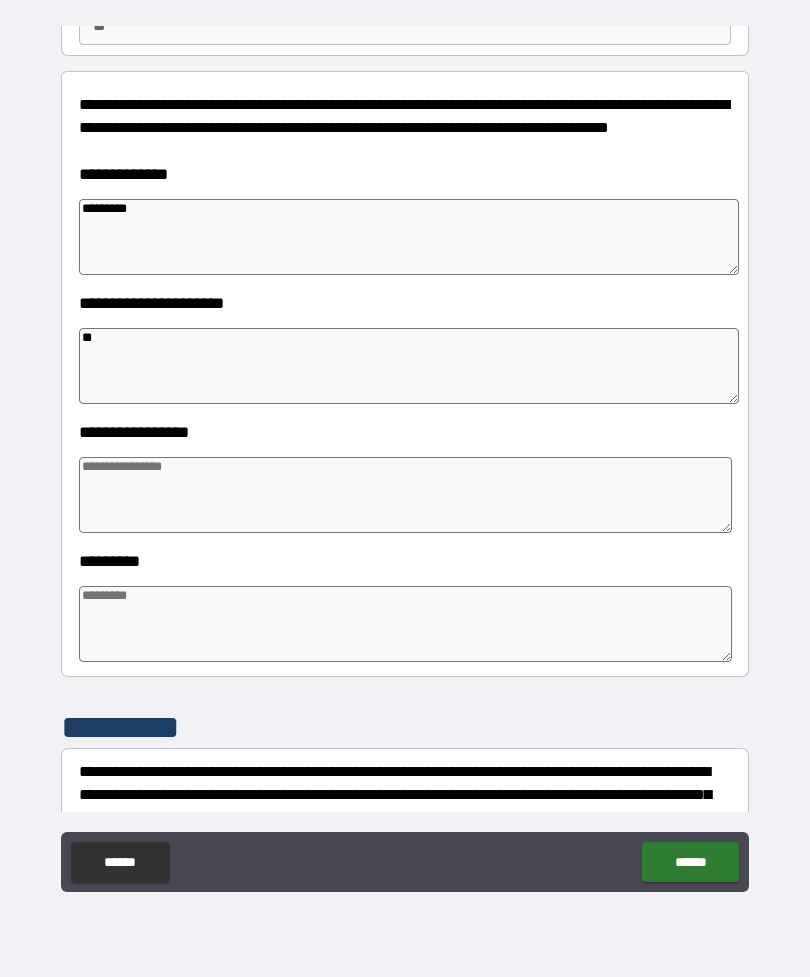 type on "*" 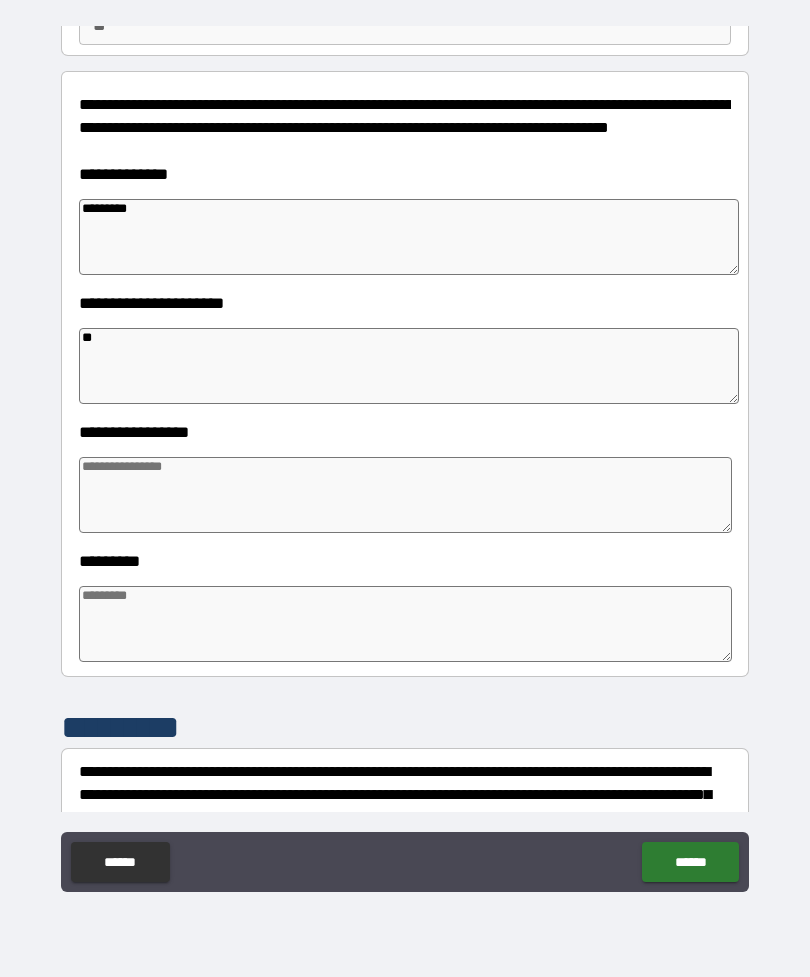 type on "*" 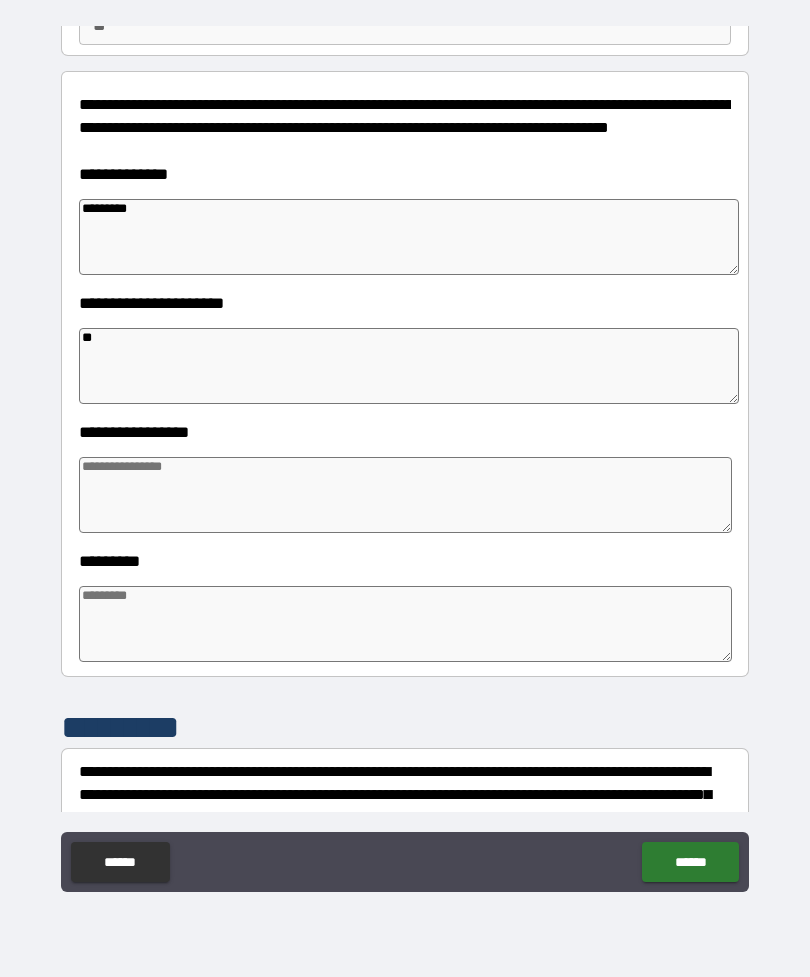 type on "*" 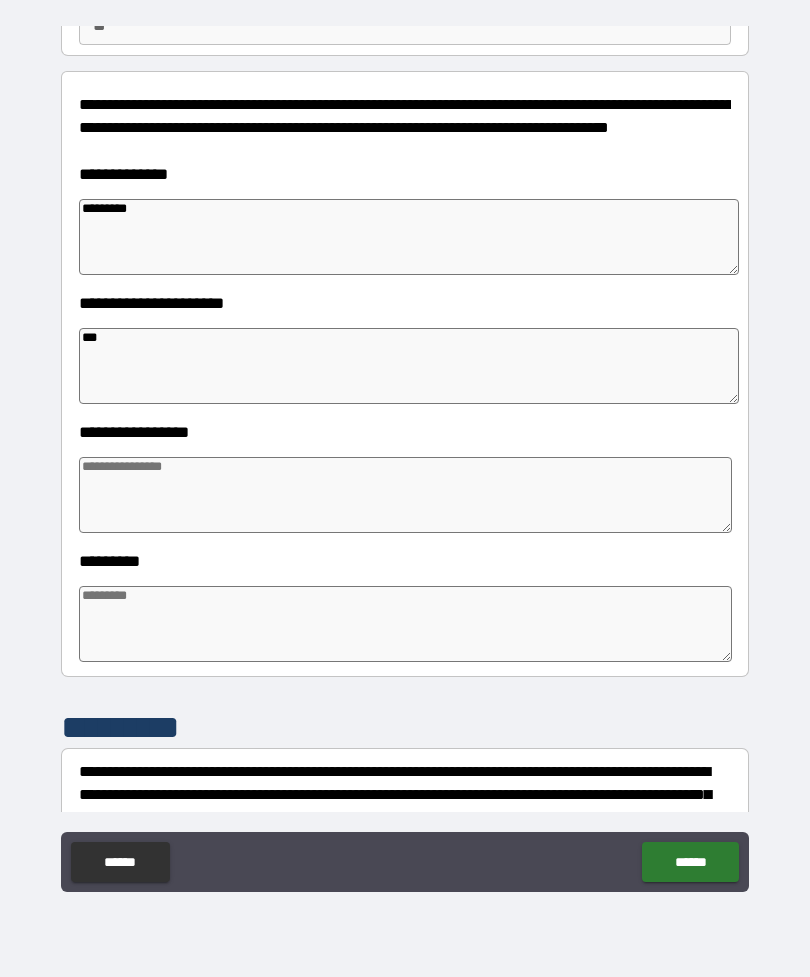type on "*" 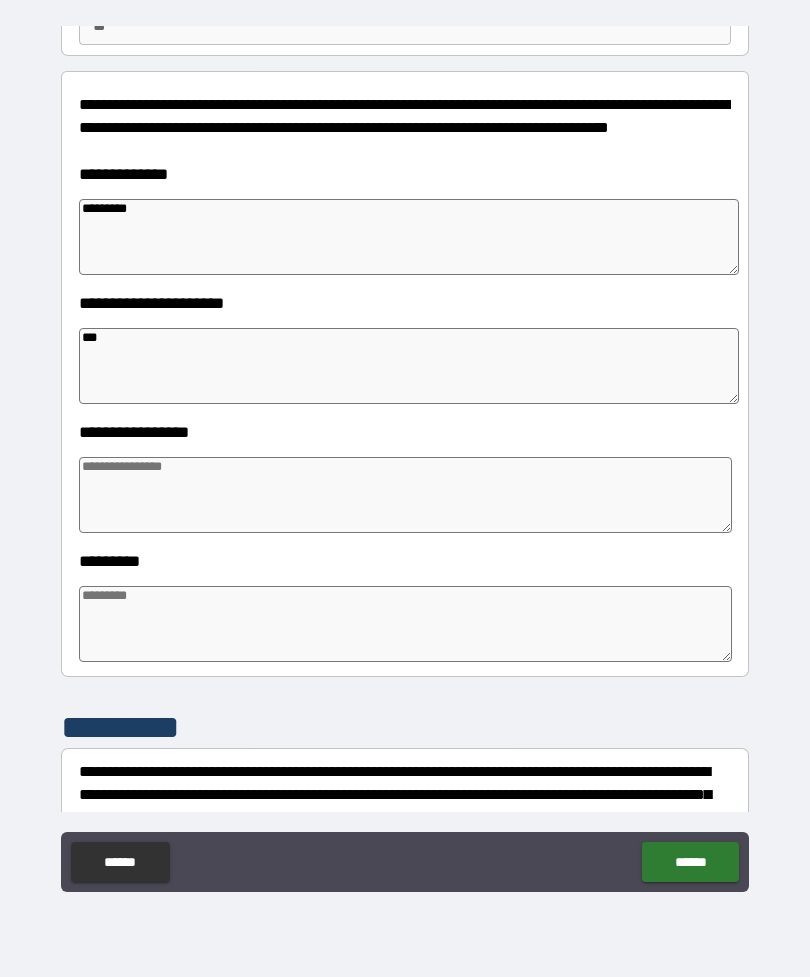 type on "*" 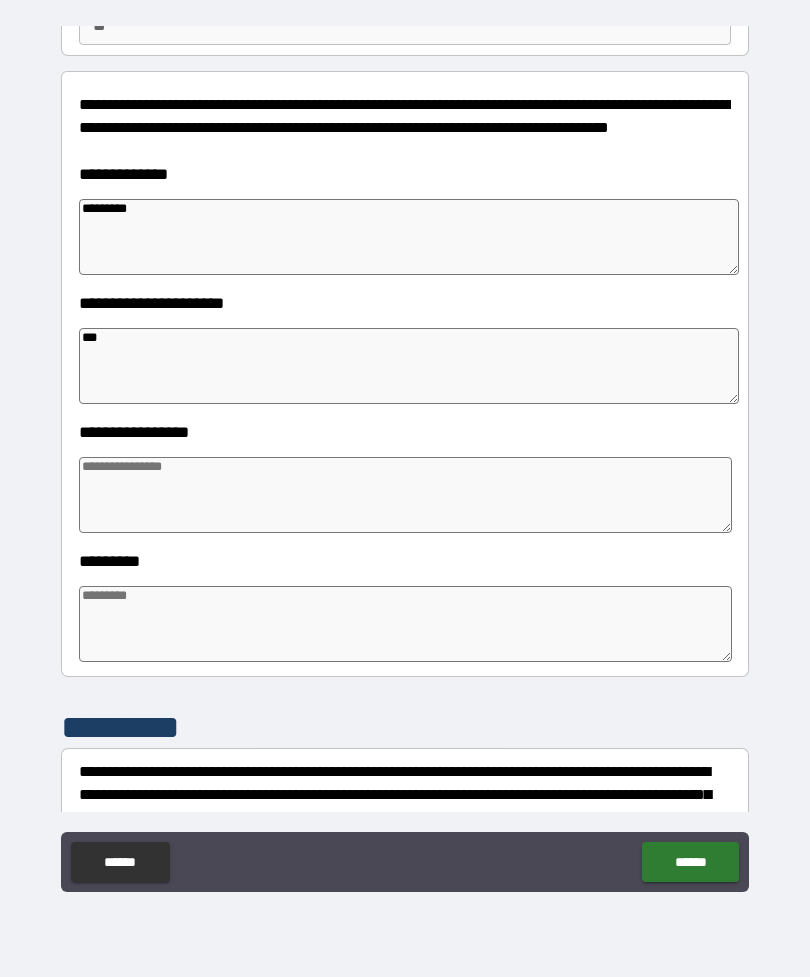 type on "*" 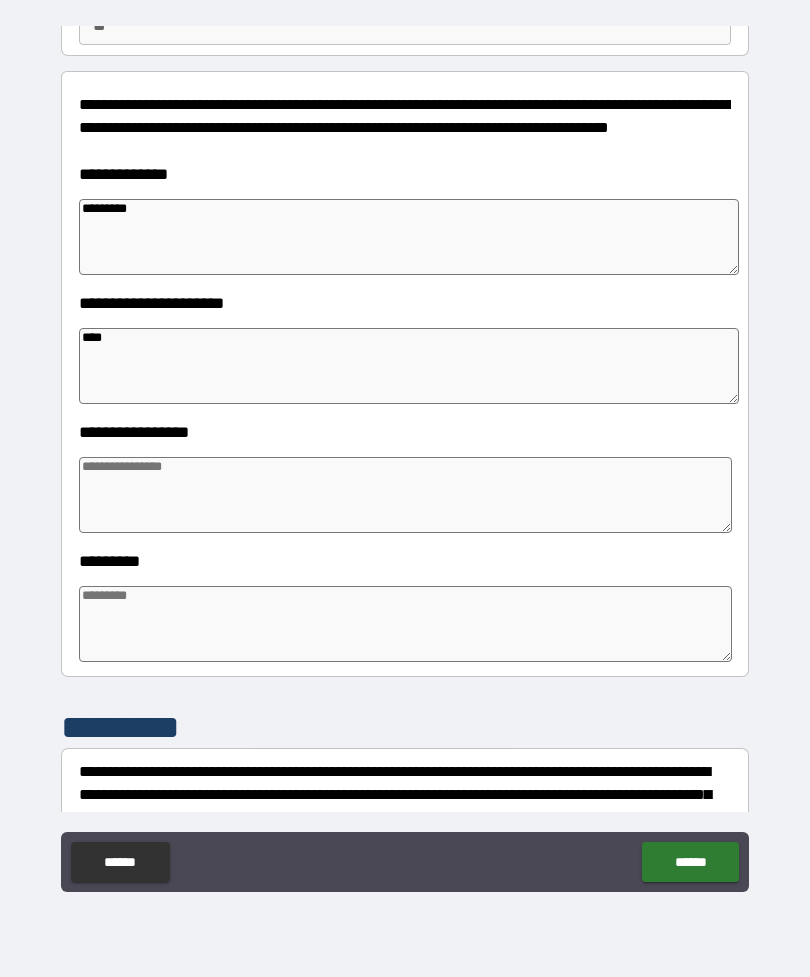 type on "*" 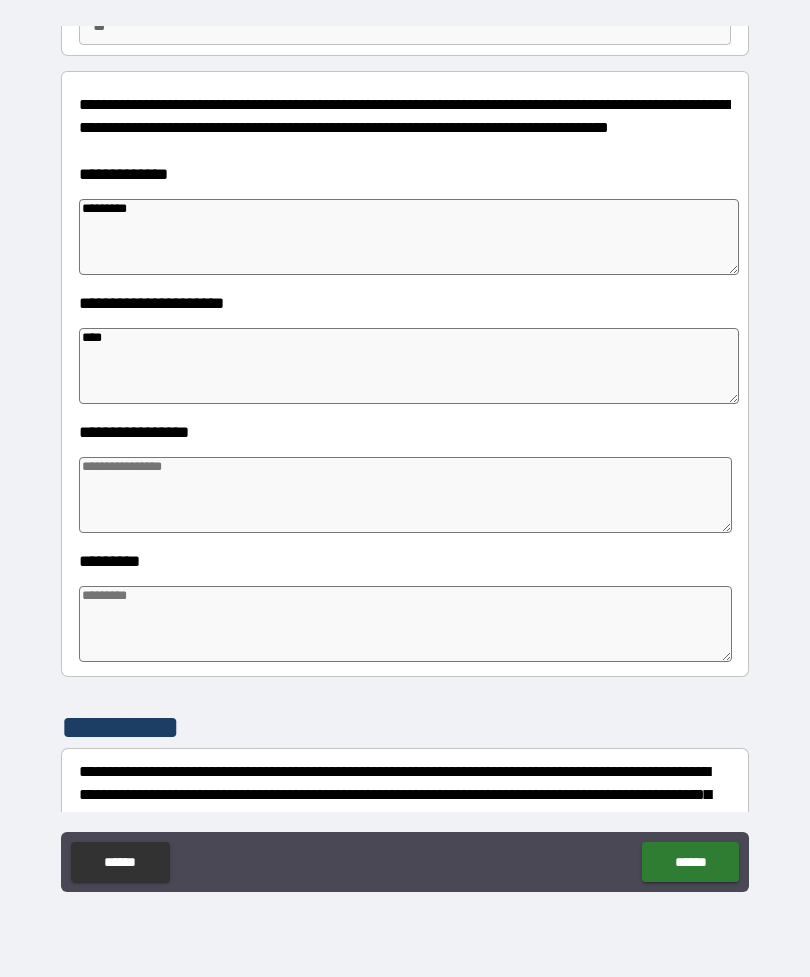 type on "*" 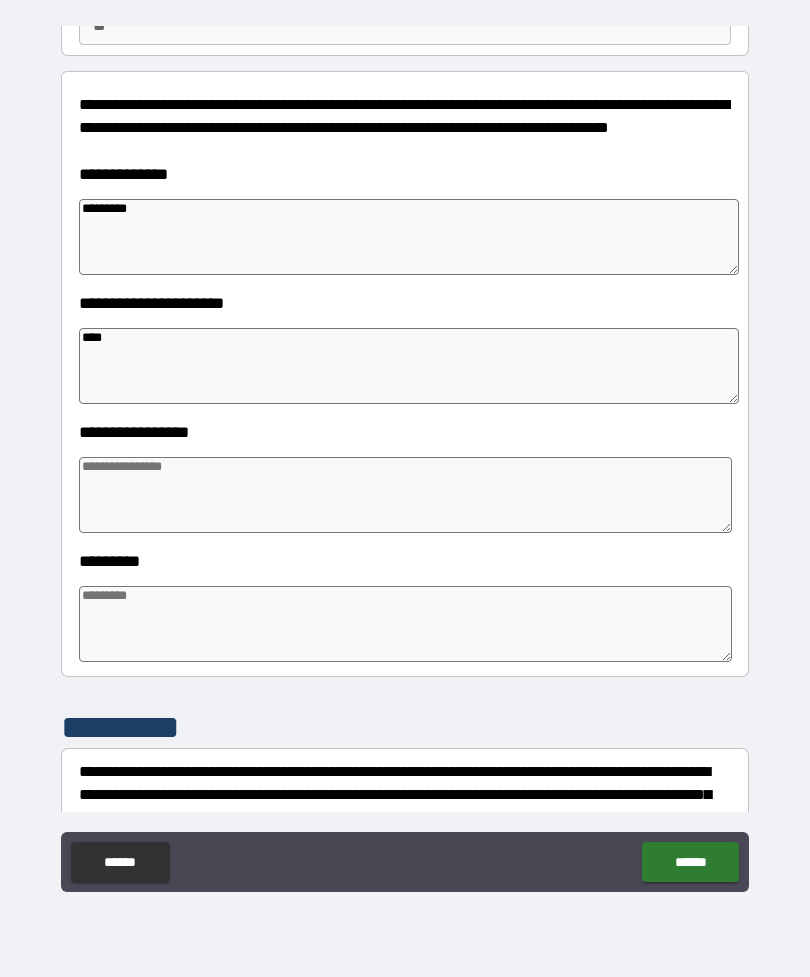type on "*****" 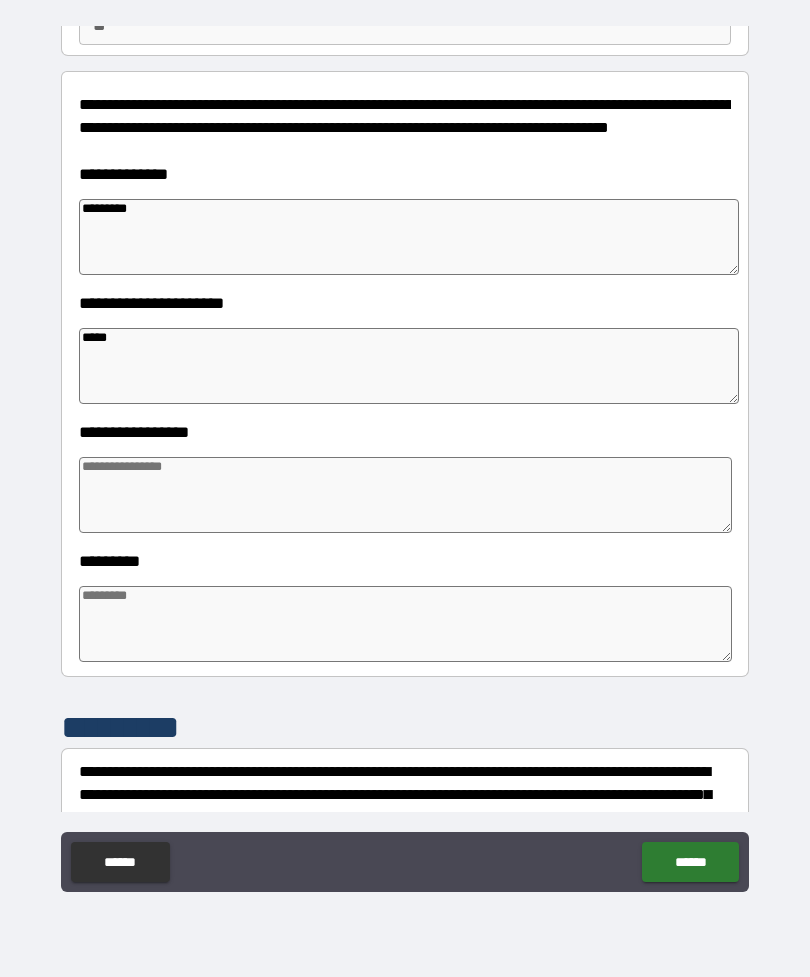 type on "*" 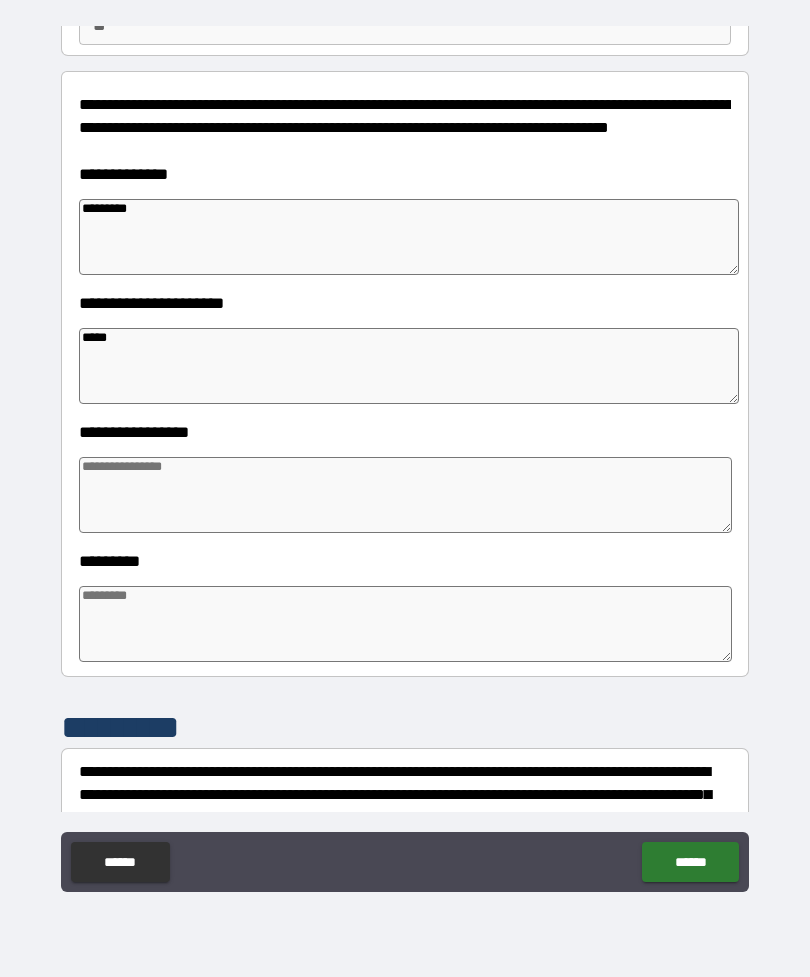 type on "*" 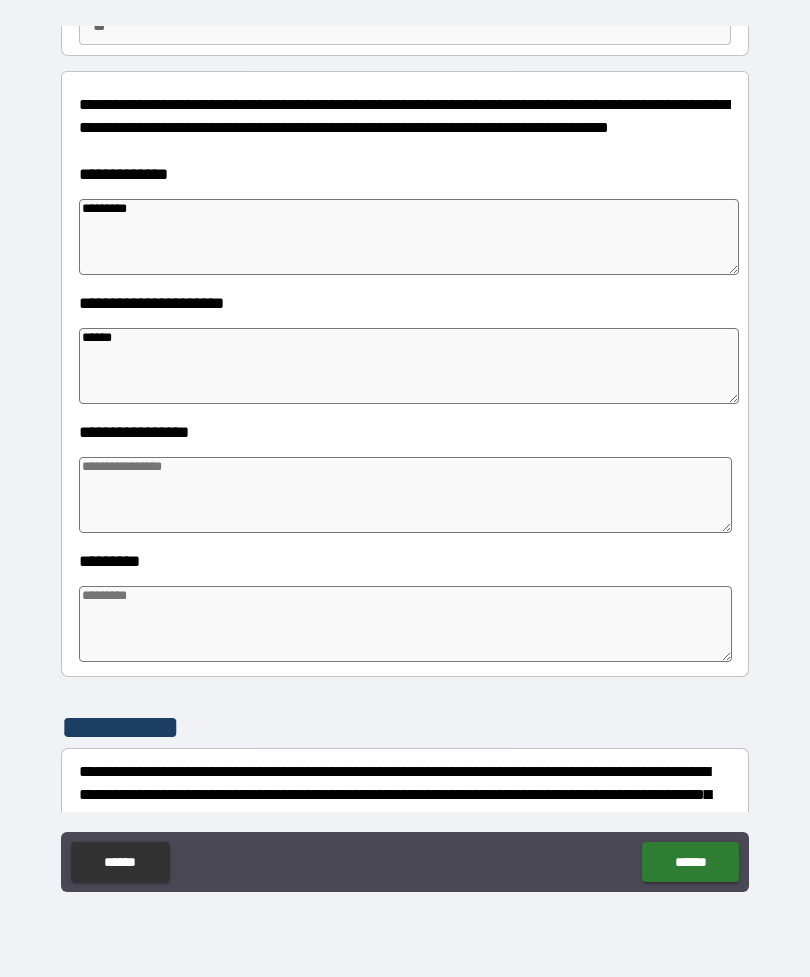 type on "*" 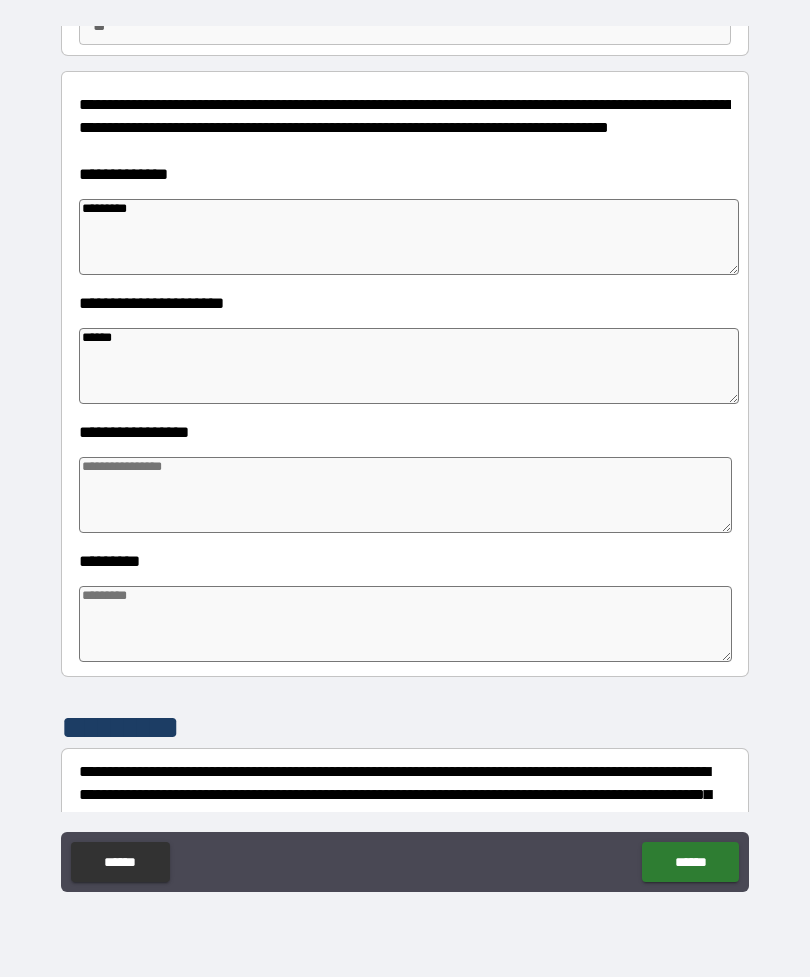 type on "*" 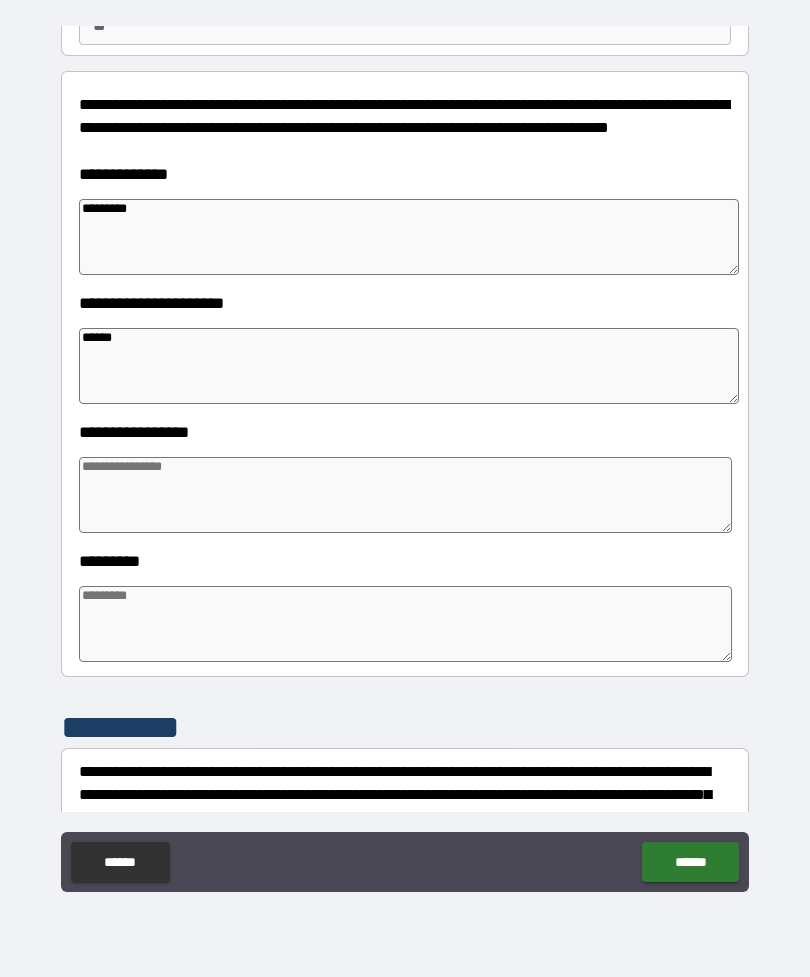 type on "*****" 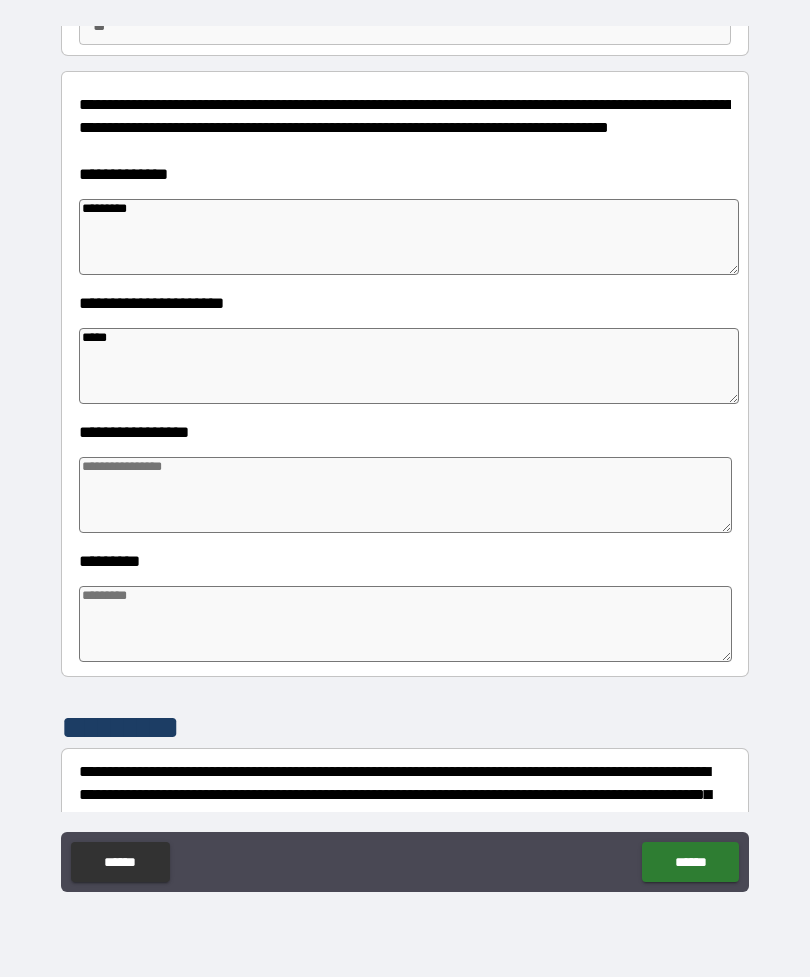 type on "****" 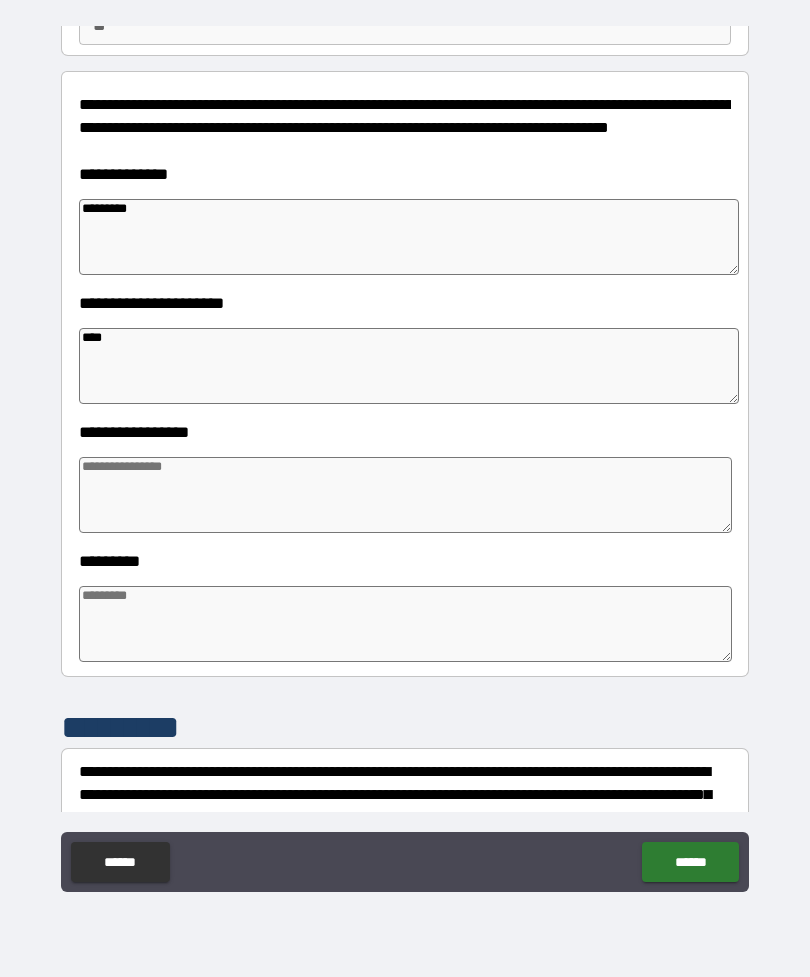 type on "*" 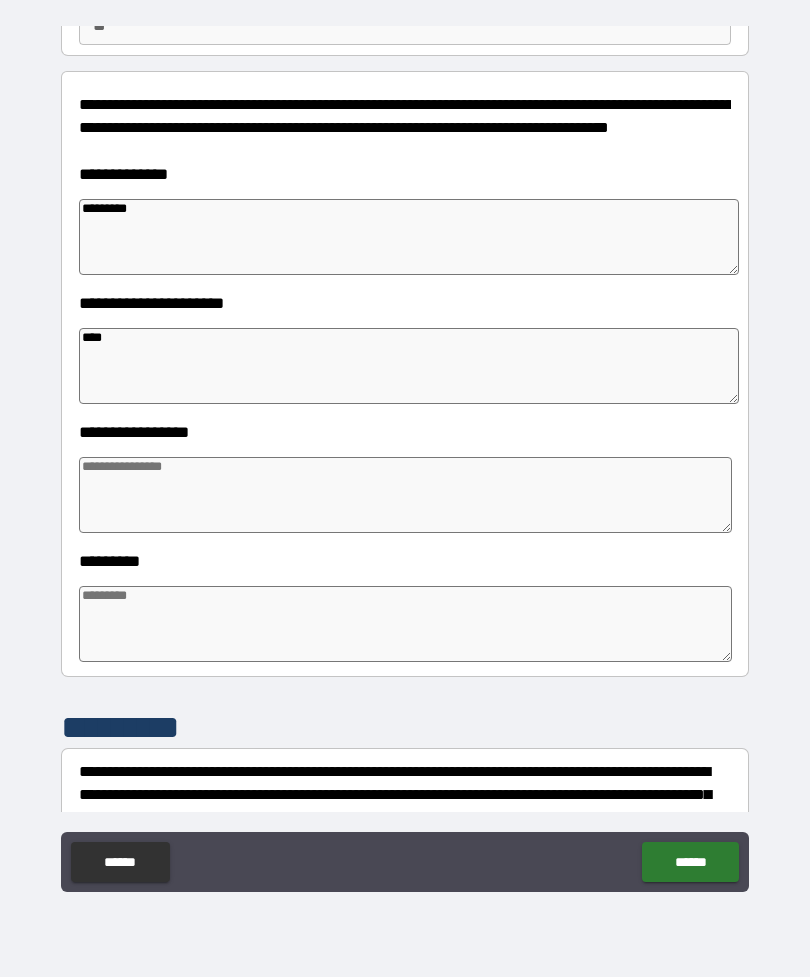 type on "*" 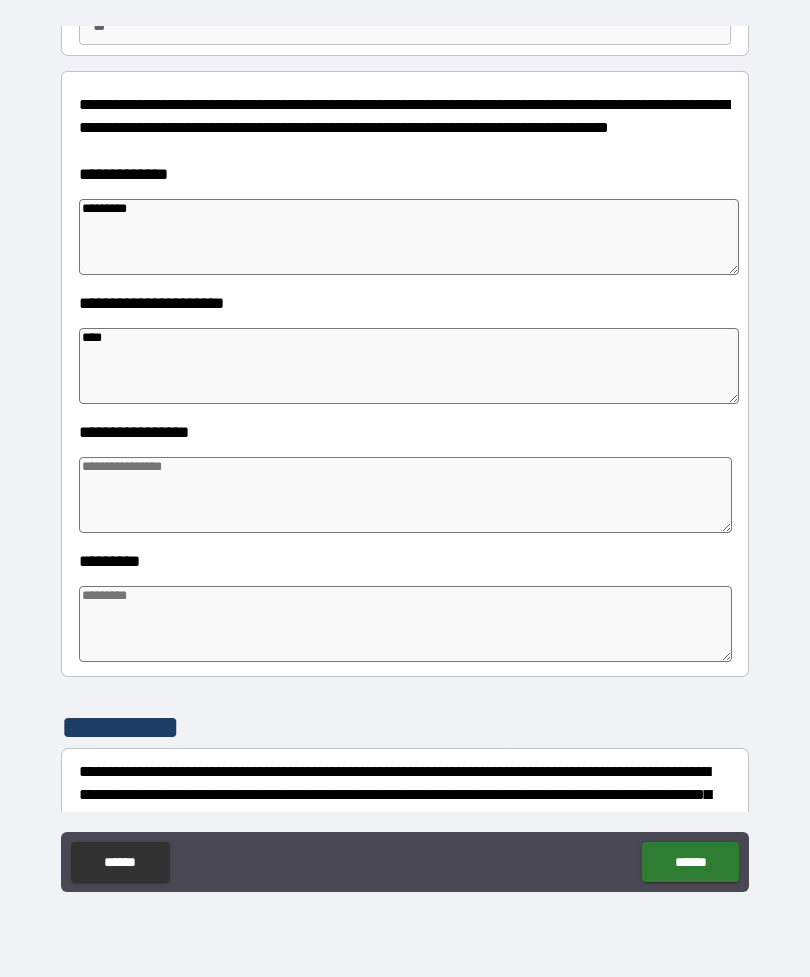 type on "***" 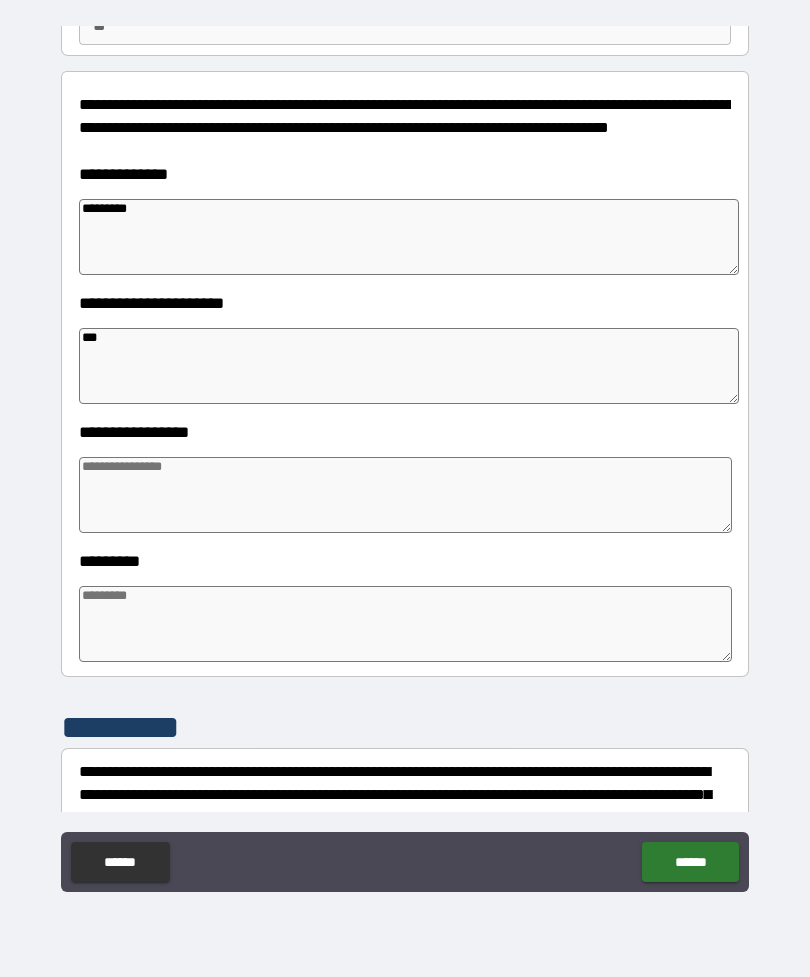 type on "**" 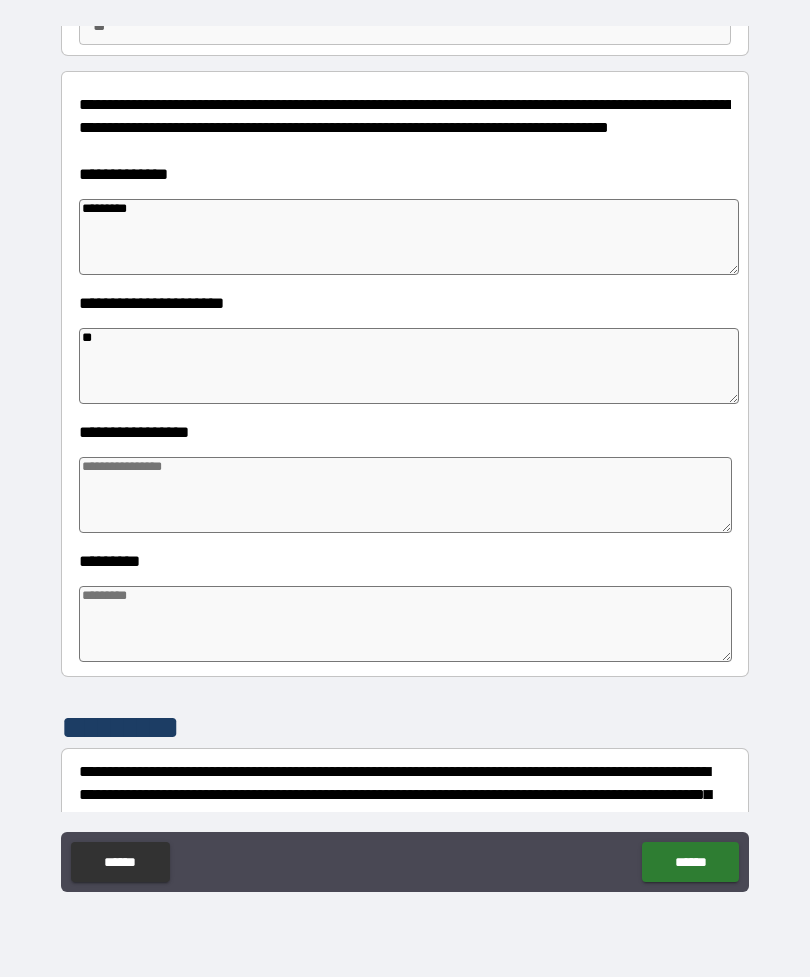 type on "*" 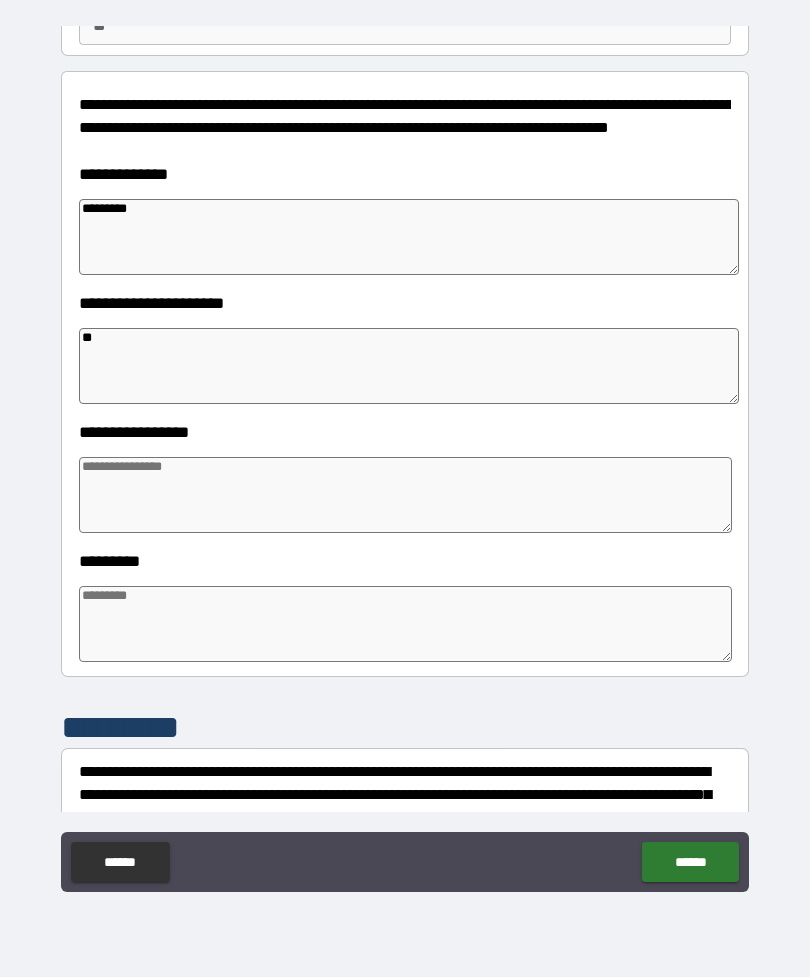 type on "*" 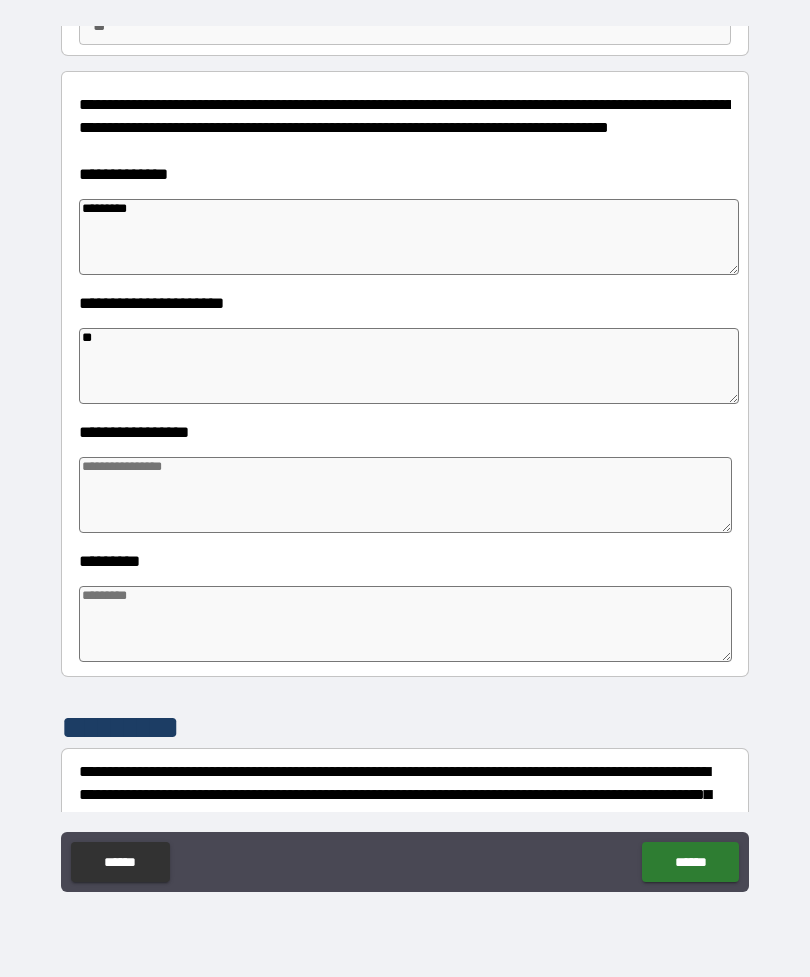 type on "*" 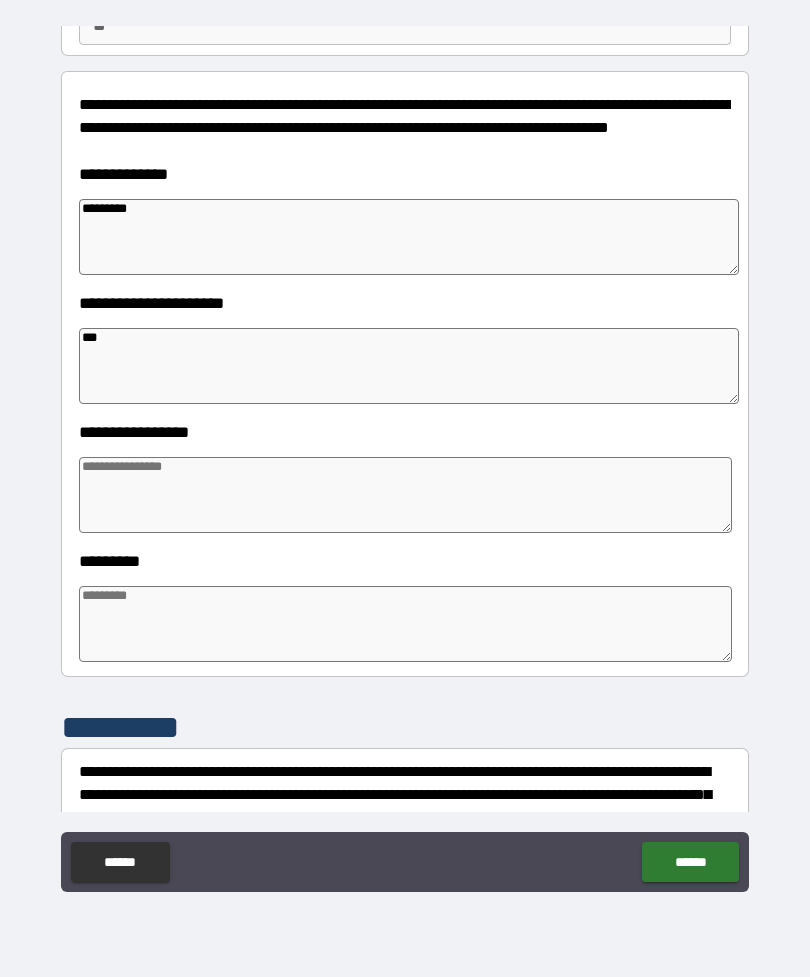 type on "*" 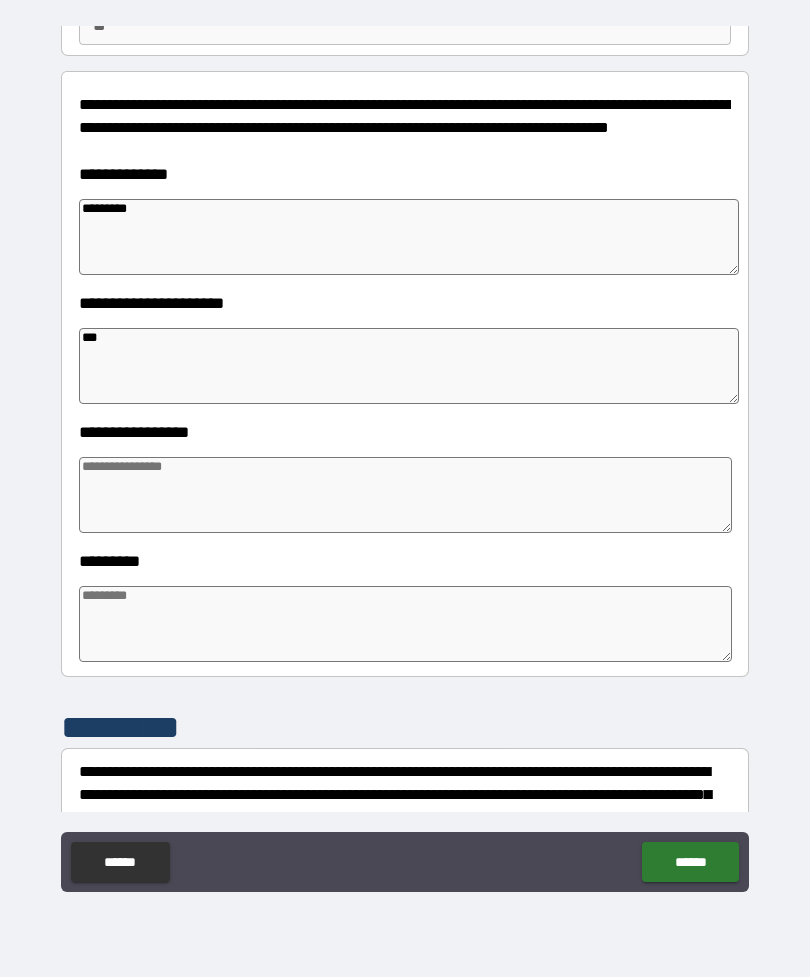 type on "****" 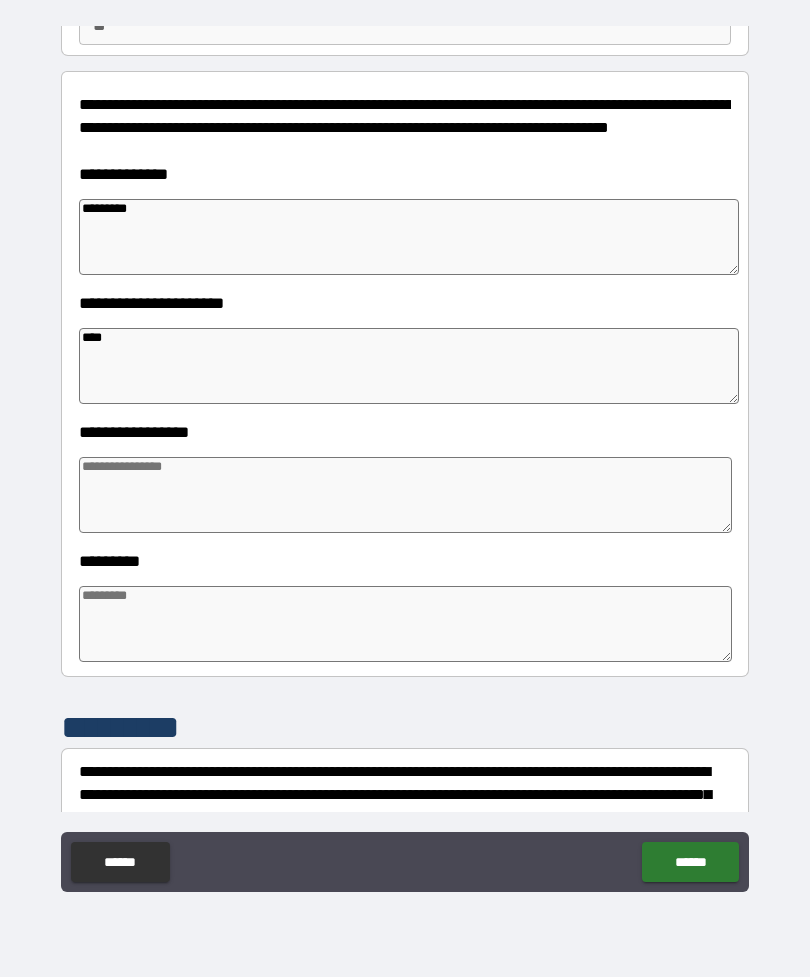 type on "*" 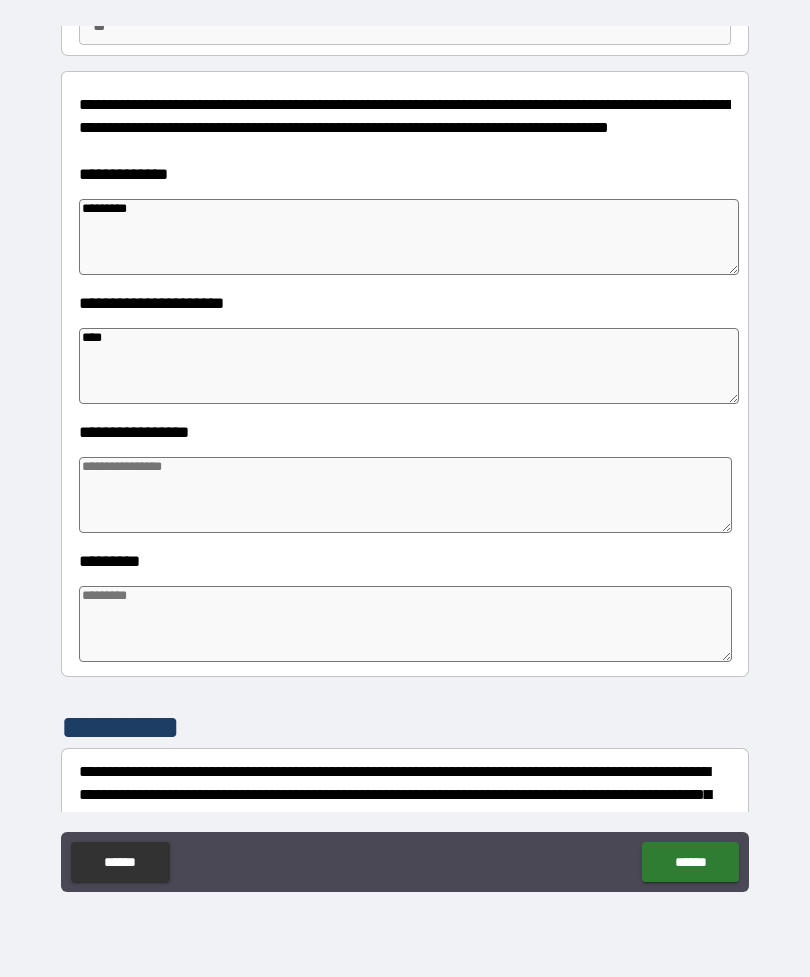type on "*" 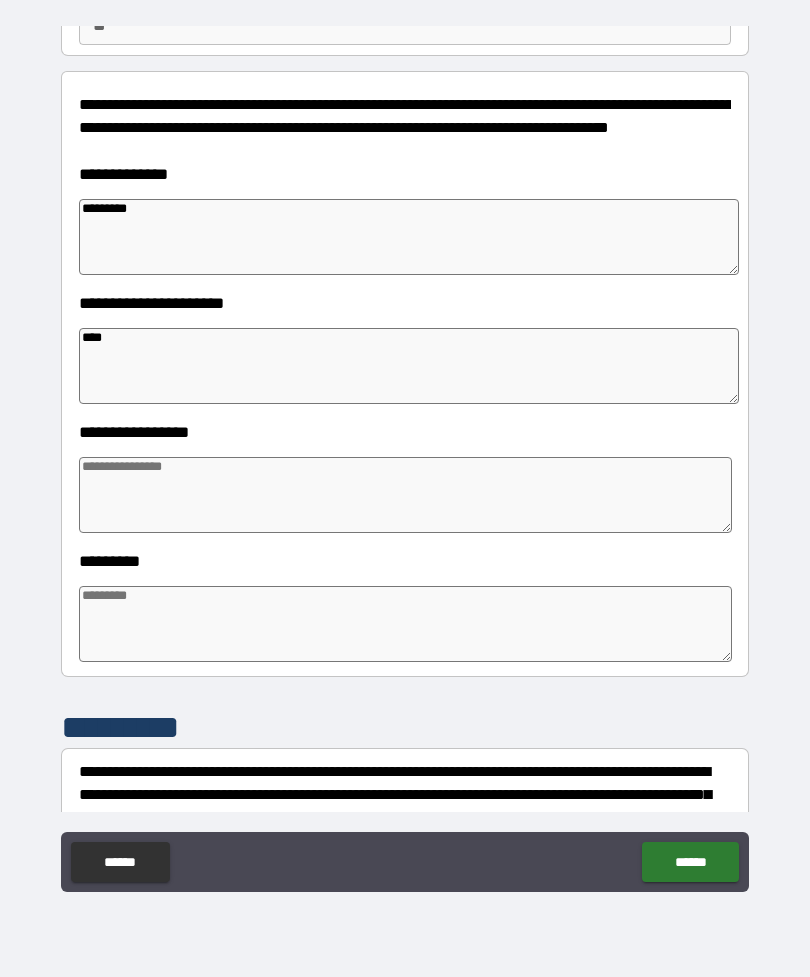type on "*" 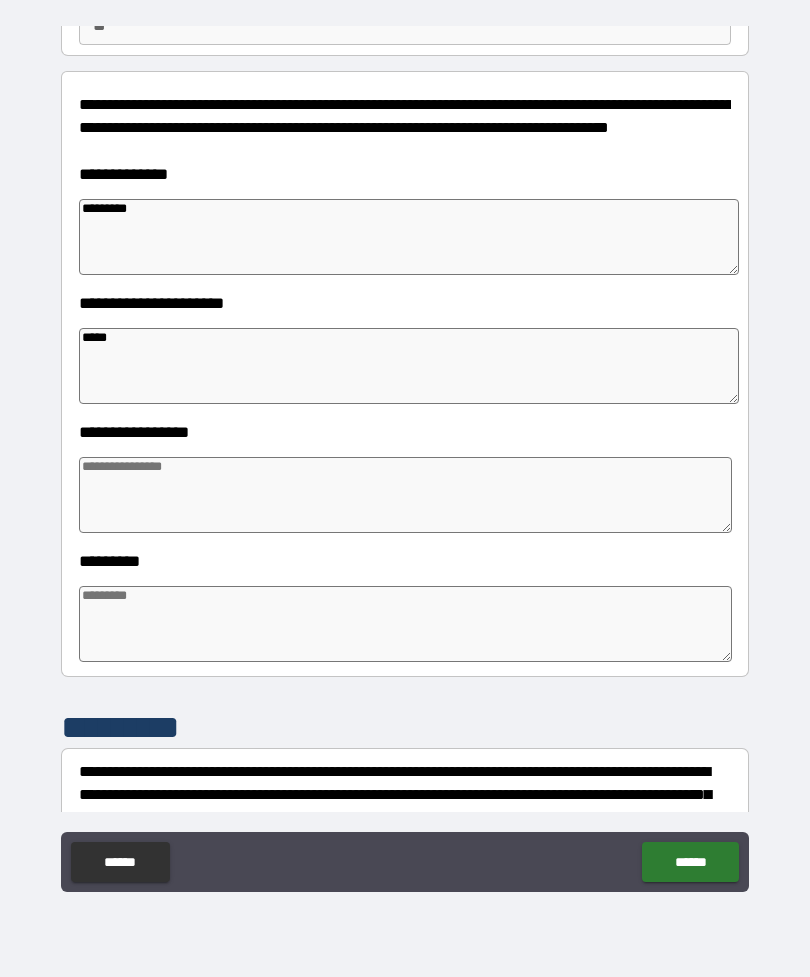type on "*" 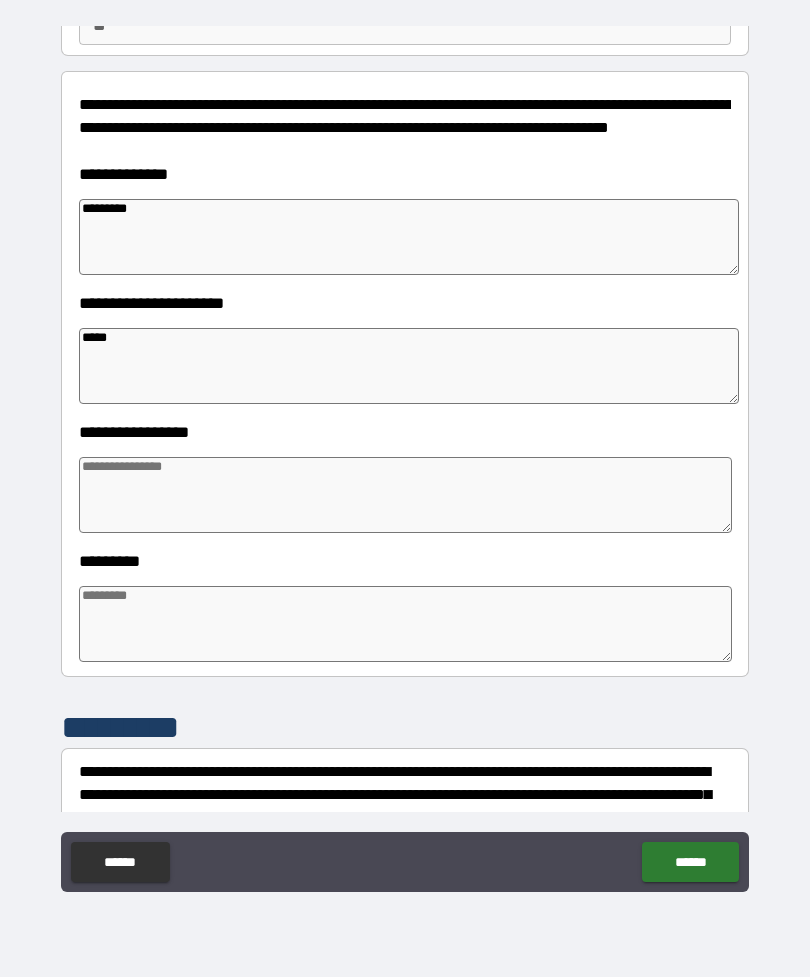 type on "*" 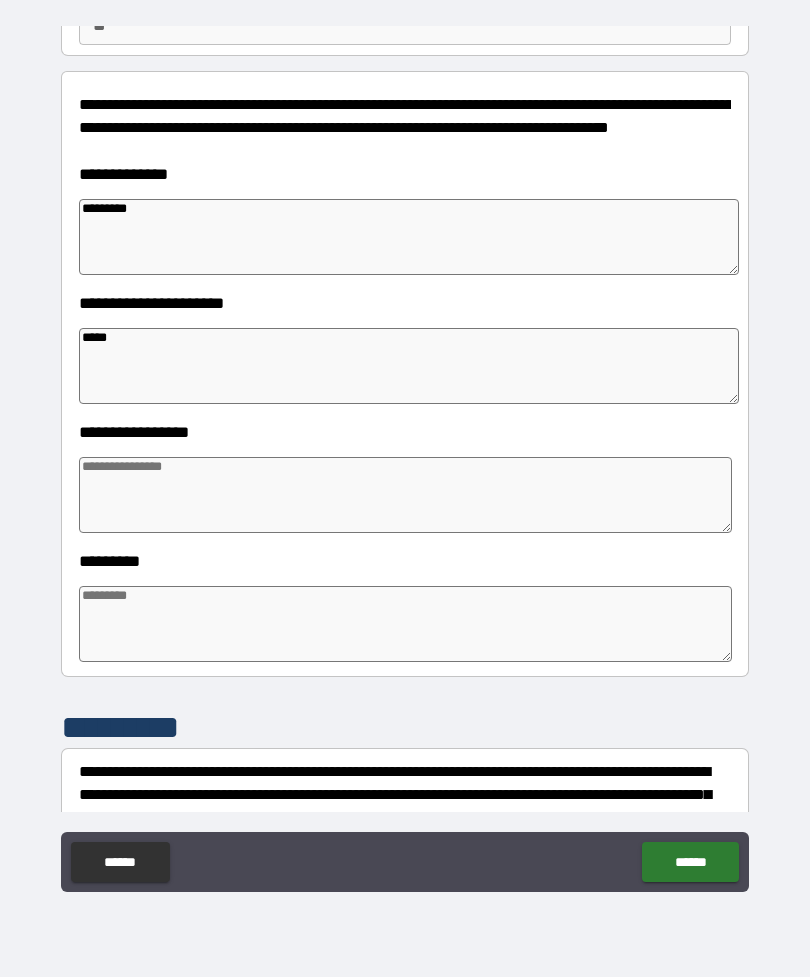 type on "*" 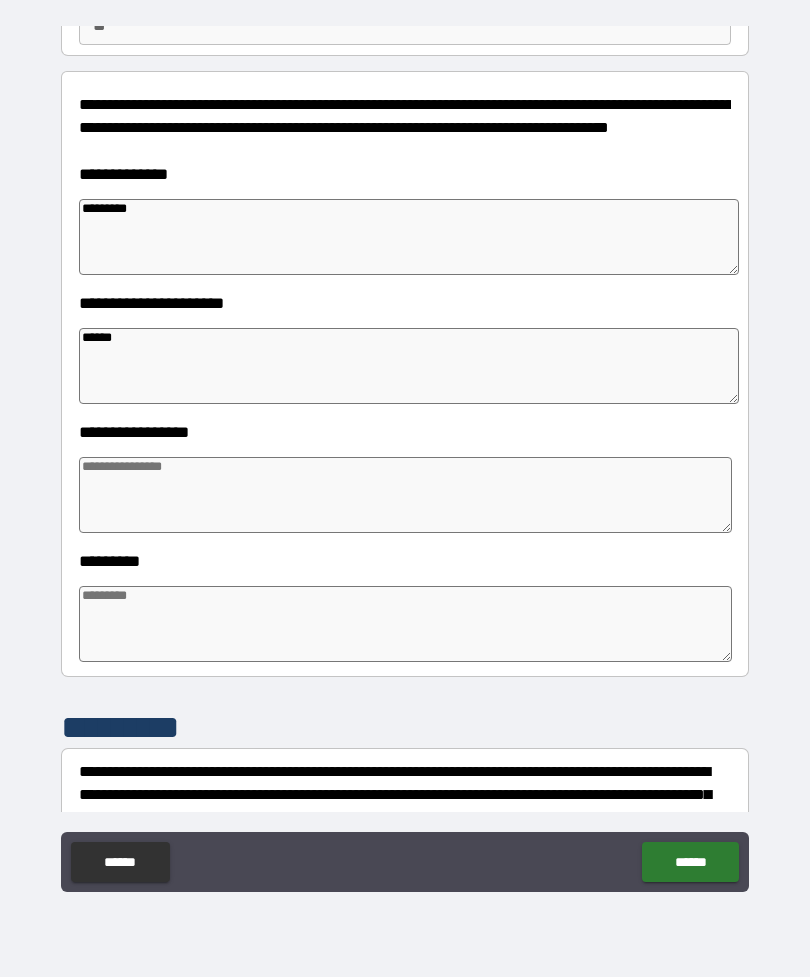 type on "*" 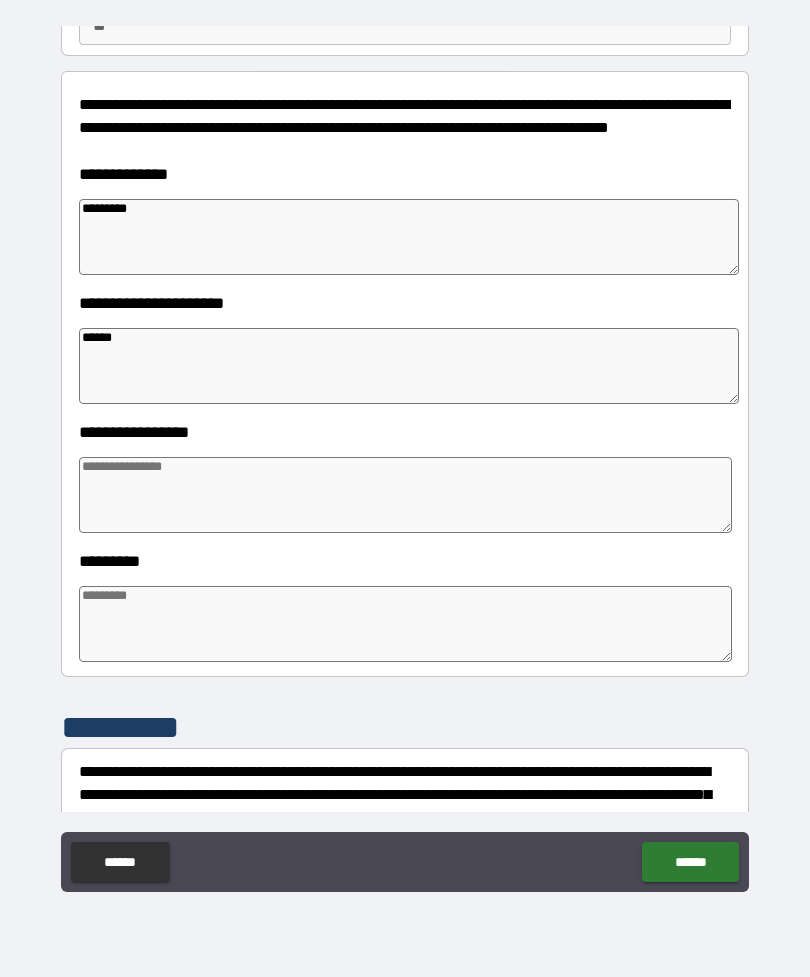 type on "*" 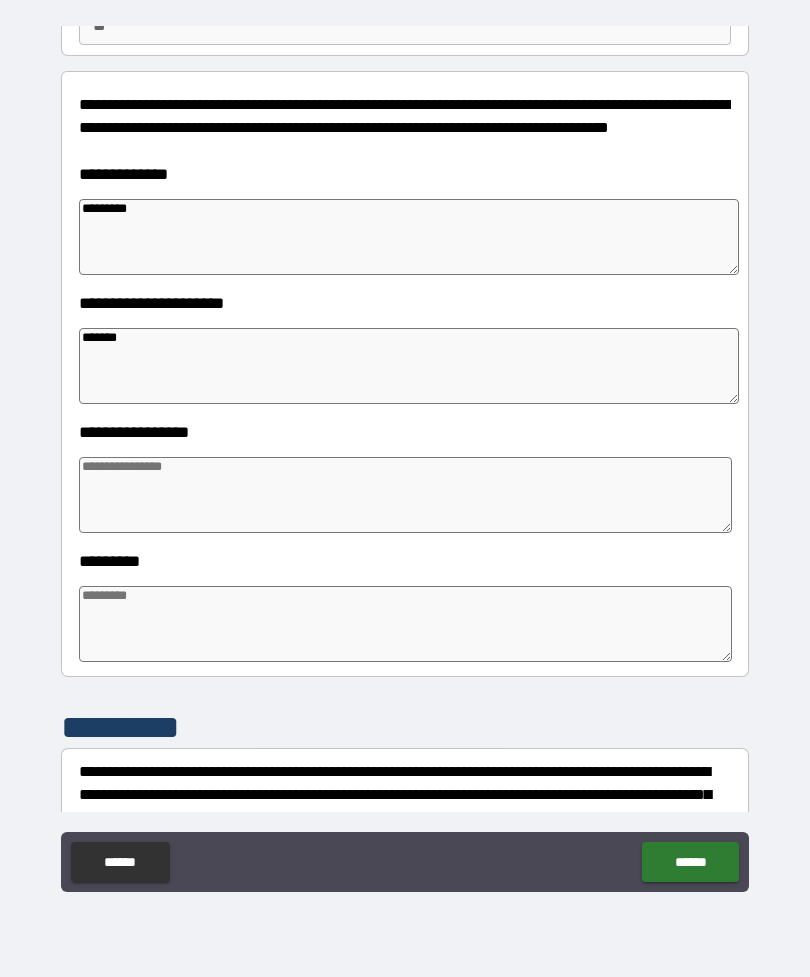 type on "*" 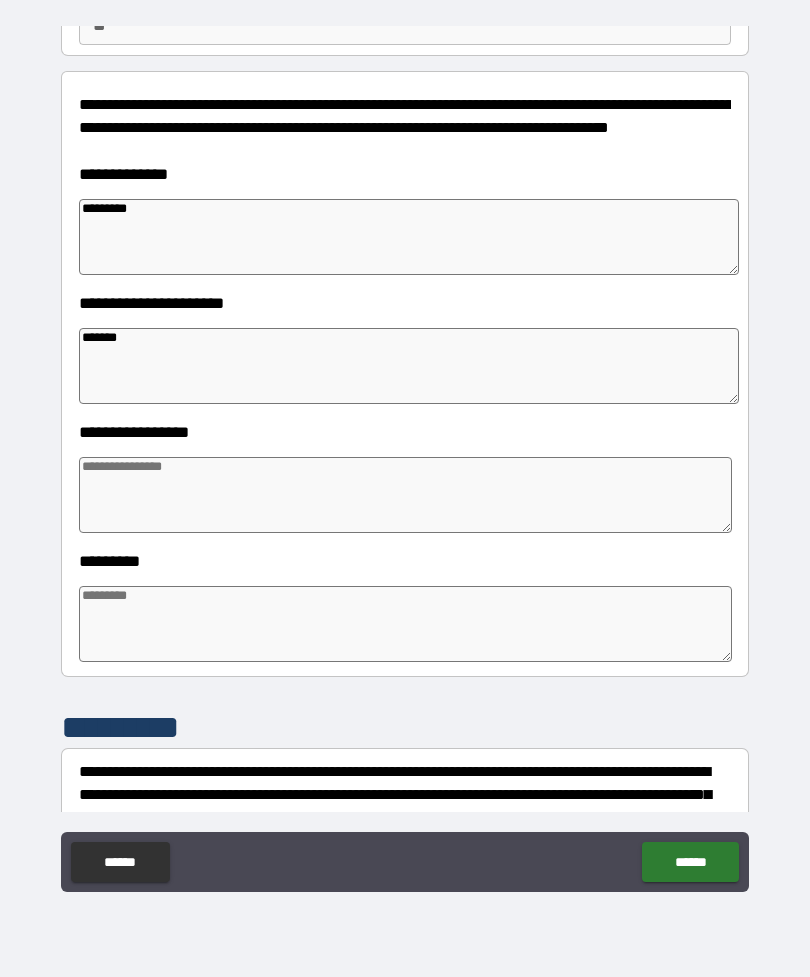 type on "*" 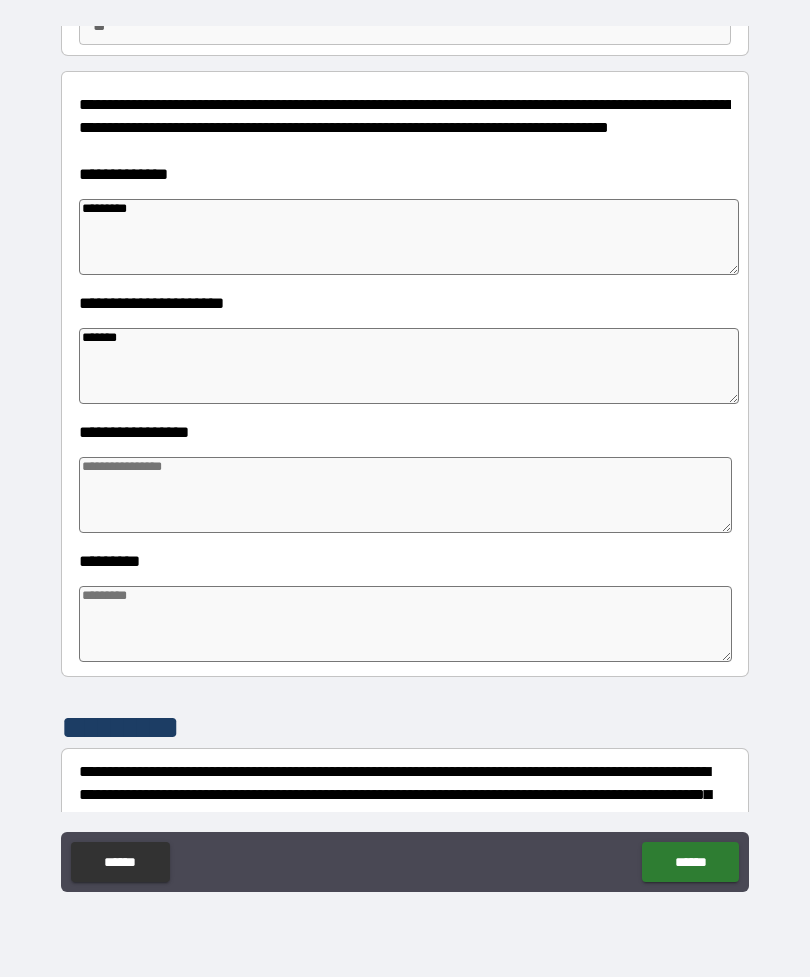 type on "*" 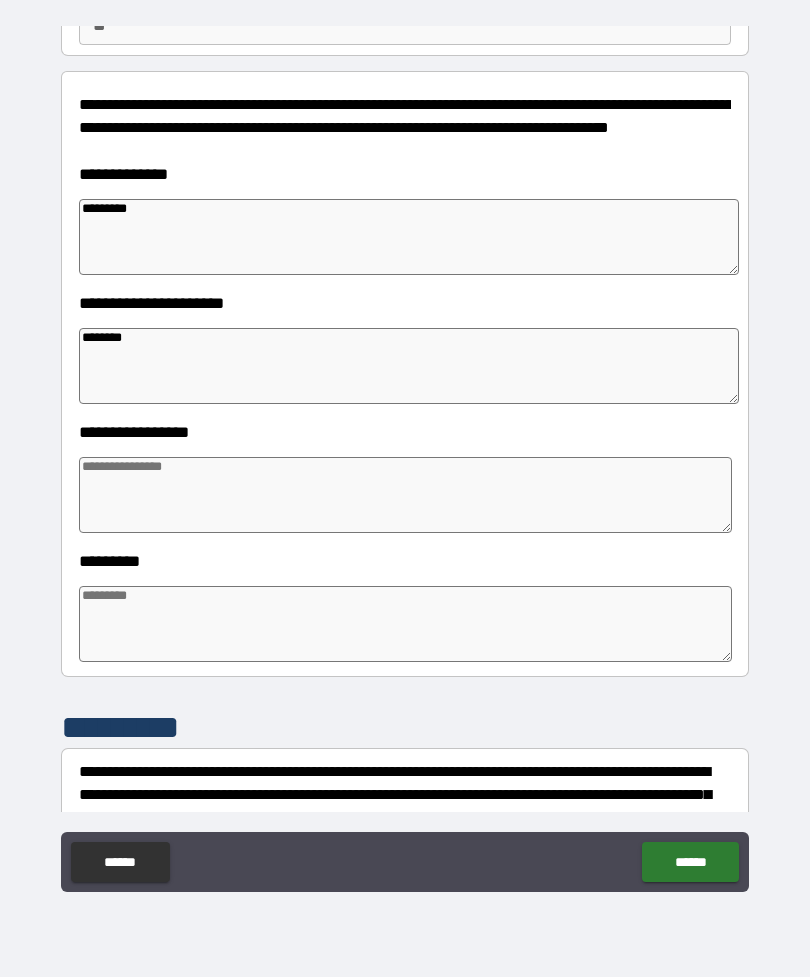 type on "*" 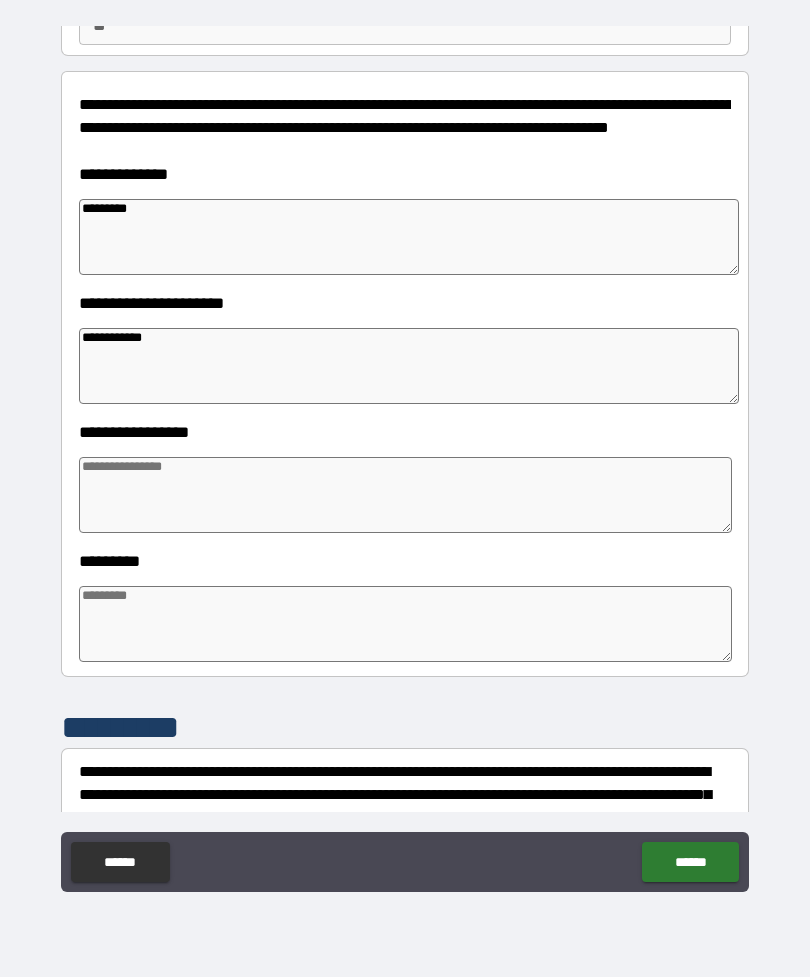 click at bounding box center (405, 495) 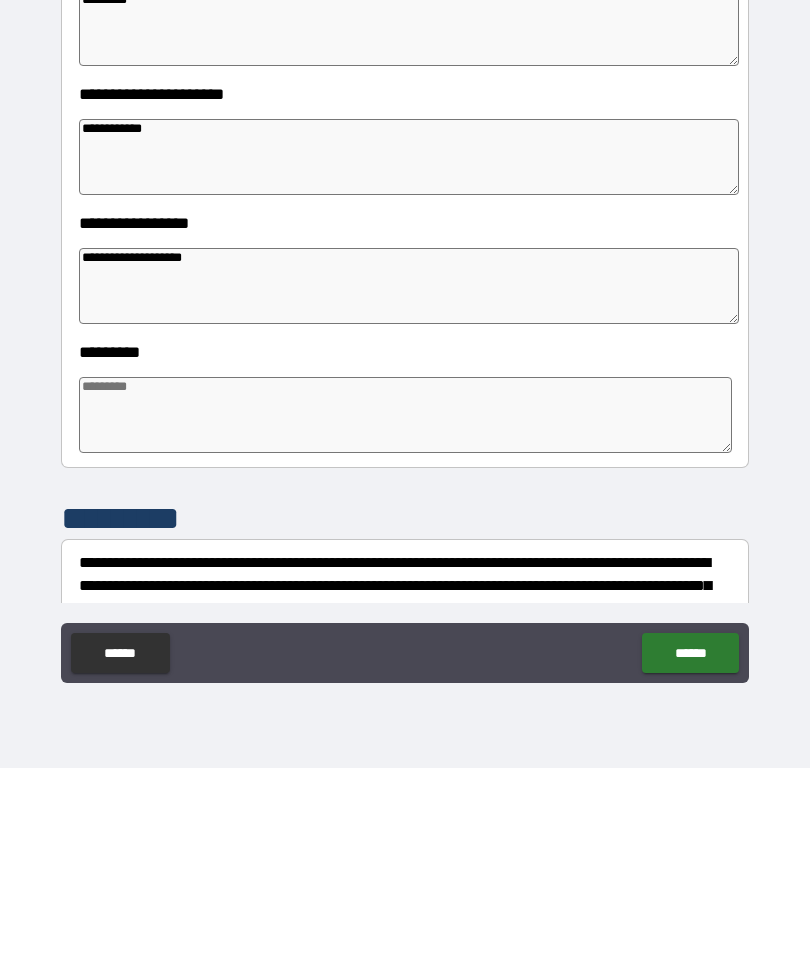 click at bounding box center (405, 624) 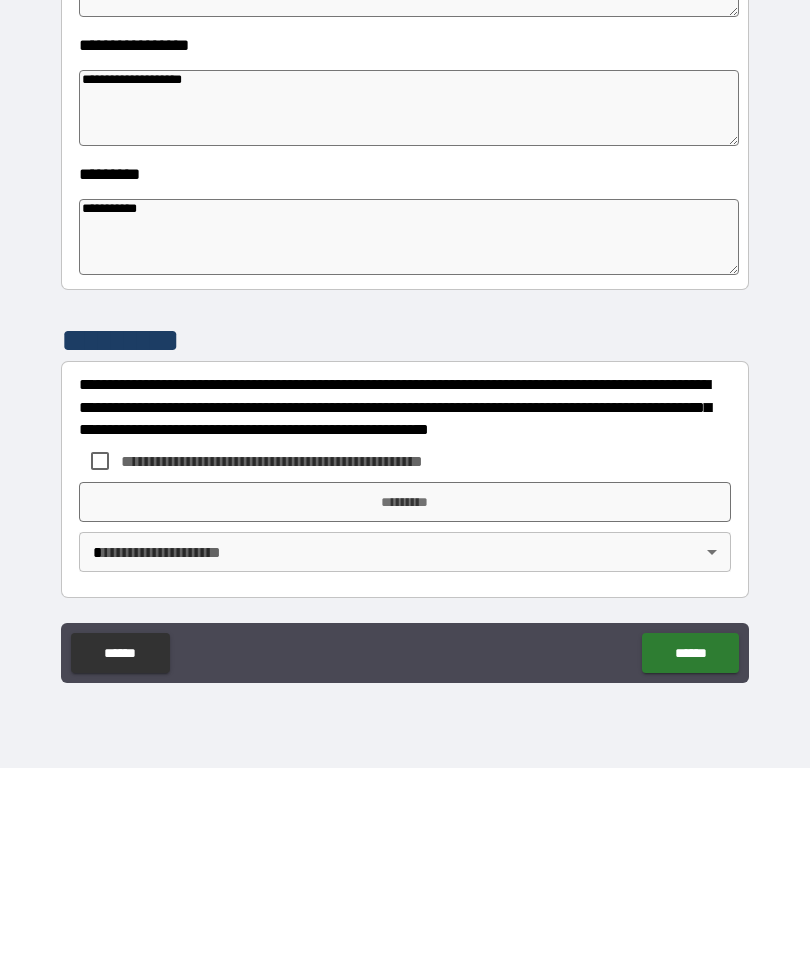 scroll, scrollTop: 392, scrollLeft: 0, axis: vertical 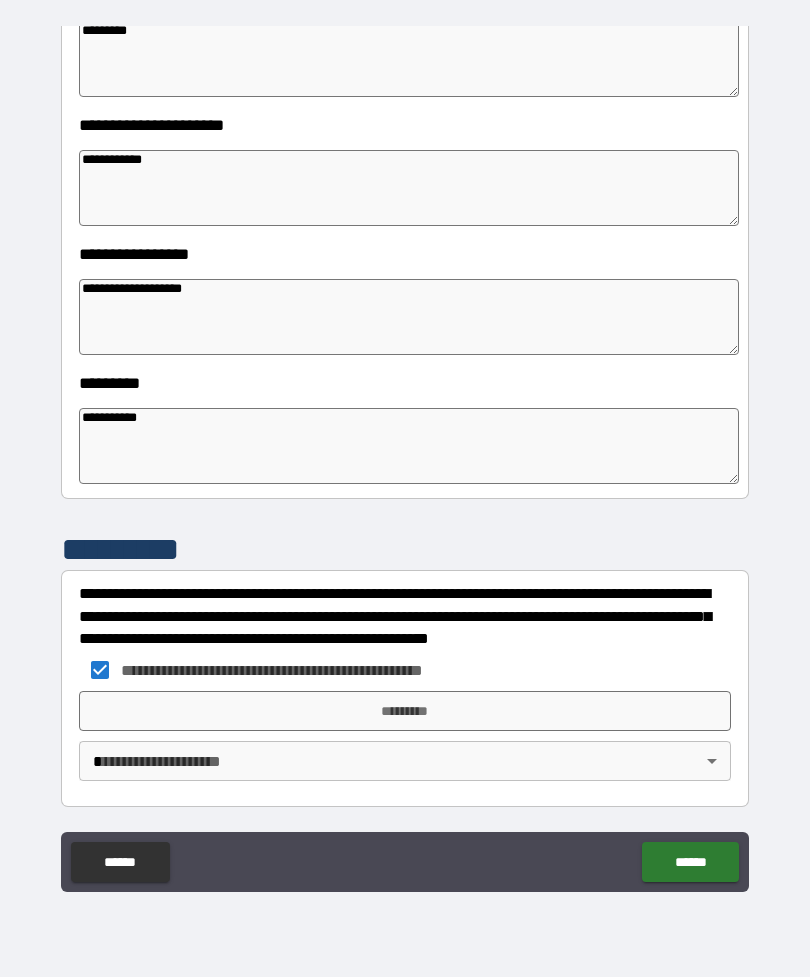 click on "*********" at bounding box center (405, 711) 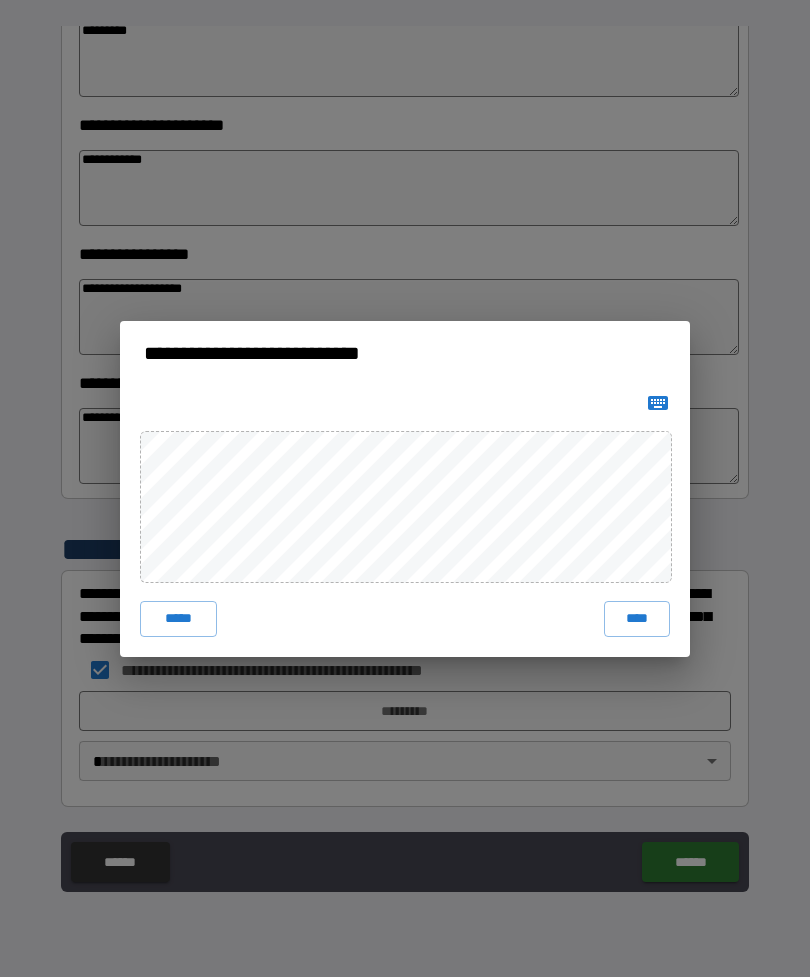 click on "****" at bounding box center (637, 619) 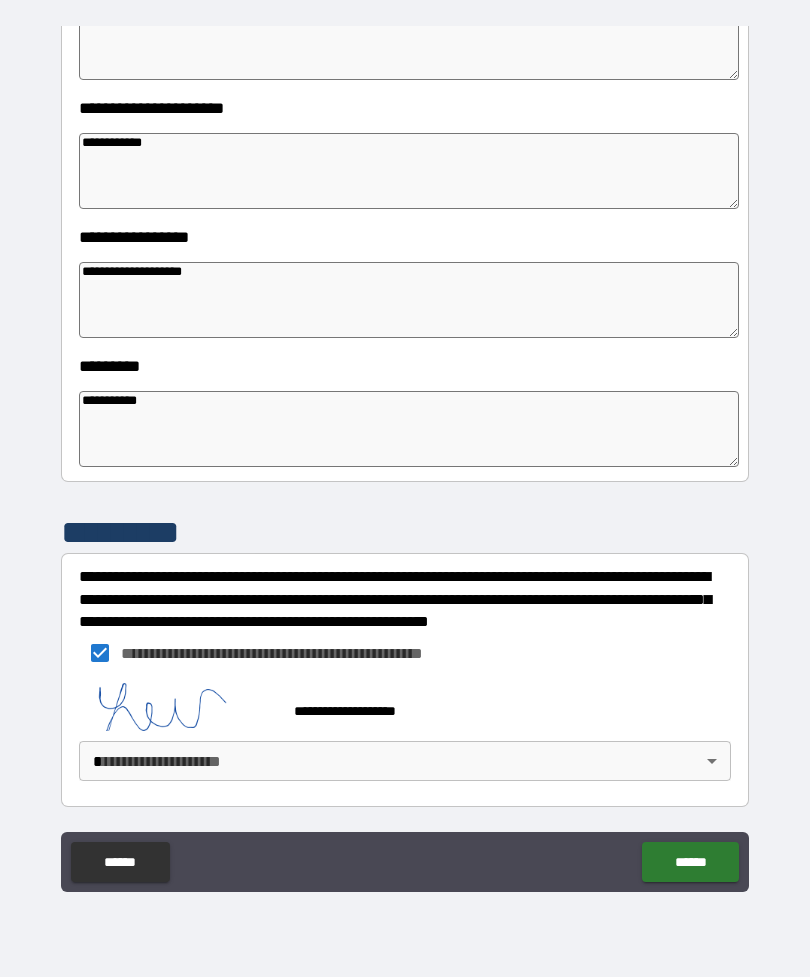 scroll, scrollTop: 409, scrollLeft: 0, axis: vertical 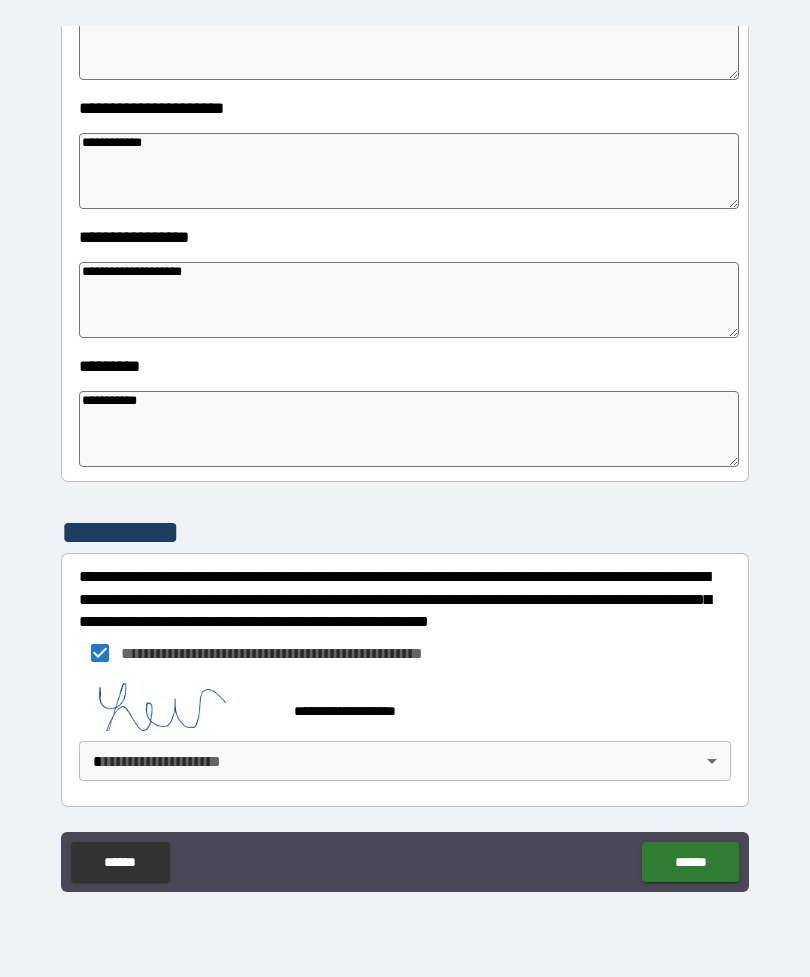 click on "**********" at bounding box center (405, 456) 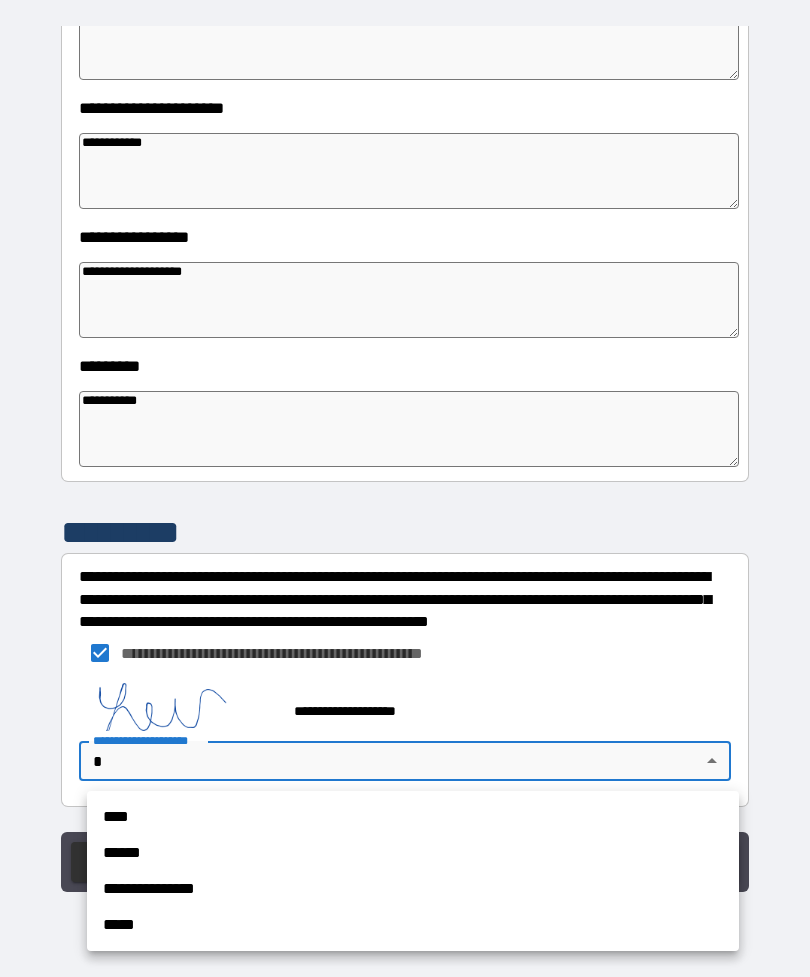 click on "****" at bounding box center (413, 817) 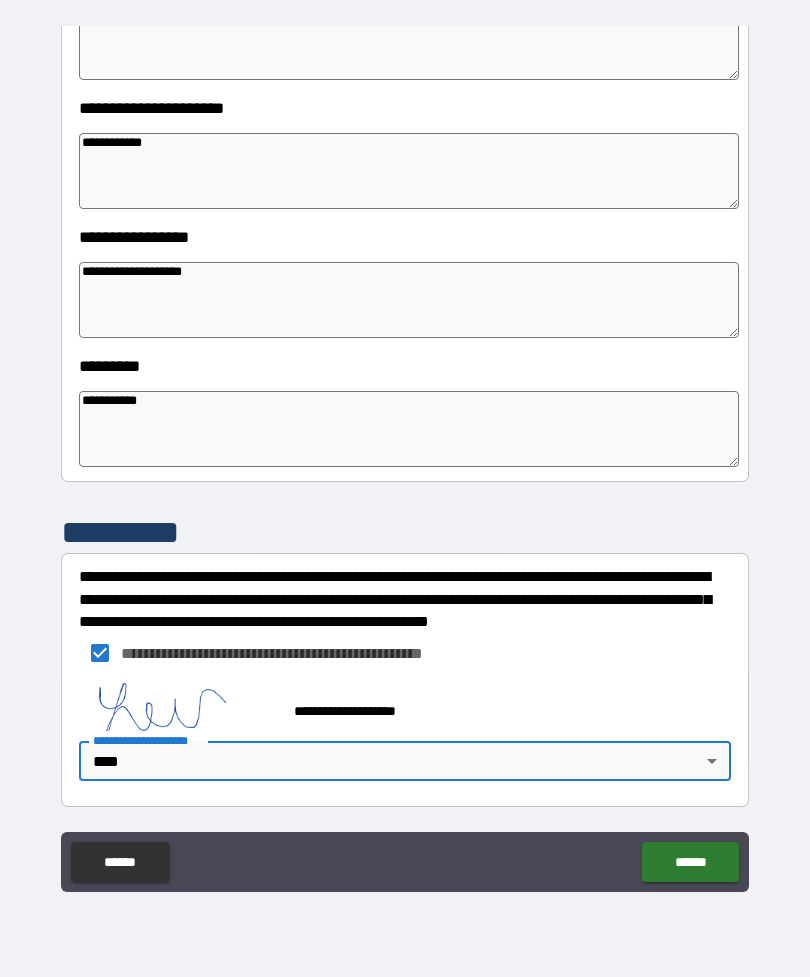 click on "******" at bounding box center (690, 862) 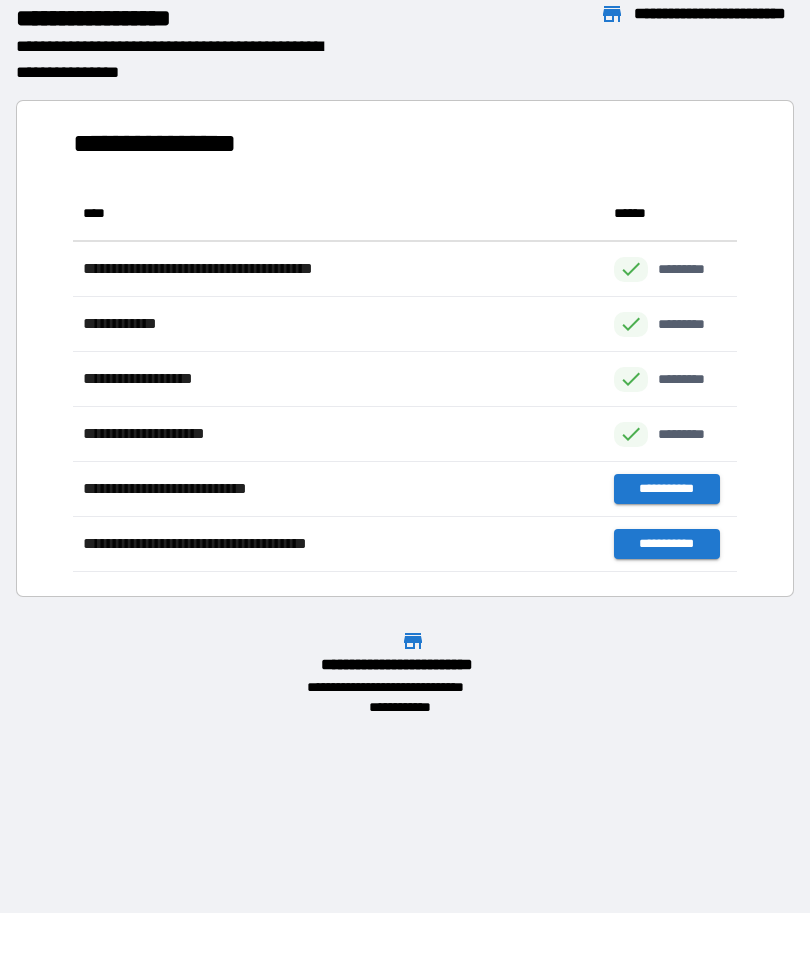 scroll, scrollTop: 386, scrollLeft: 664, axis: both 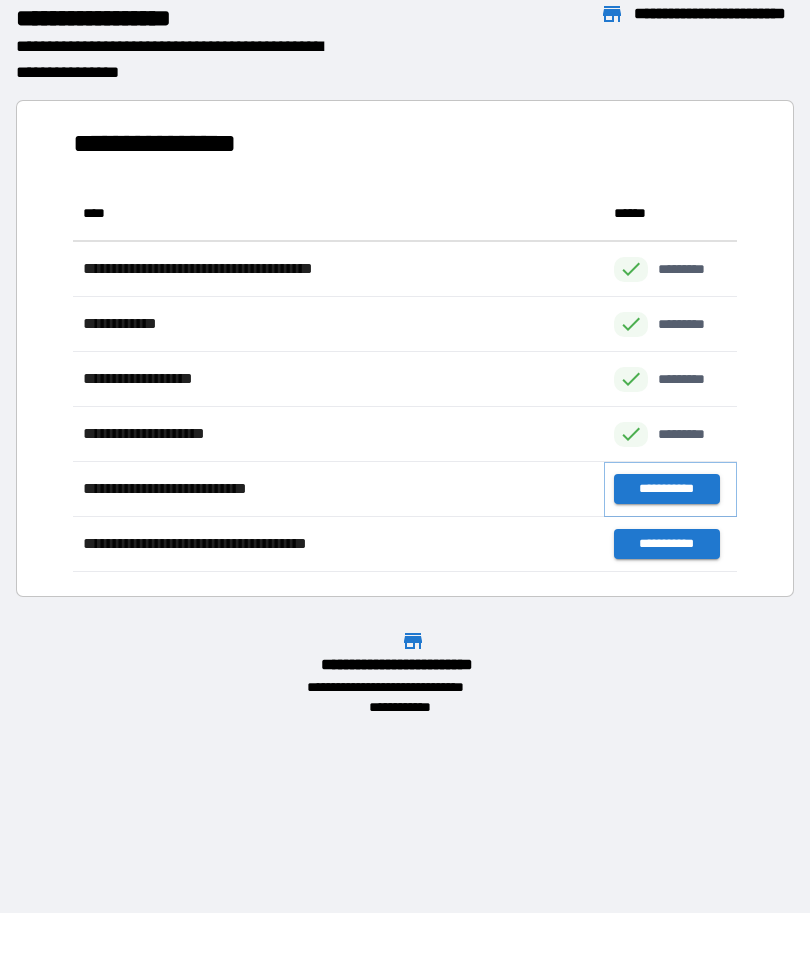 click on "**********" at bounding box center (666, 489) 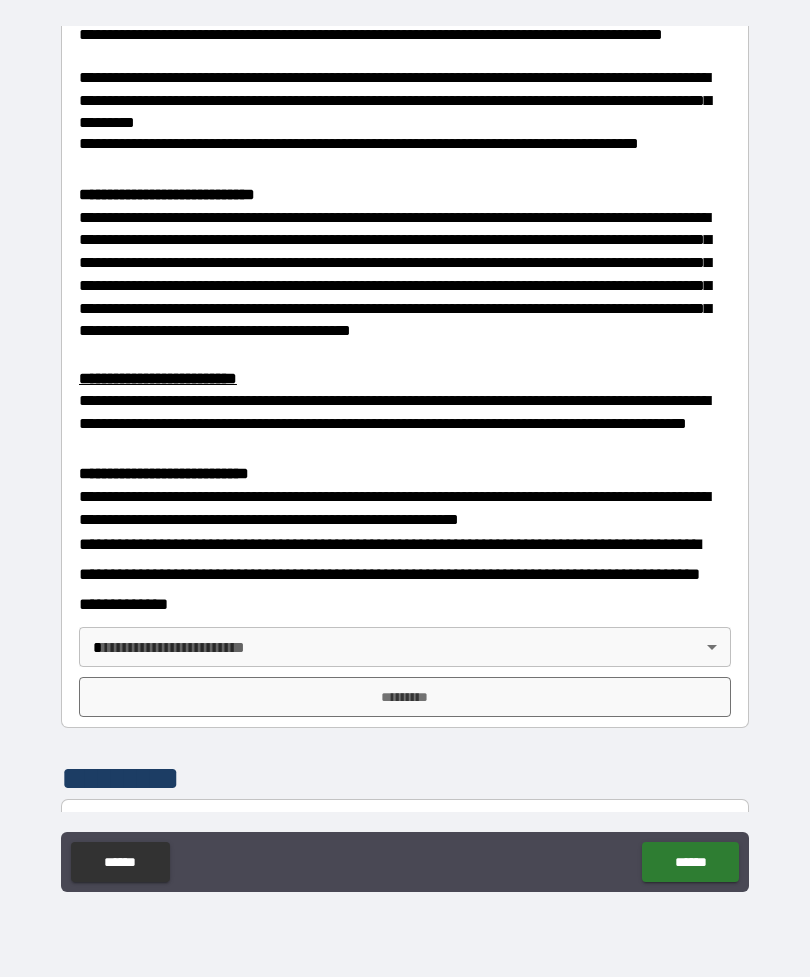 scroll, scrollTop: 388, scrollLeft: 0, axis: vertical 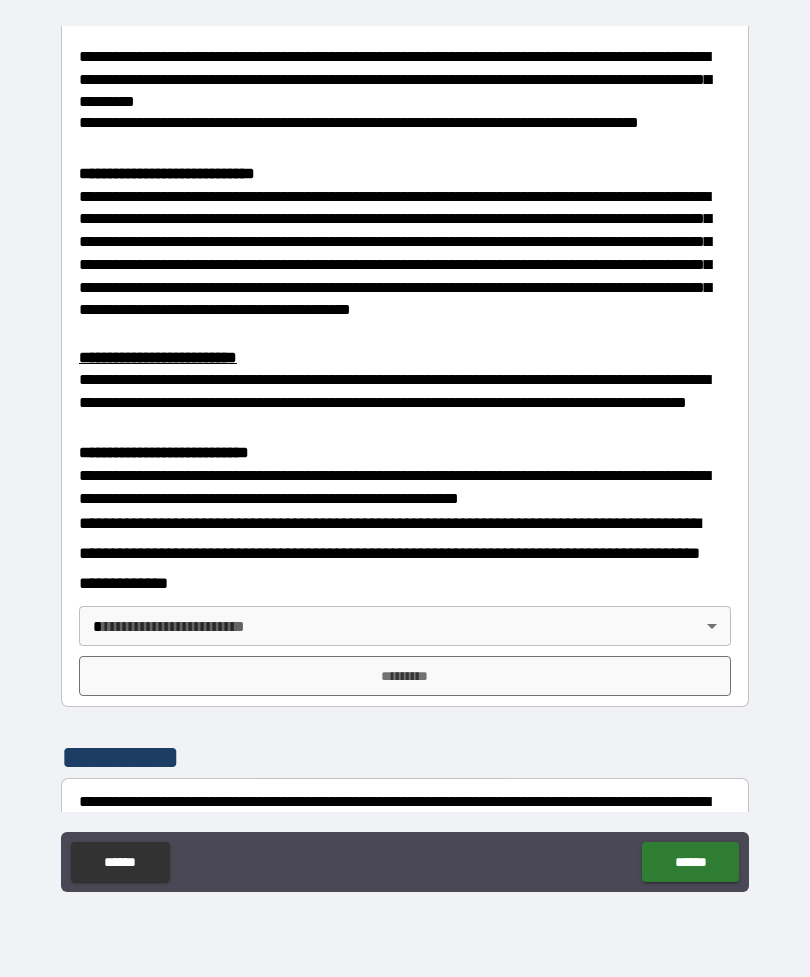 click on "**********" at bounding box center (405, 456) 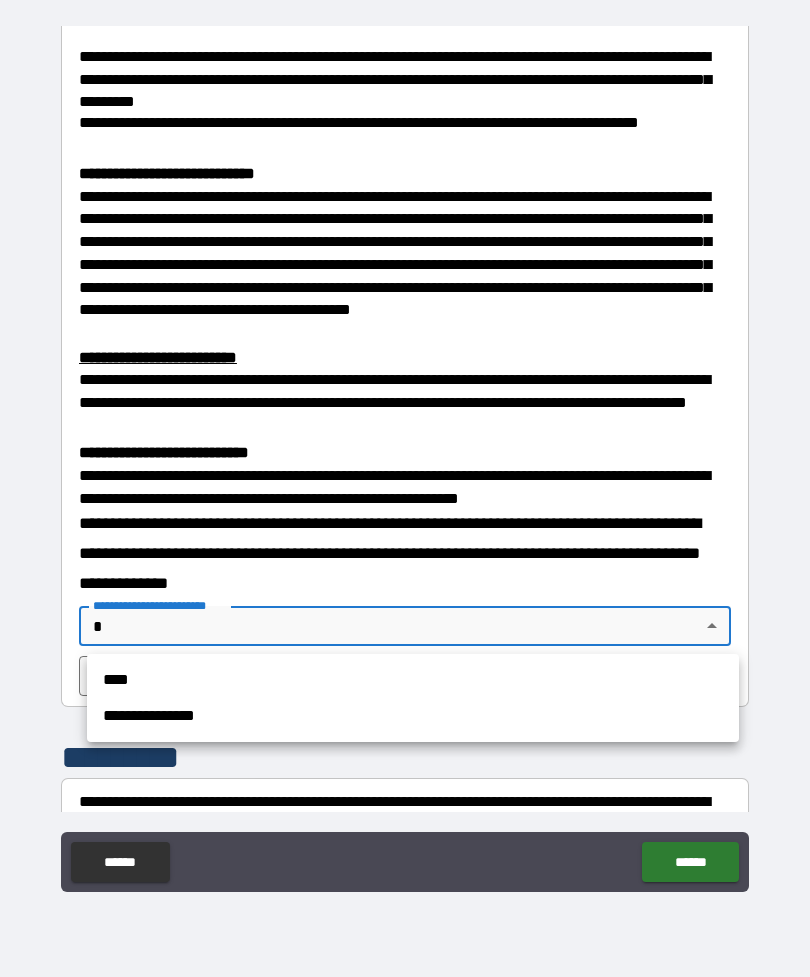 click on "****" at bounding box center [413, 680] 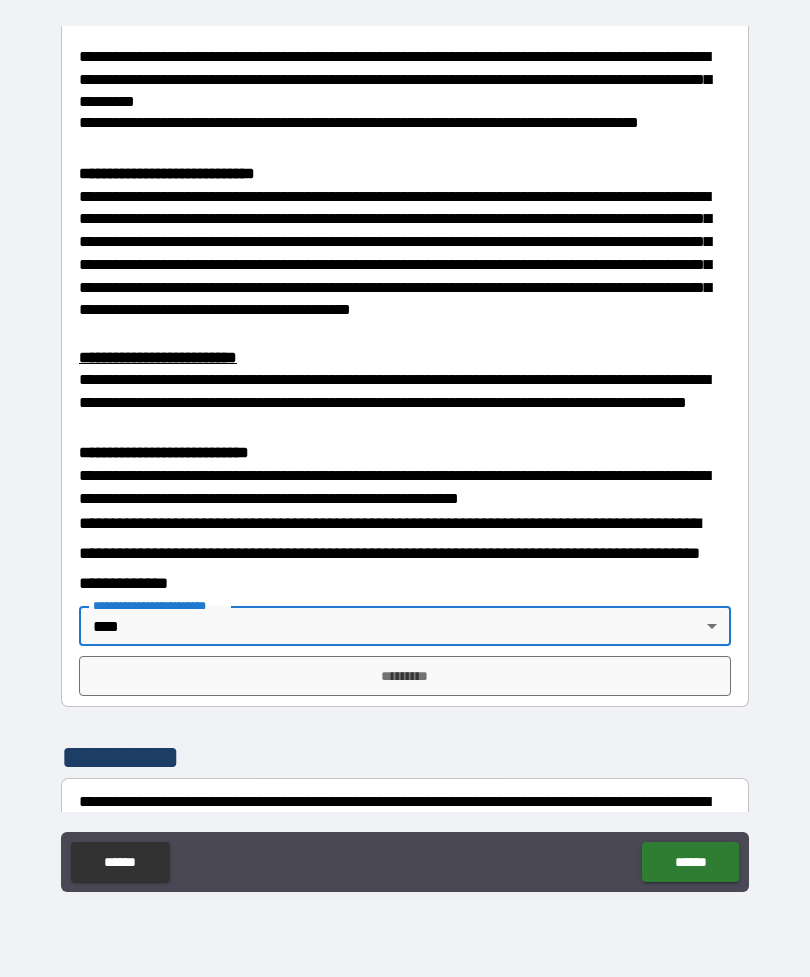 click on "*********" at bounding box center [405, 676] 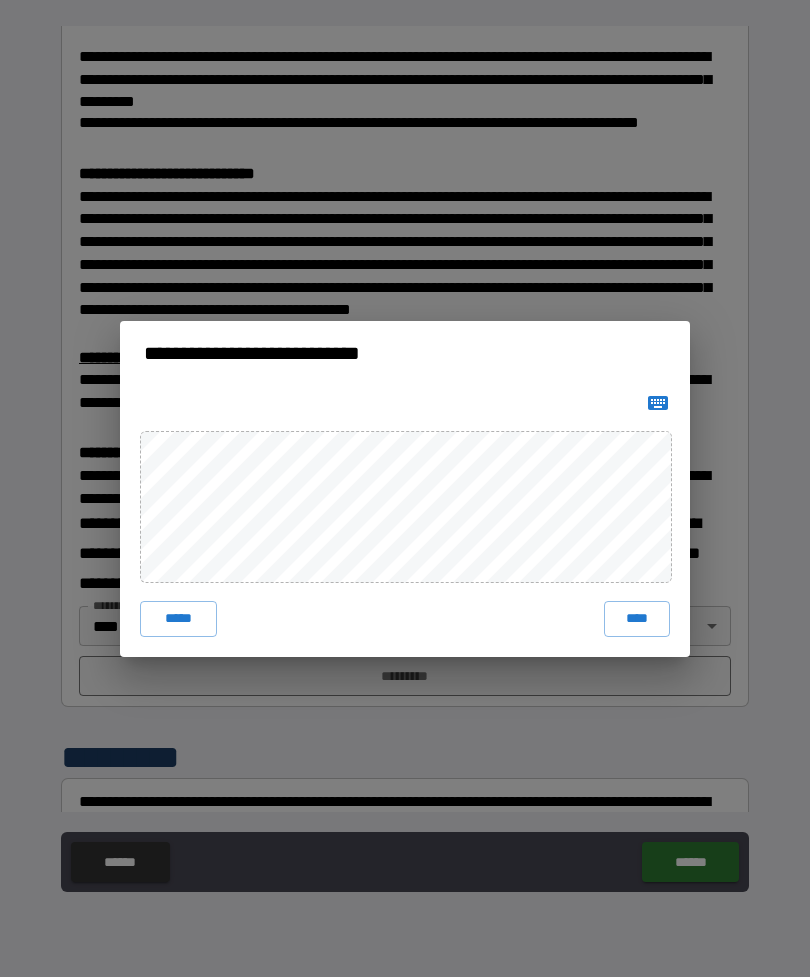 click on "****" at bounding box center (637, 619) 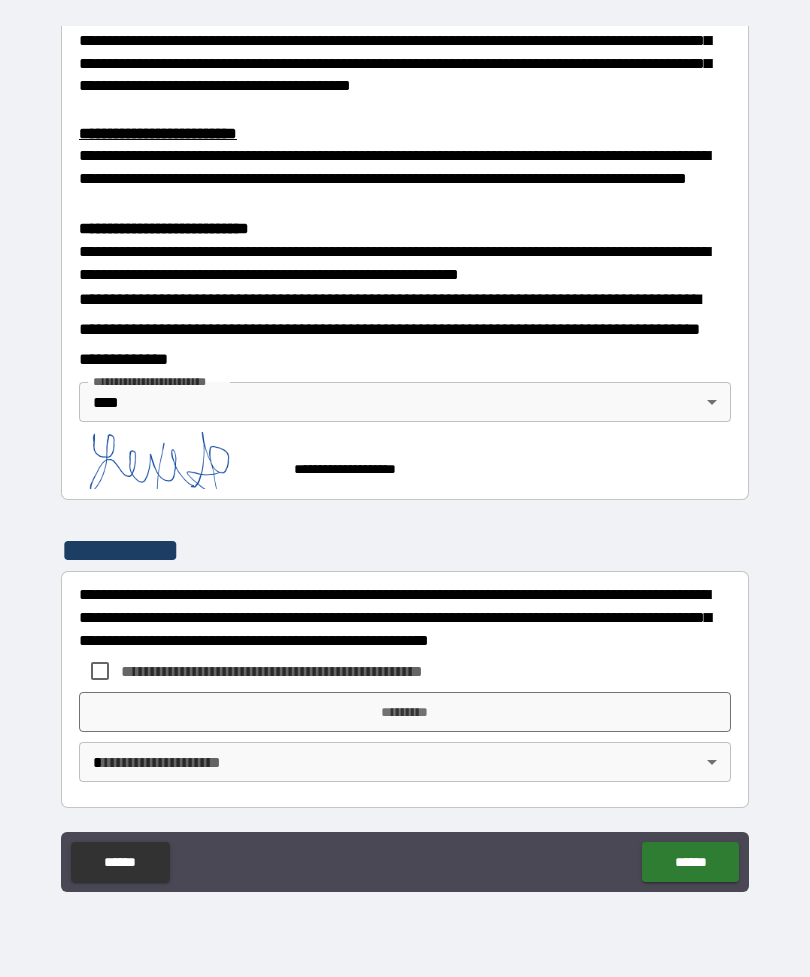 scroll, scrollTop: 611, scrollLeft: 0, axis: vertical 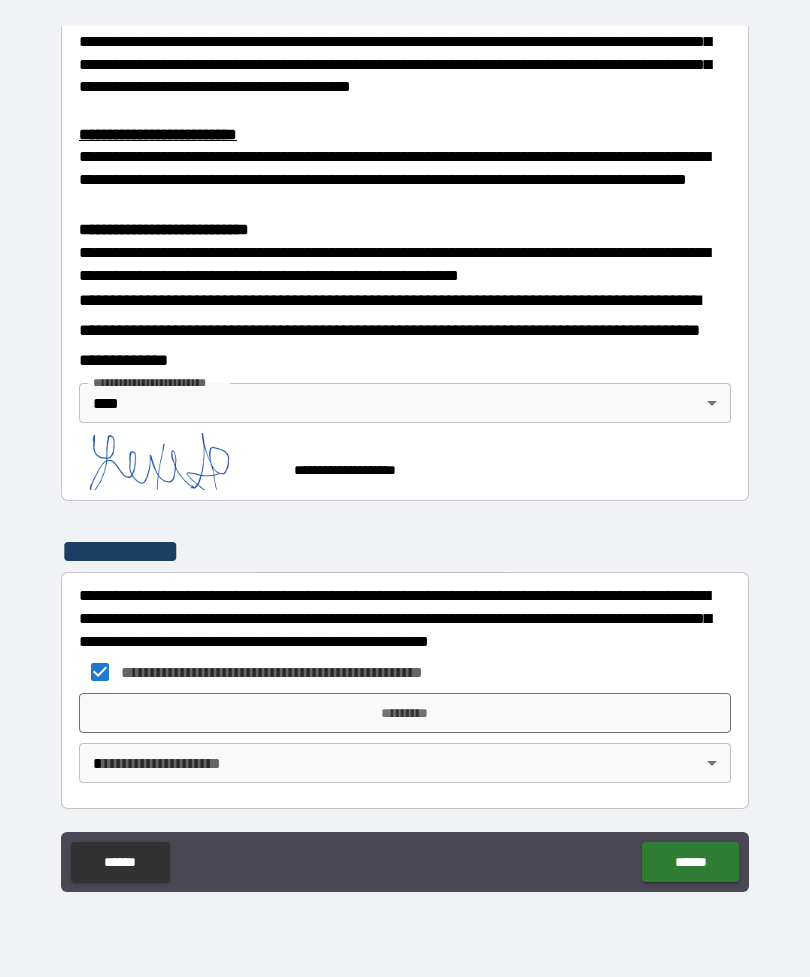 click on "*********" at bounding box center (405, 713) 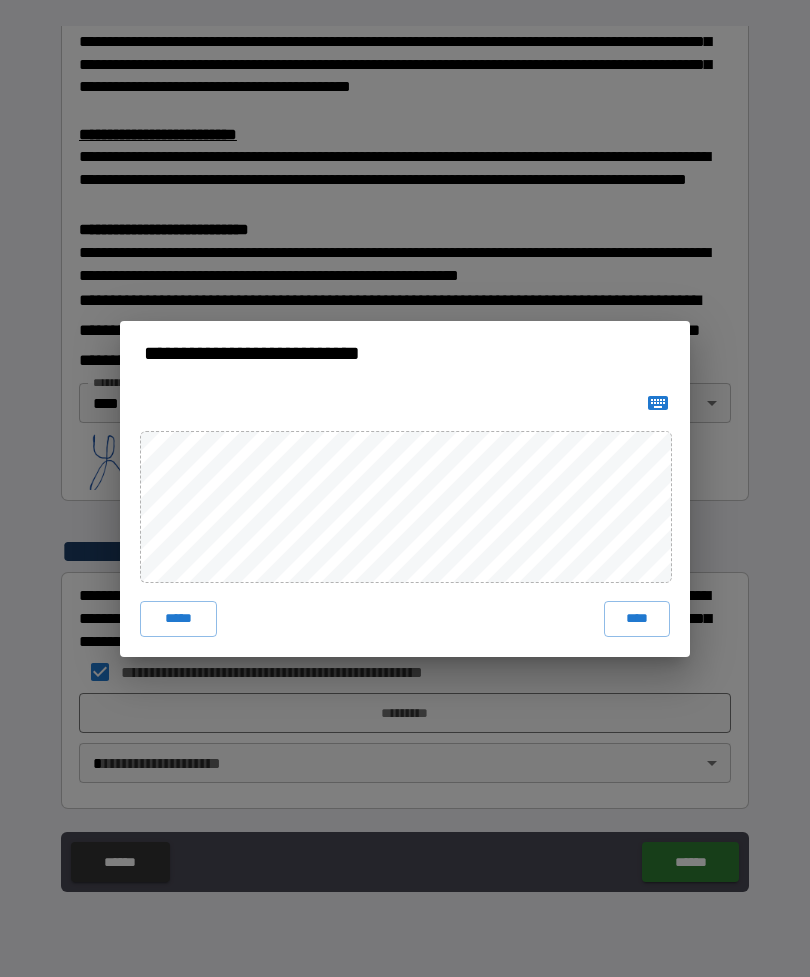 click on "****" at bounding box center [637, 619] 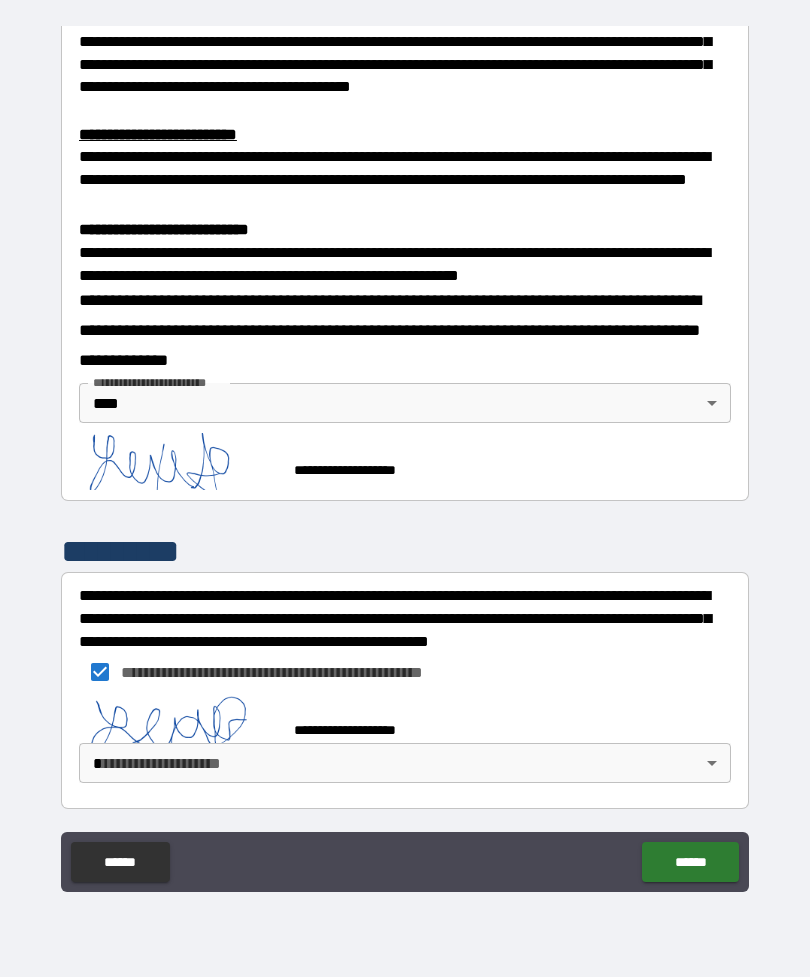 scroll, scrollTop: 601, scrollLeft: 0, axis: vertical 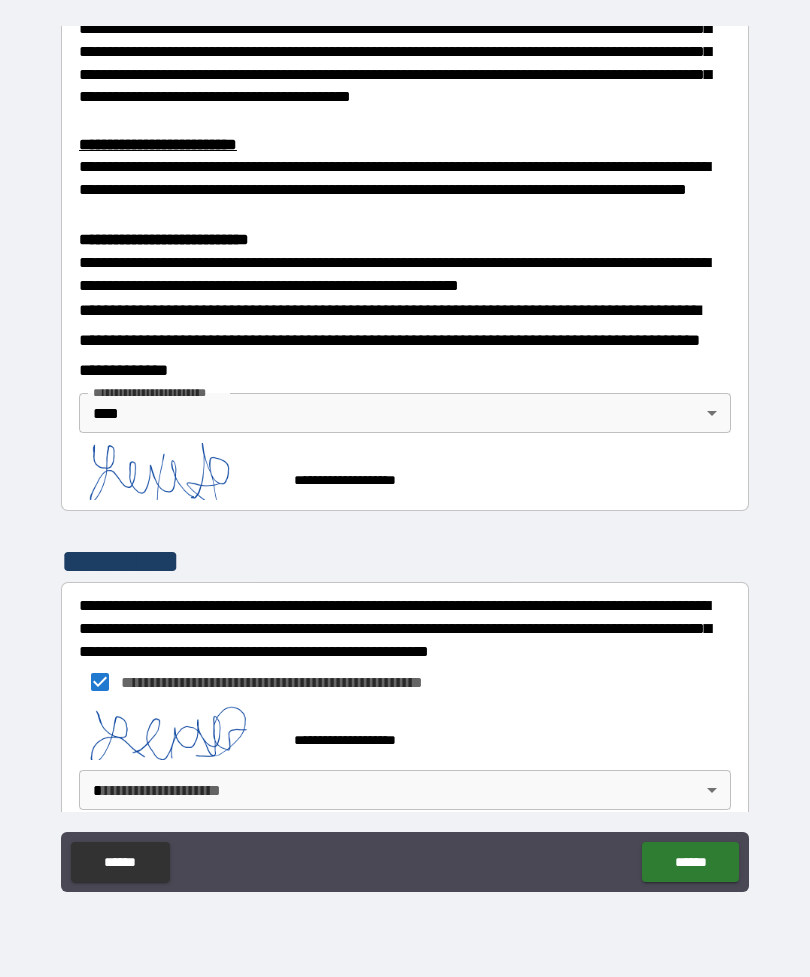 click on "**********" at bounding box center [405, 456] 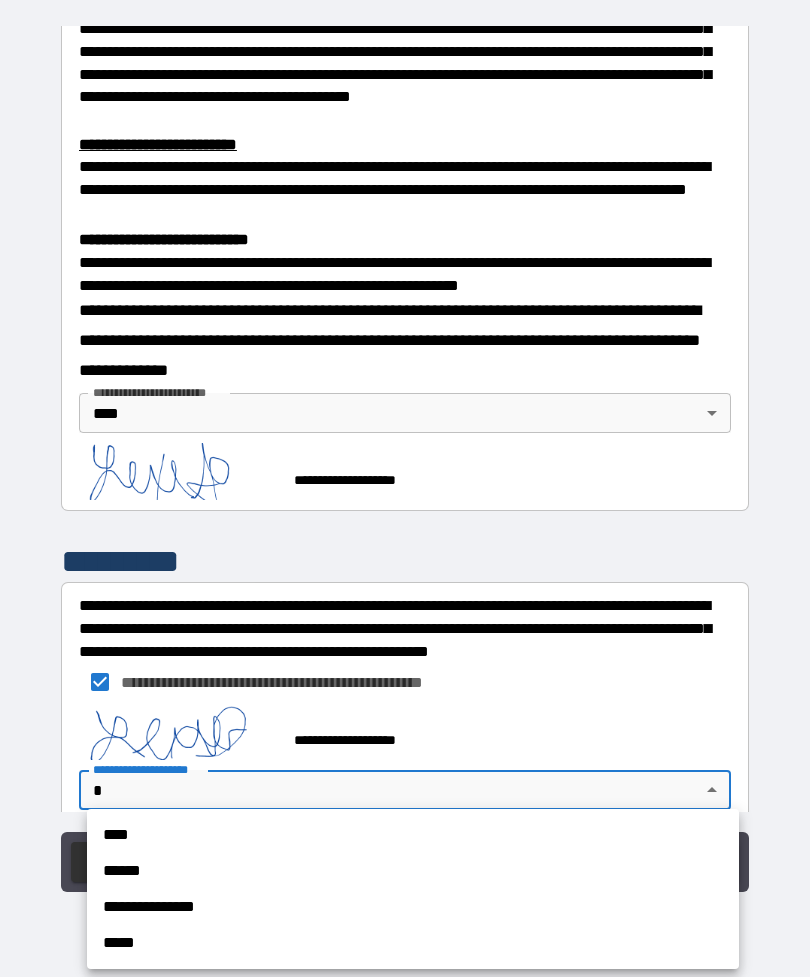 click on "****" at bounding box center [413, 835] 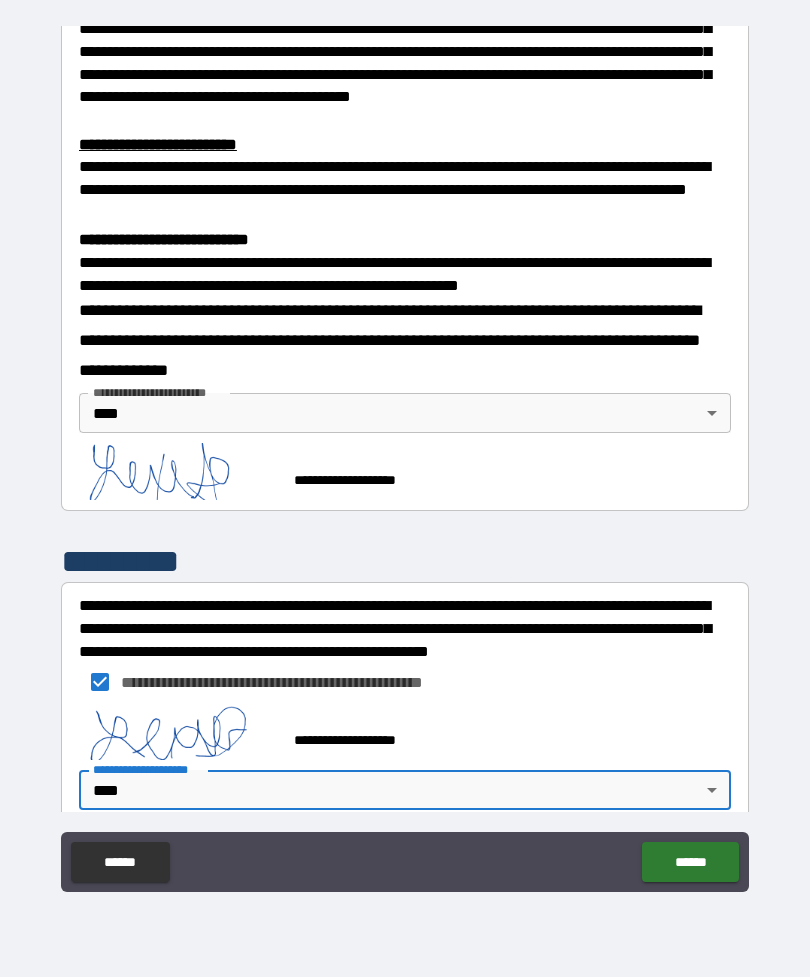 click on "******" at bounding box center (690, 862) 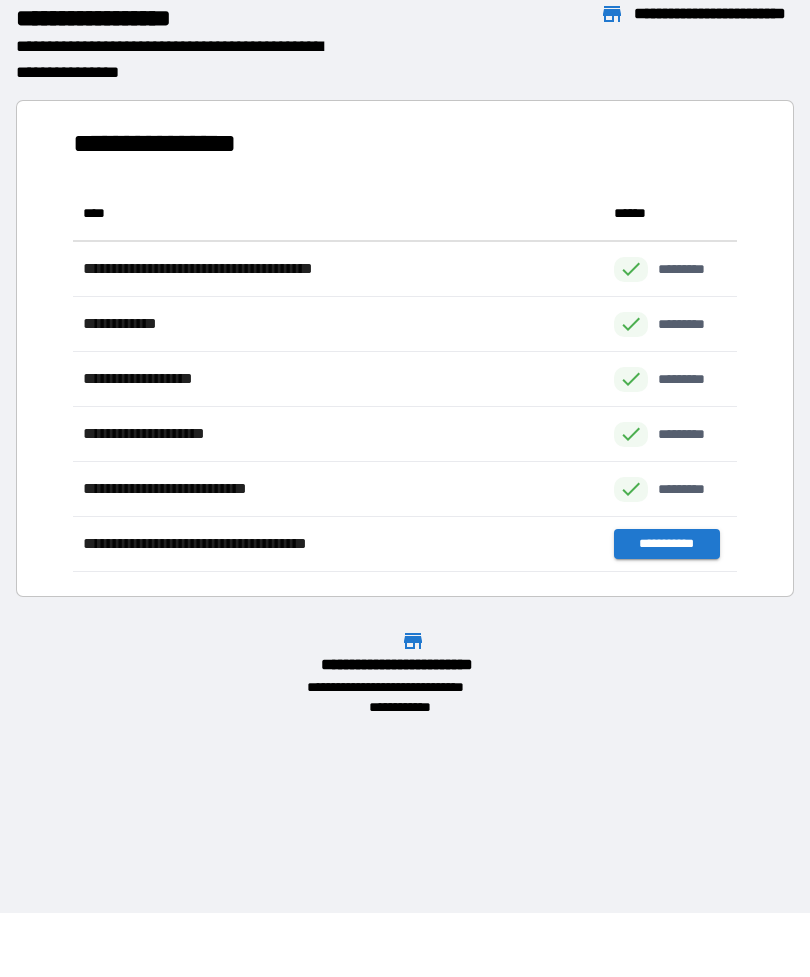 scroll, scrollTop: 386, scrollLeft: 664, axis: both 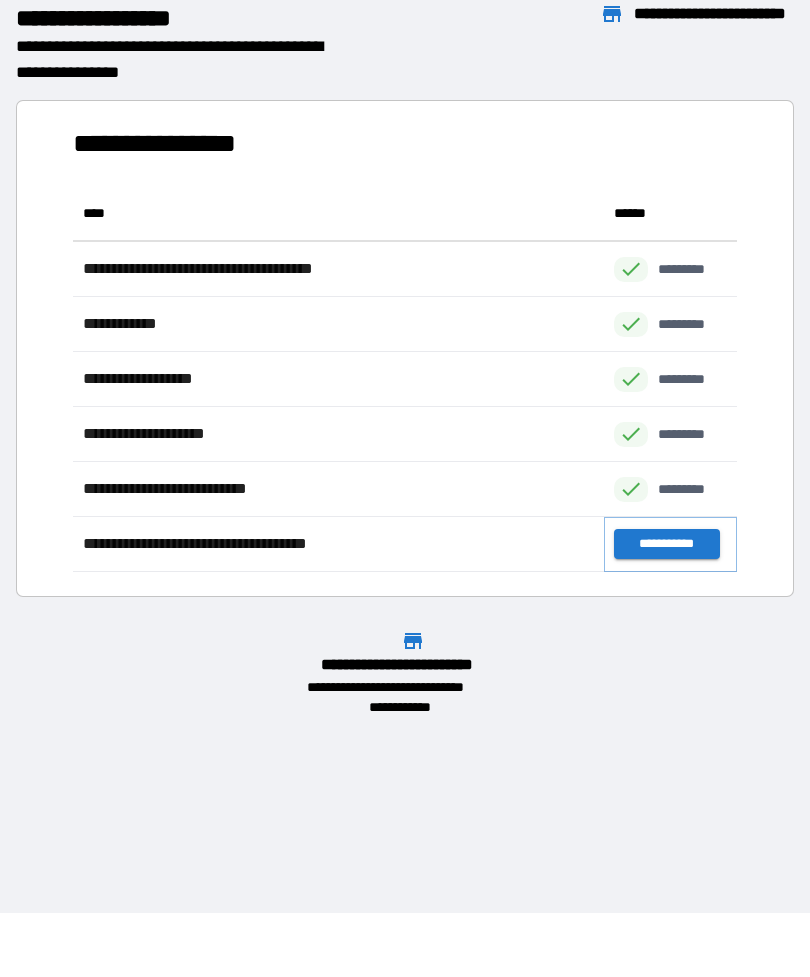 click on "**********" at bounding box center (666, 544) 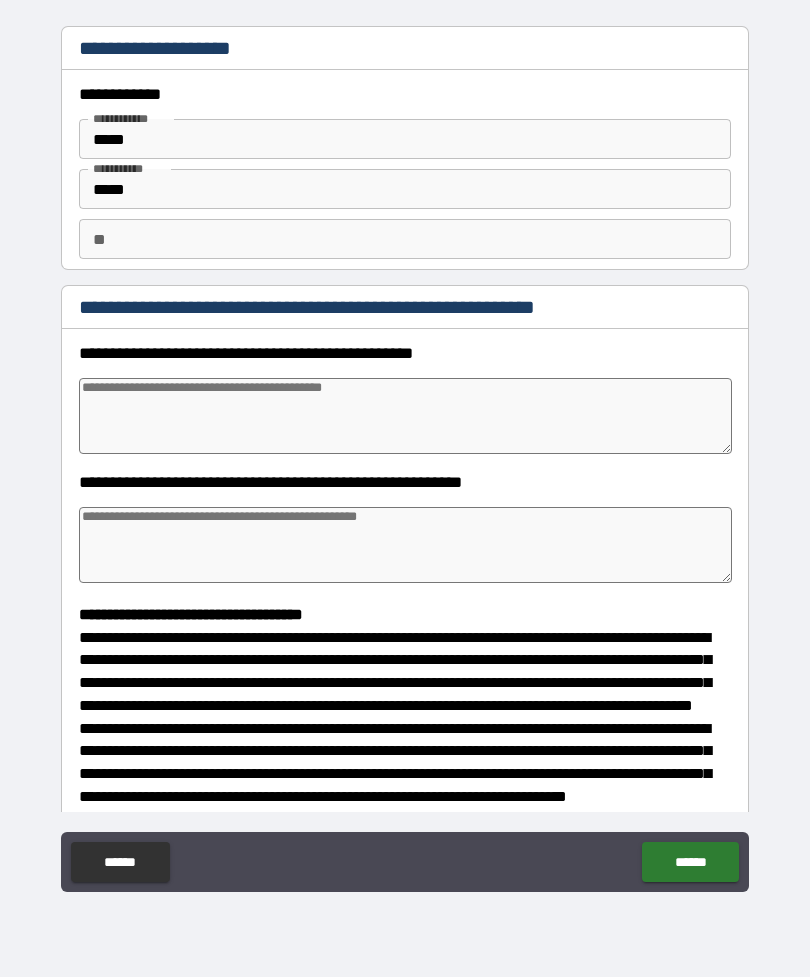 click at bounding box center [405, 416] 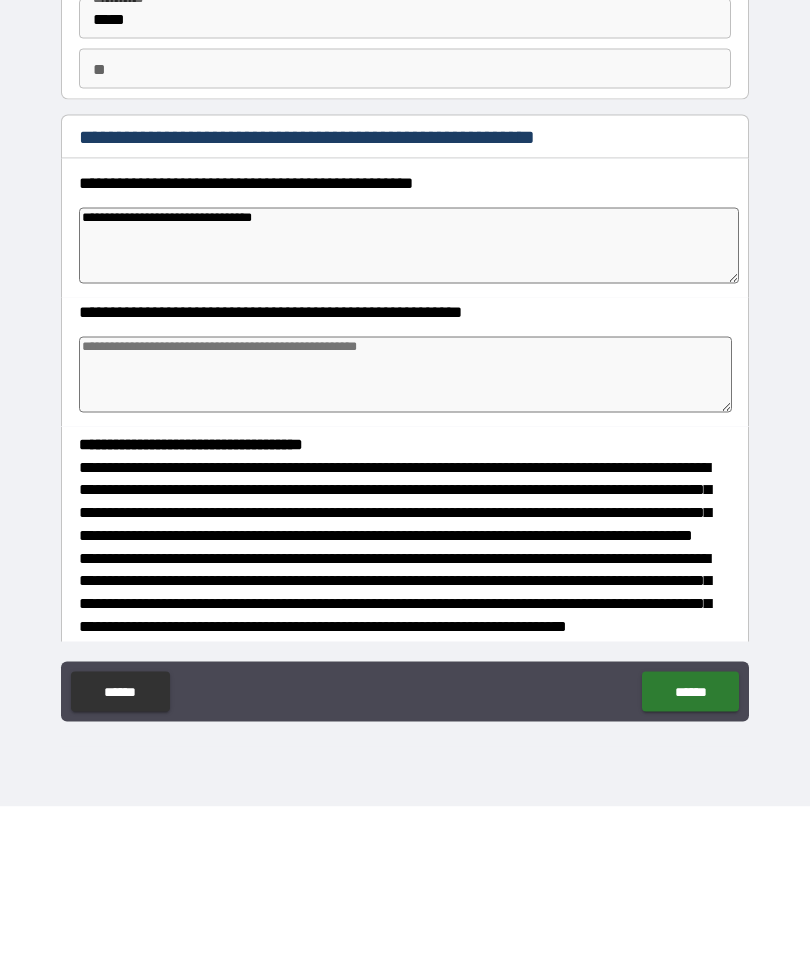 click at bounding box center [405, 545] 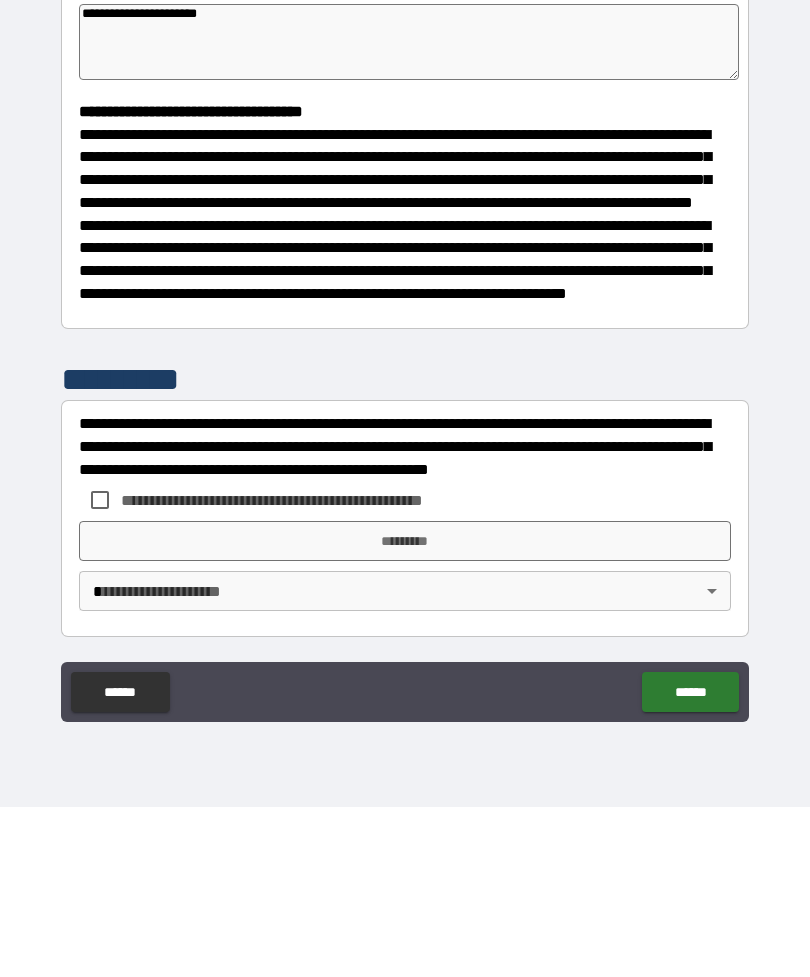 scroll, scrollTop: 370, scrollLeft: 0, axis: vertical 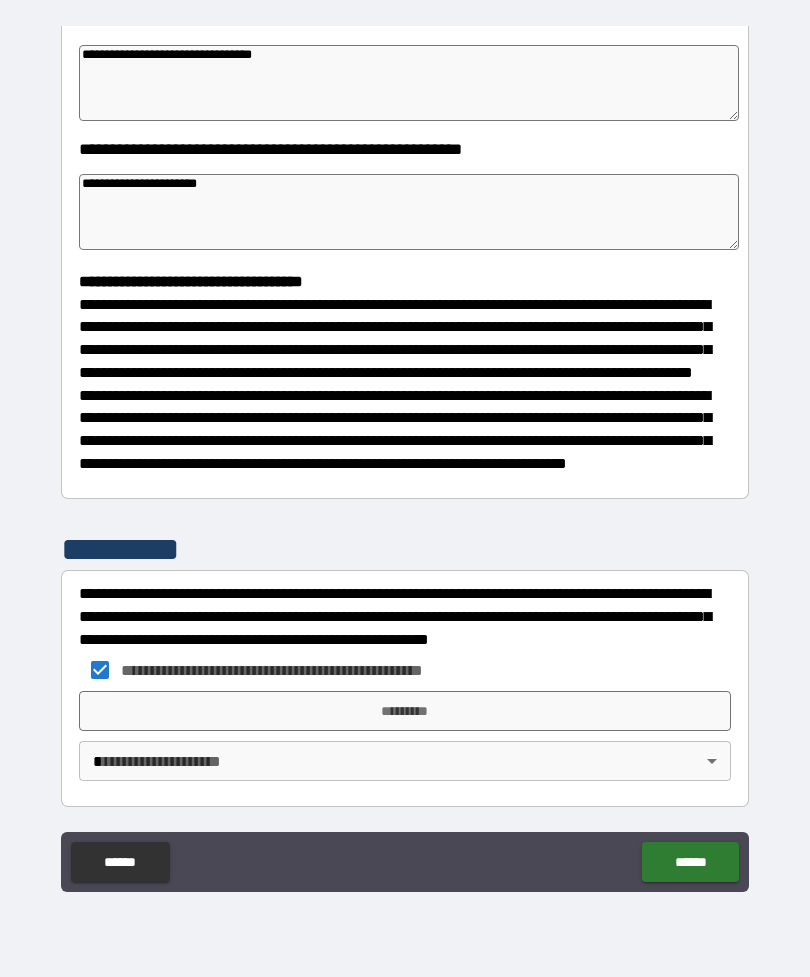 click on "*********" at bounding box center [405, 711] 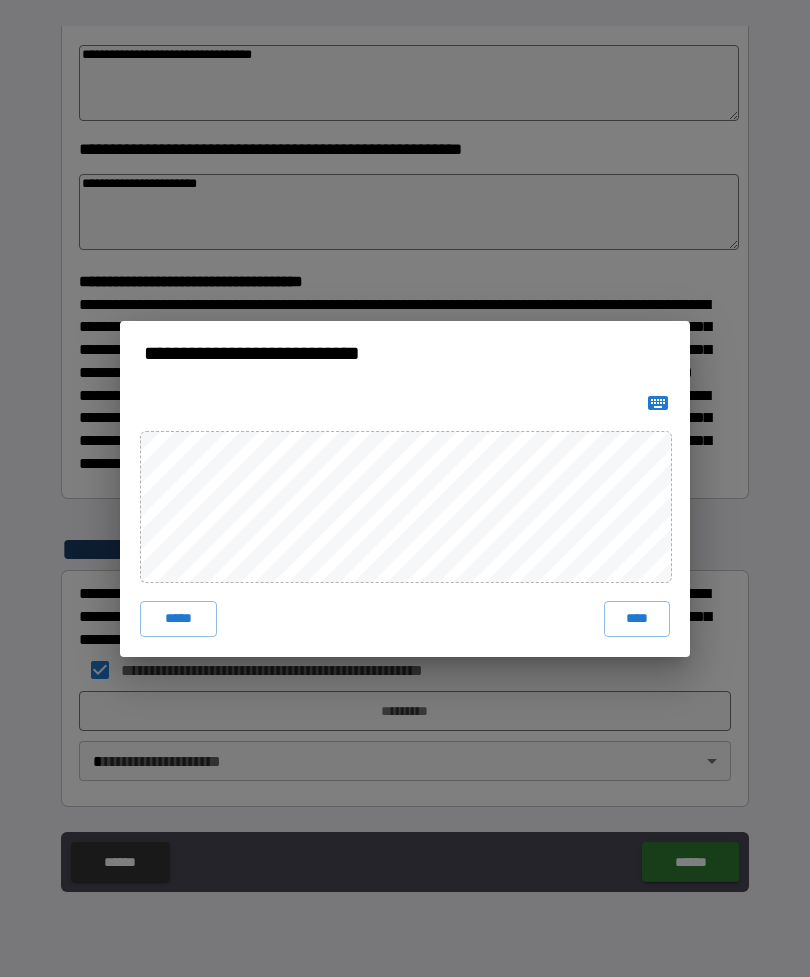 click on "****" at bounding box center (637, 619) 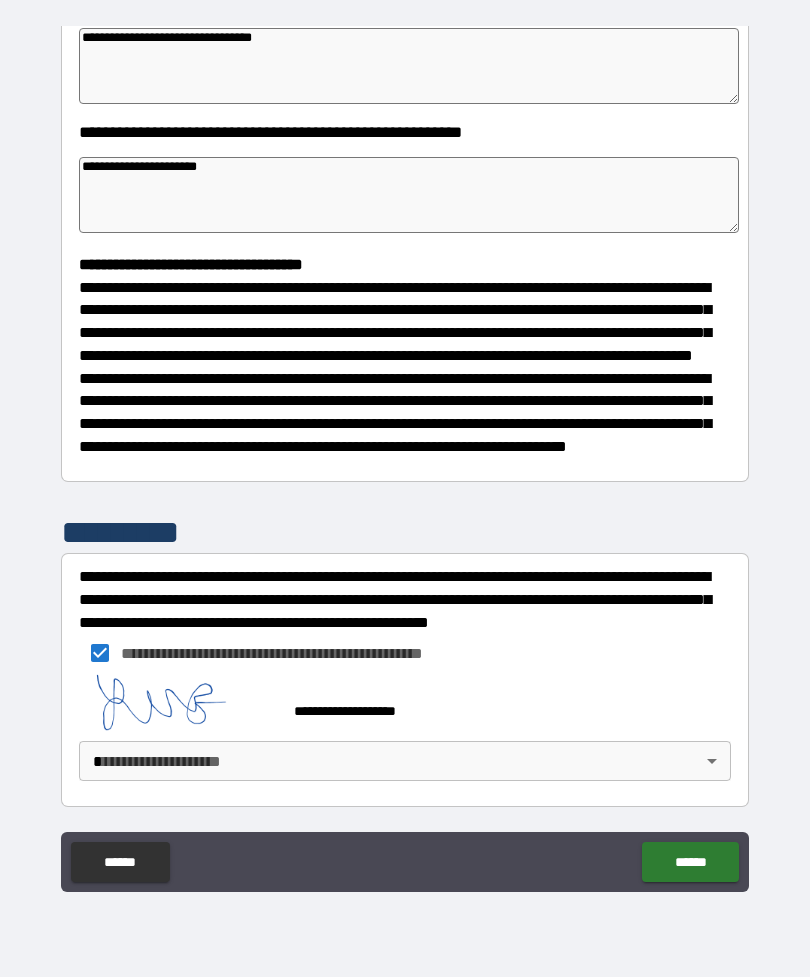 click on "******" at bounding box center (690, 862) 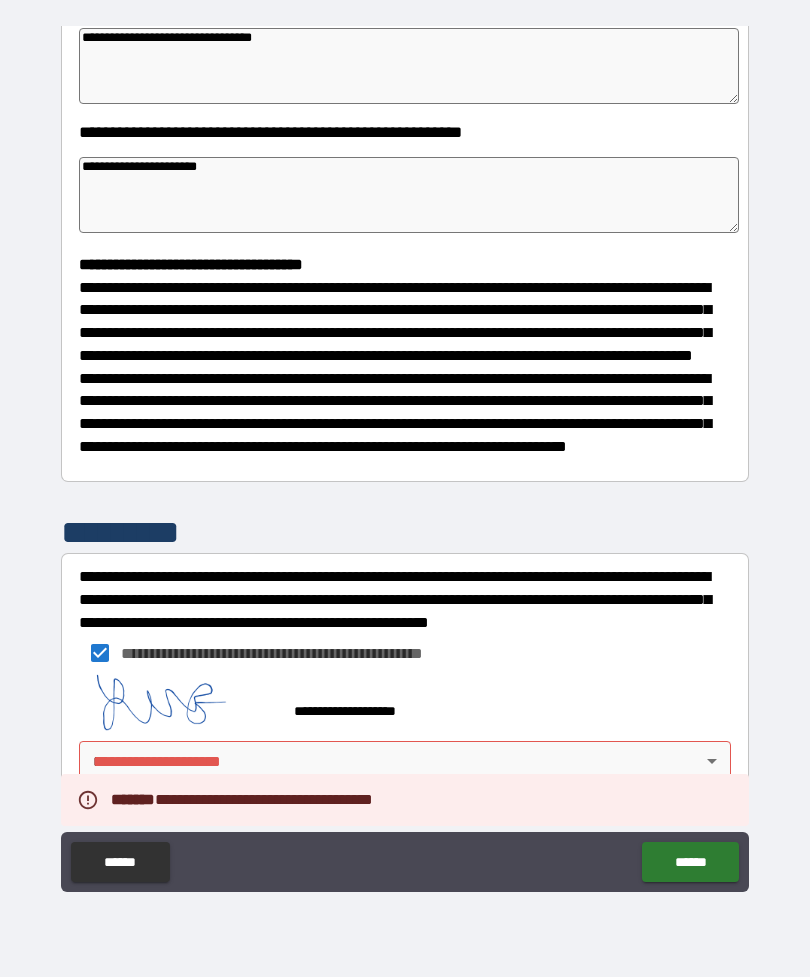 scroll, scrollTop: 387, scrollLeft: 0, axis: vertical 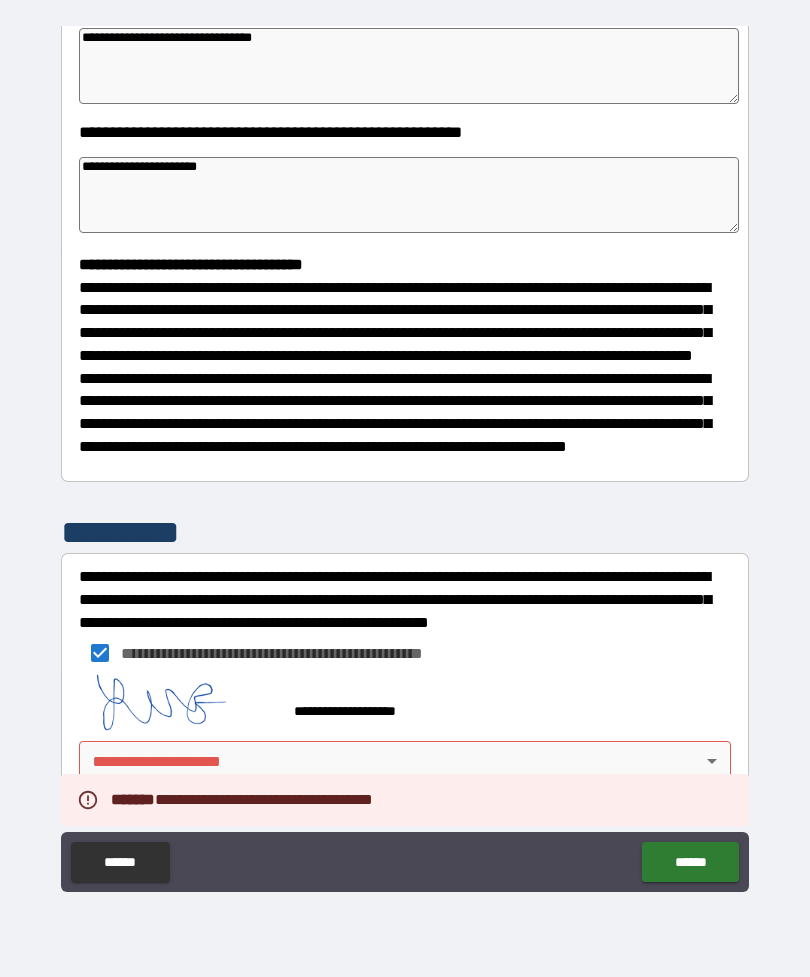 click on "**********" at bounding box center (405, 456) 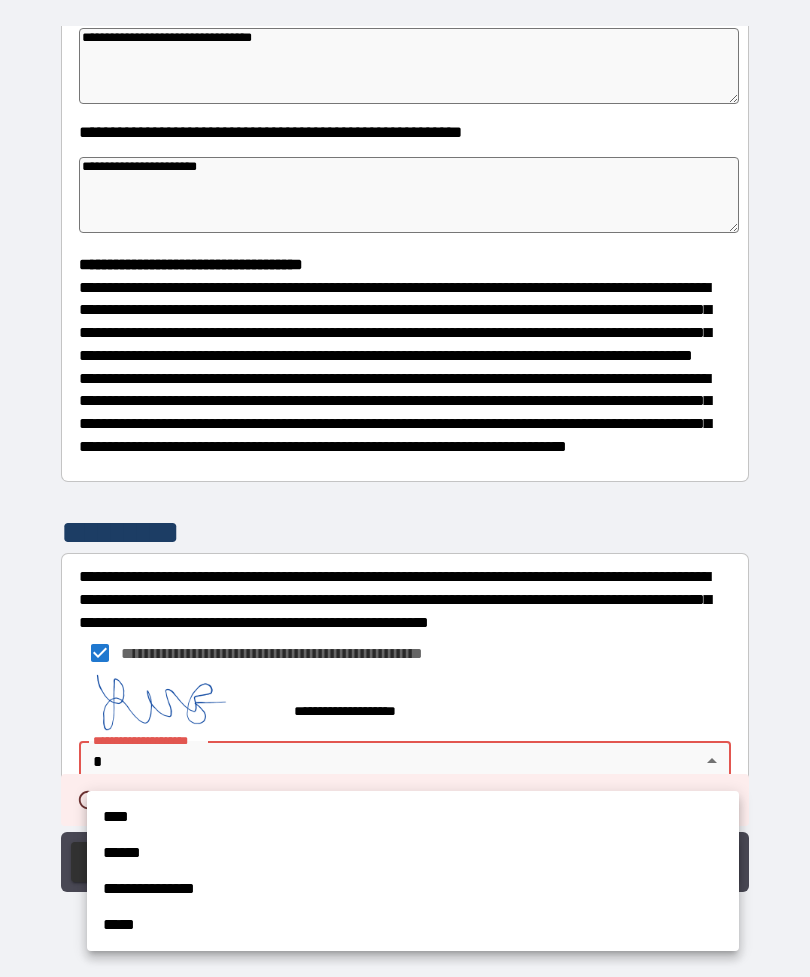 click on "****" at bounding box center (413, 817) 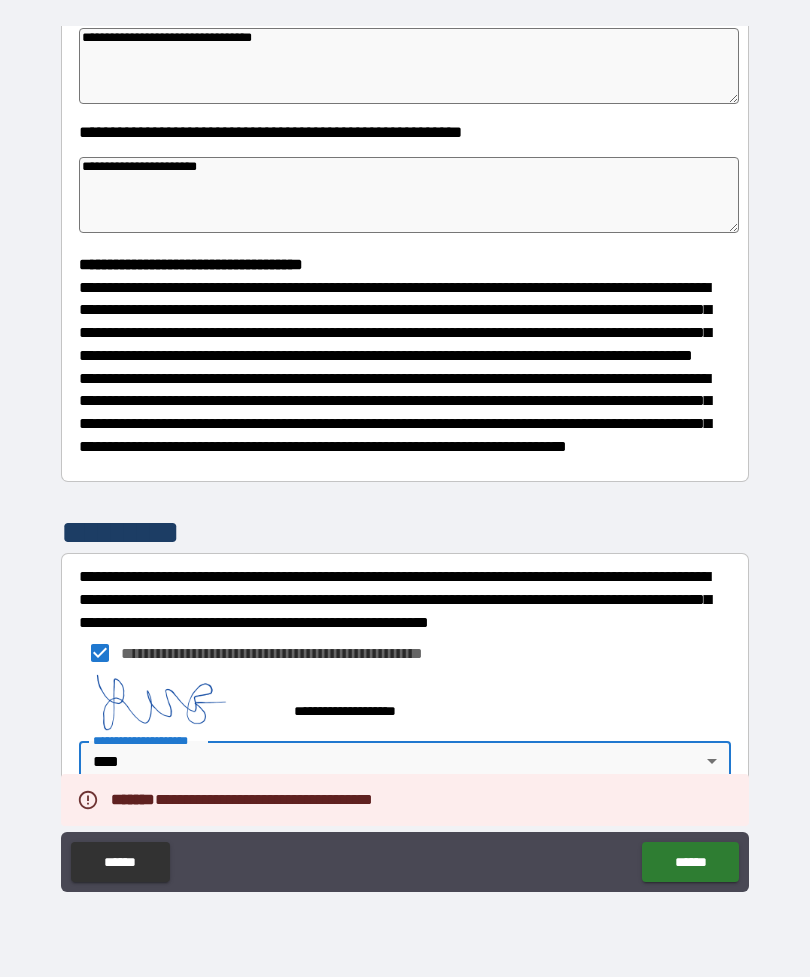 click on "******" at bounding box center [690, 862] 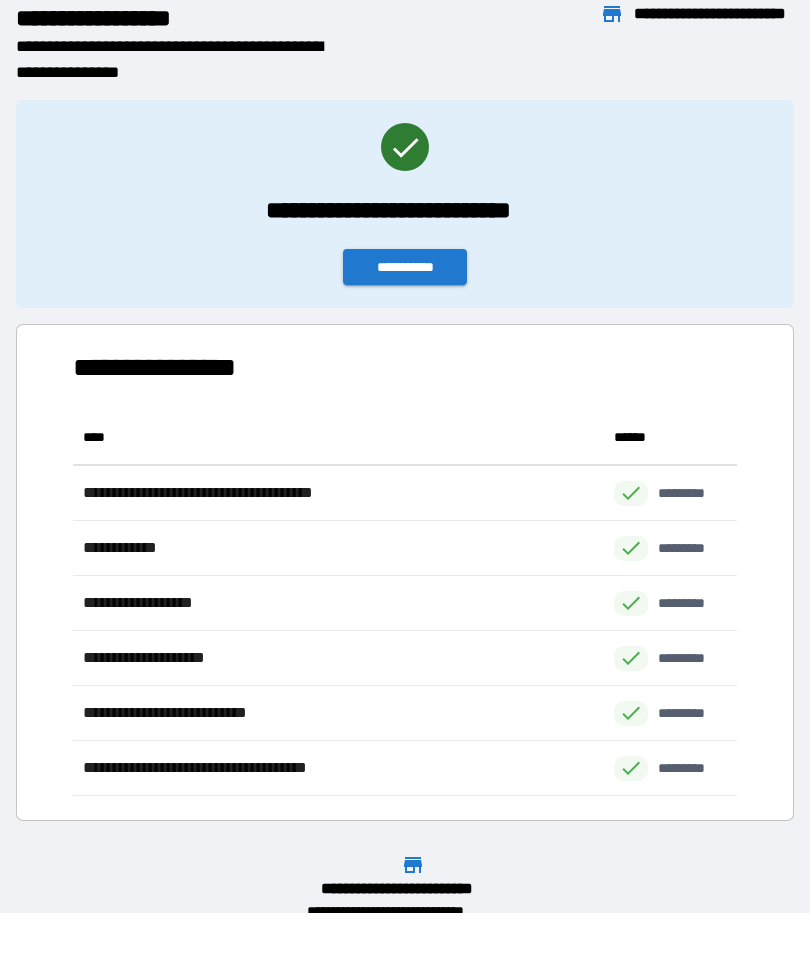 scroll, scrollTop: 1, scrollLeft: 1, axis: both 